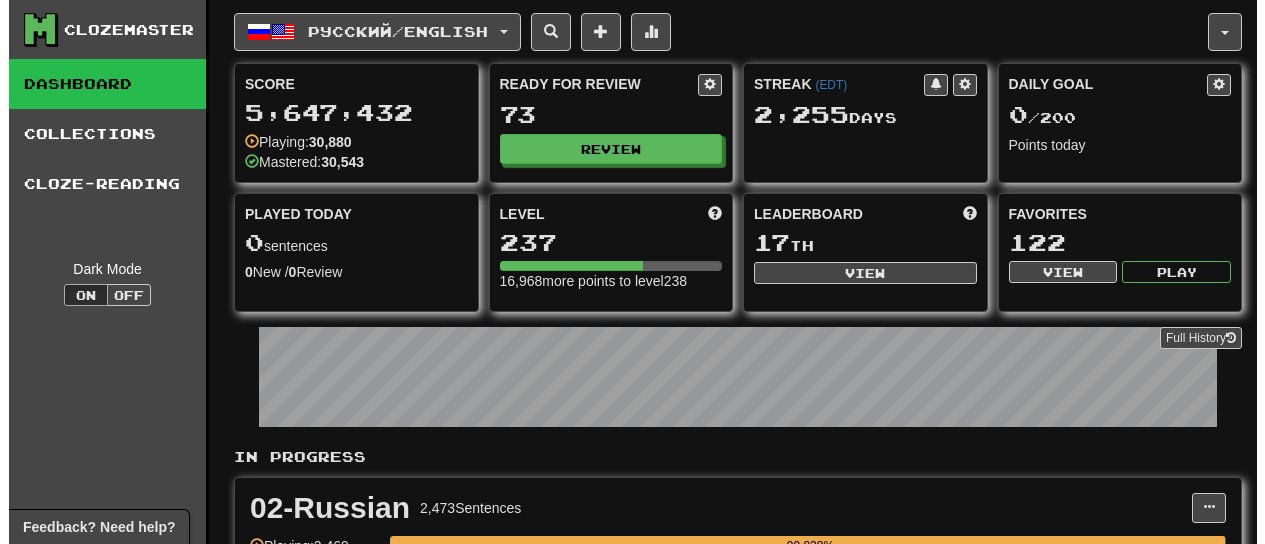 scroll, scrollTop: 0, scrollLeft: 0, axis: both 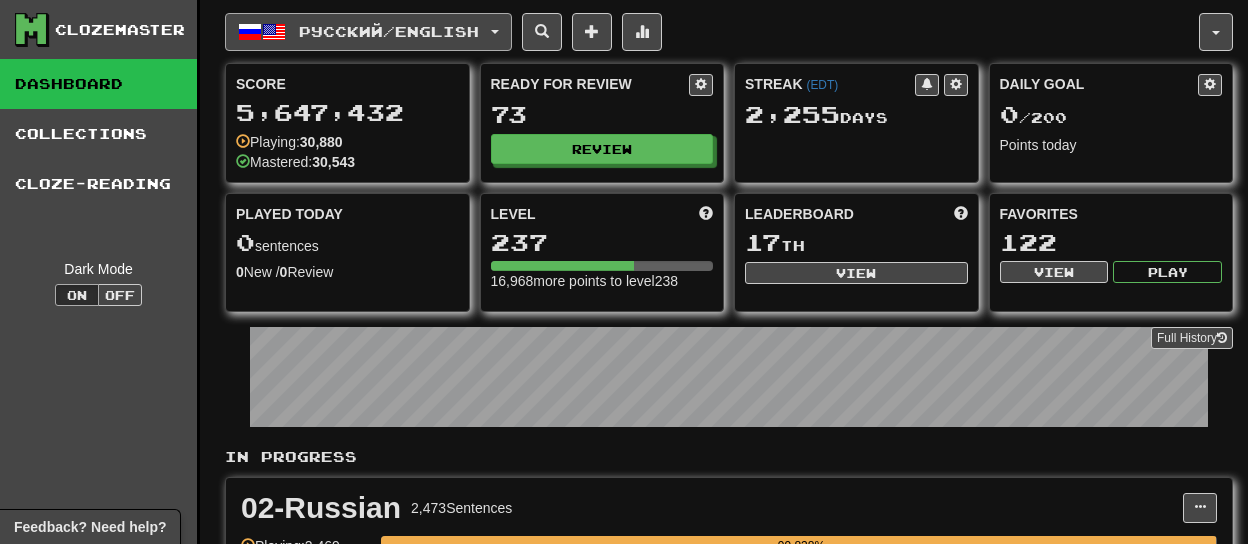 click on "Русский  /  English" at bounding box center [389, 31] 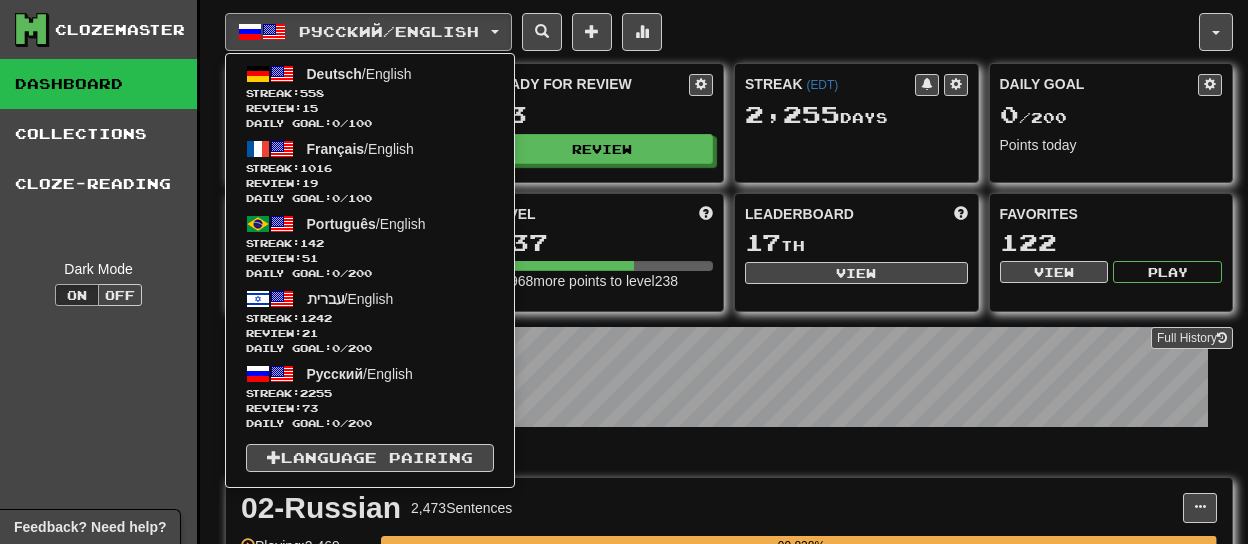 click on "Русский  /  English Deutsch  /  English Streak:  558   Review:  15 Daily Goal:  0  /  100 Français  /  English Streak:  1016   Review:  19 Daily Goal:  0  /  100 Português  /  English Streak:  142   Review:  51 Daily Goal:  0  /  200 עברית  /  English Streak:  1242   Review:  21 Daily Goal:  0  /  200 Русский  /  English Streak:  2255   Review:  73 Daily Goal:  0  /  200  Language Pairing" at bounding box center [712, 32] 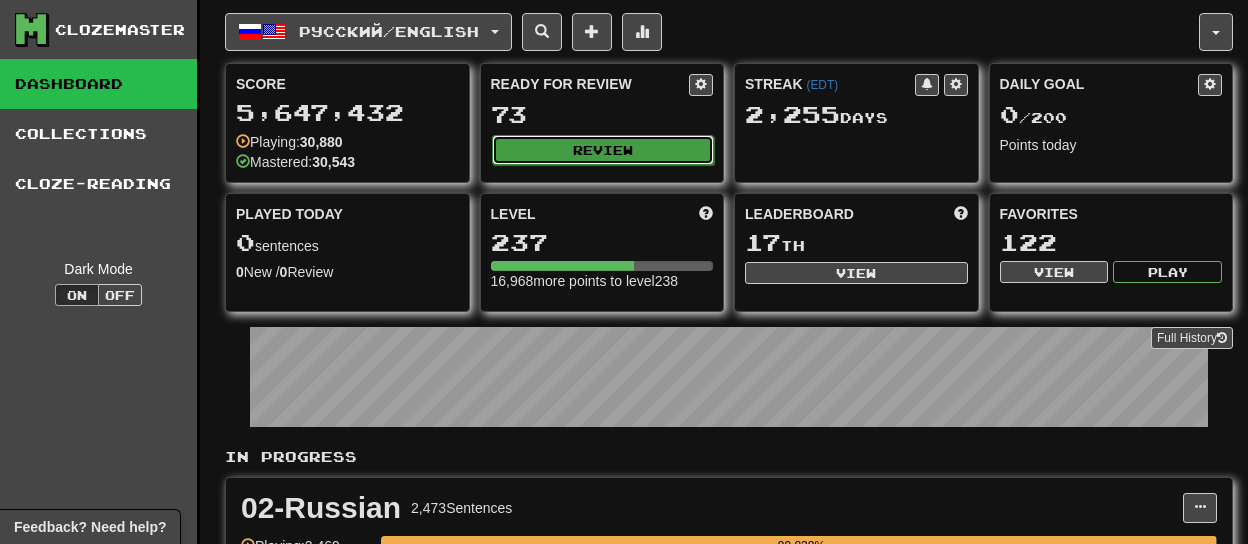 click on "Review" at bounding box center [603, 150] 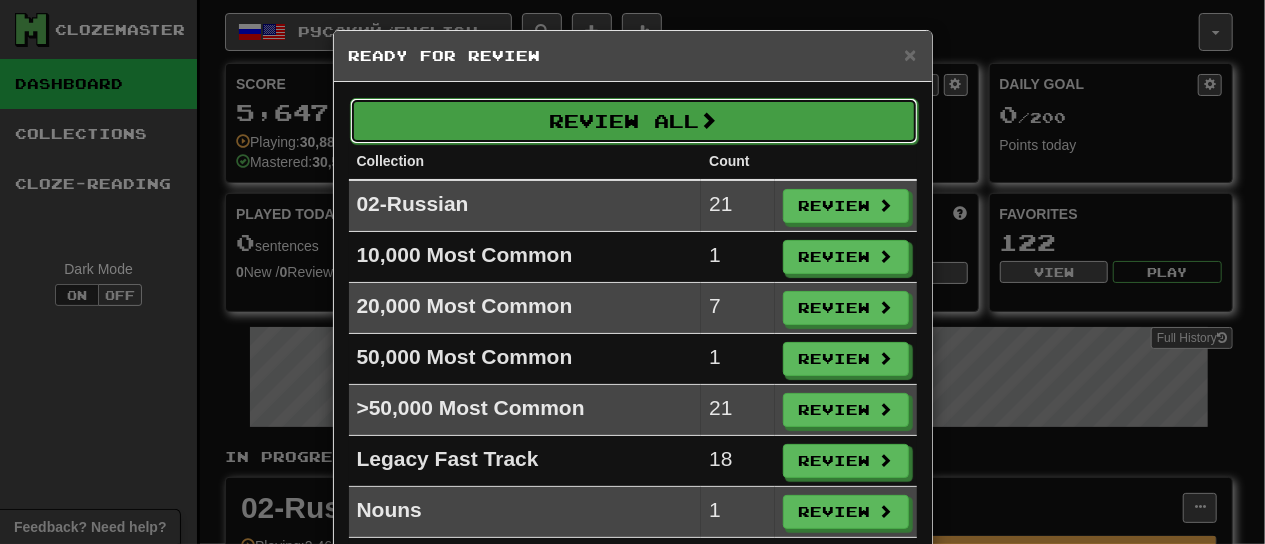 click on "Review All" at bounding box center [634, 121] 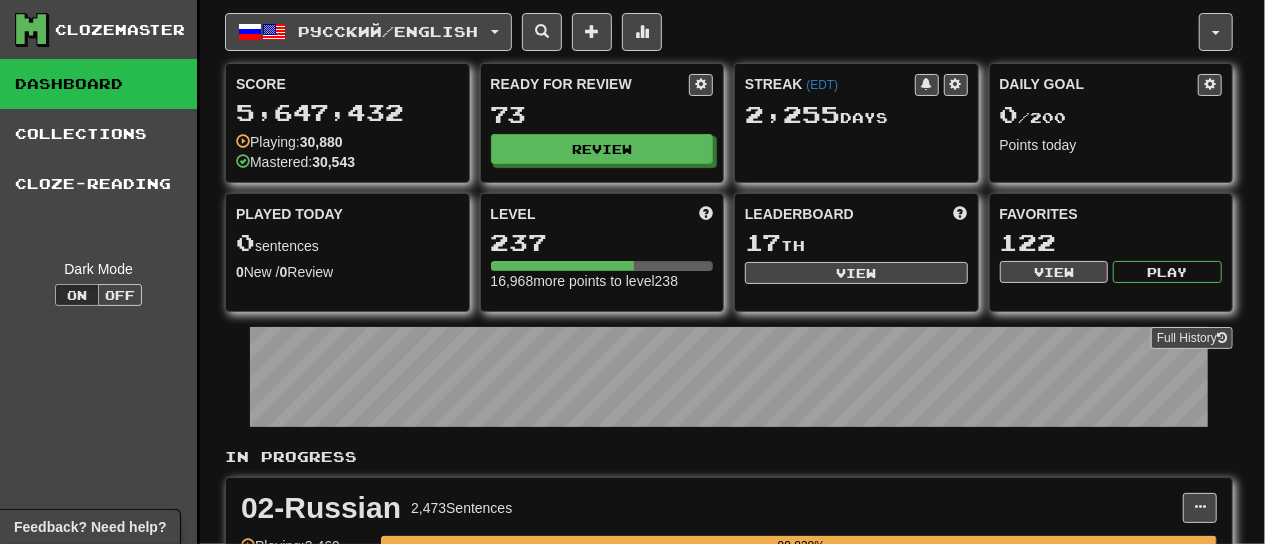 select on "**" 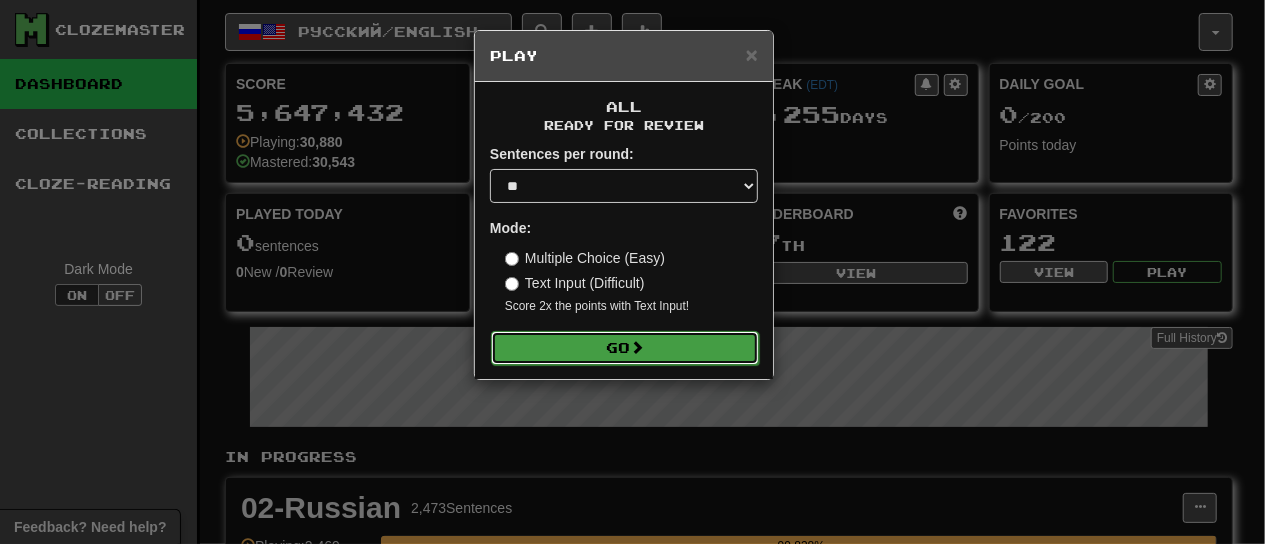 click on "Go" at bounding box center [625, 348] 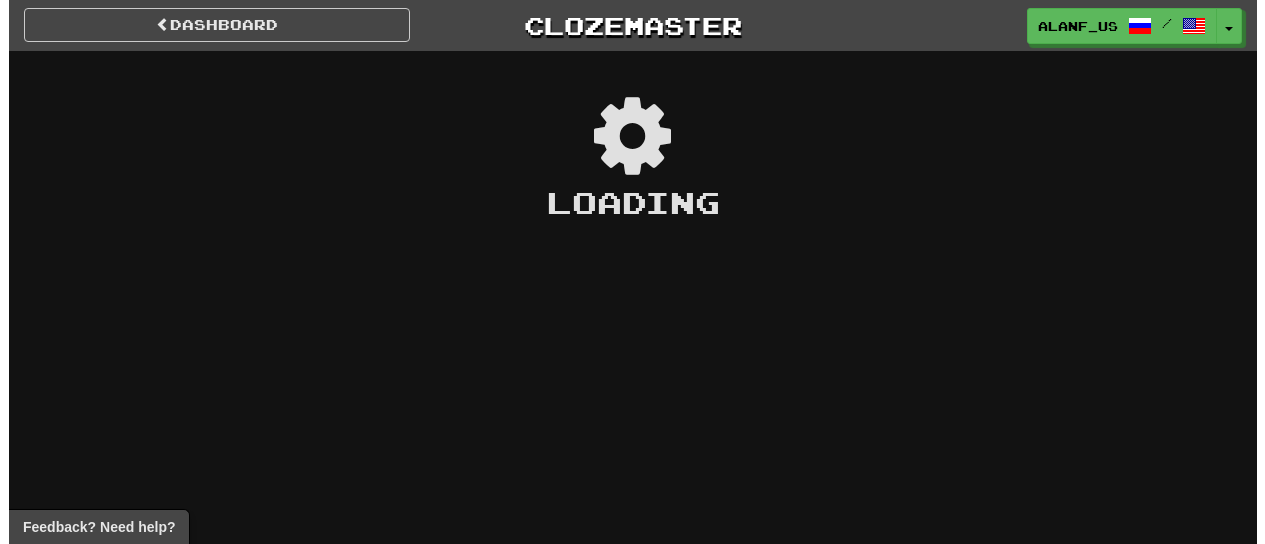 scroll, scrollTop: 0, scrollLeft: 0, axis: both 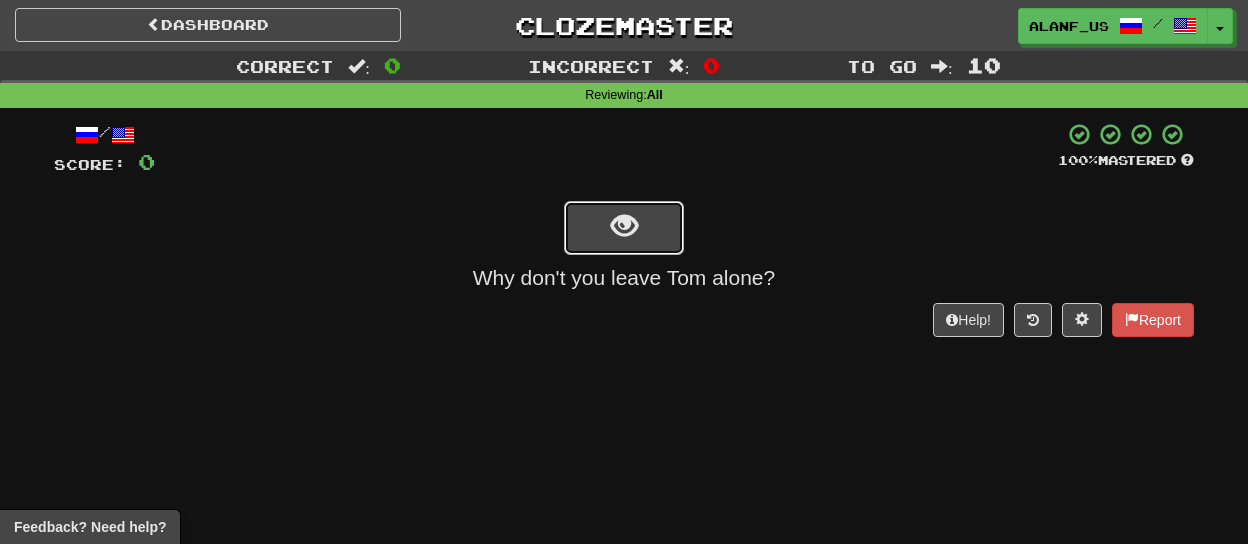 click at bounding box center [624, 226] 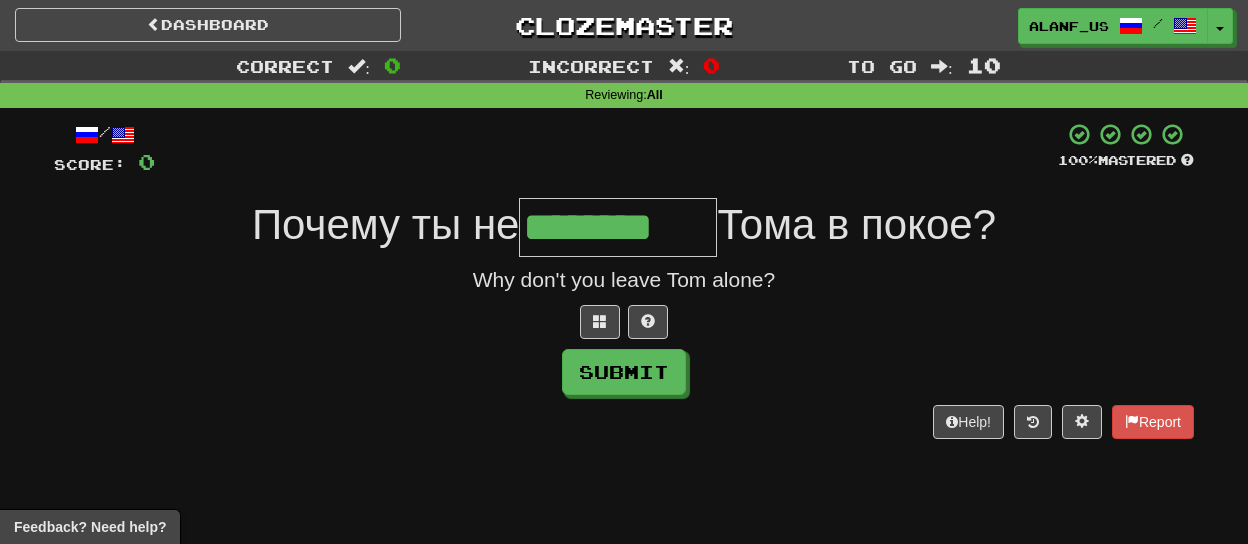 type on "********" 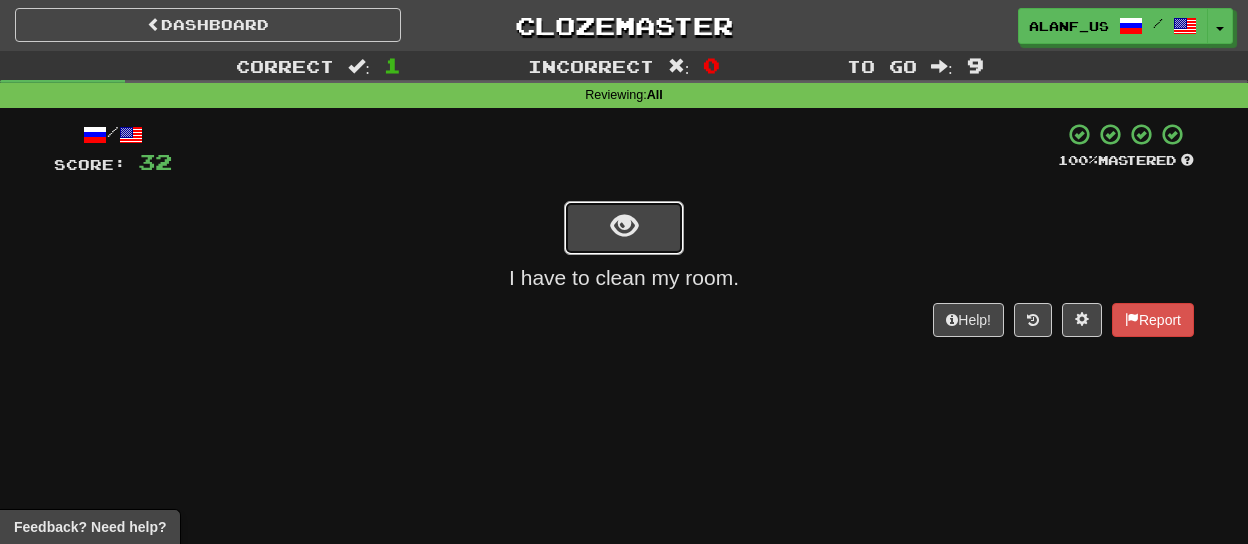 click at bounding box center (624, 228) 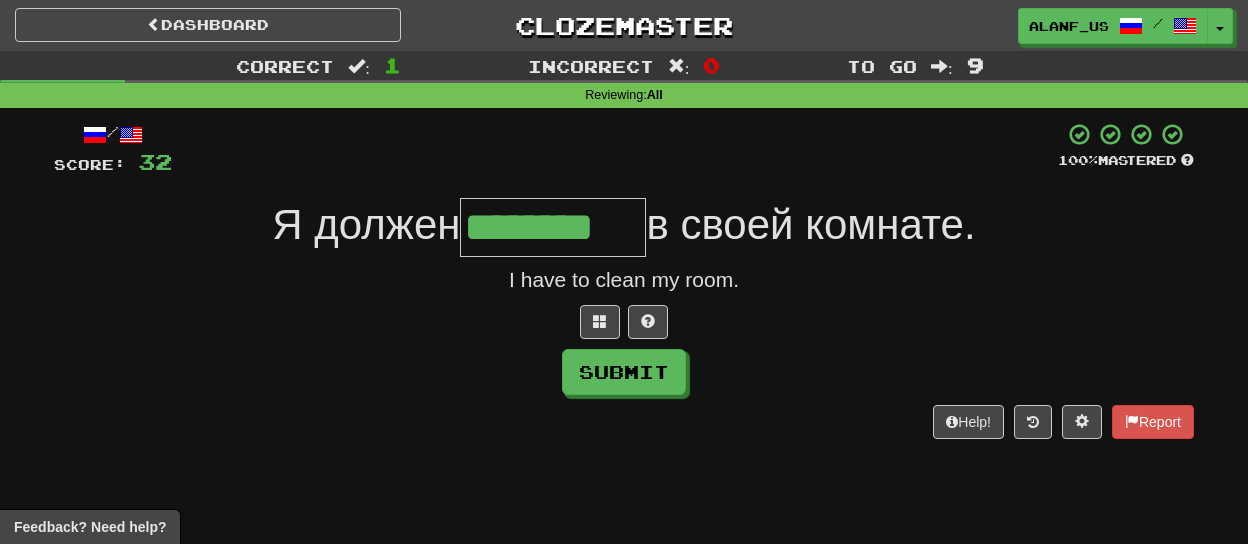 type on "********" 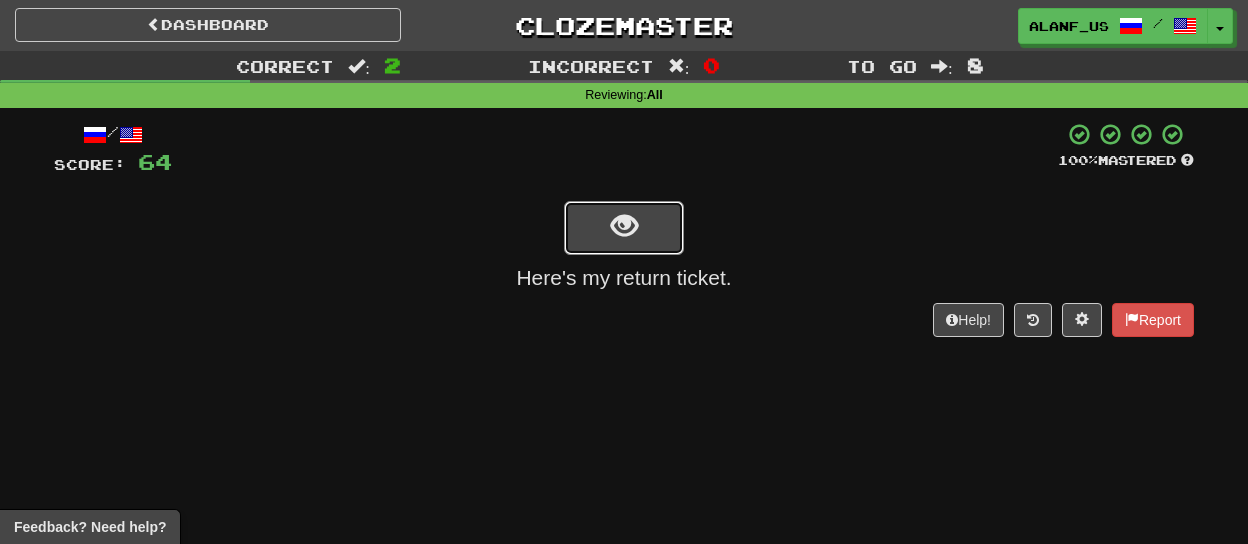 click at bounding box center (624, 228) 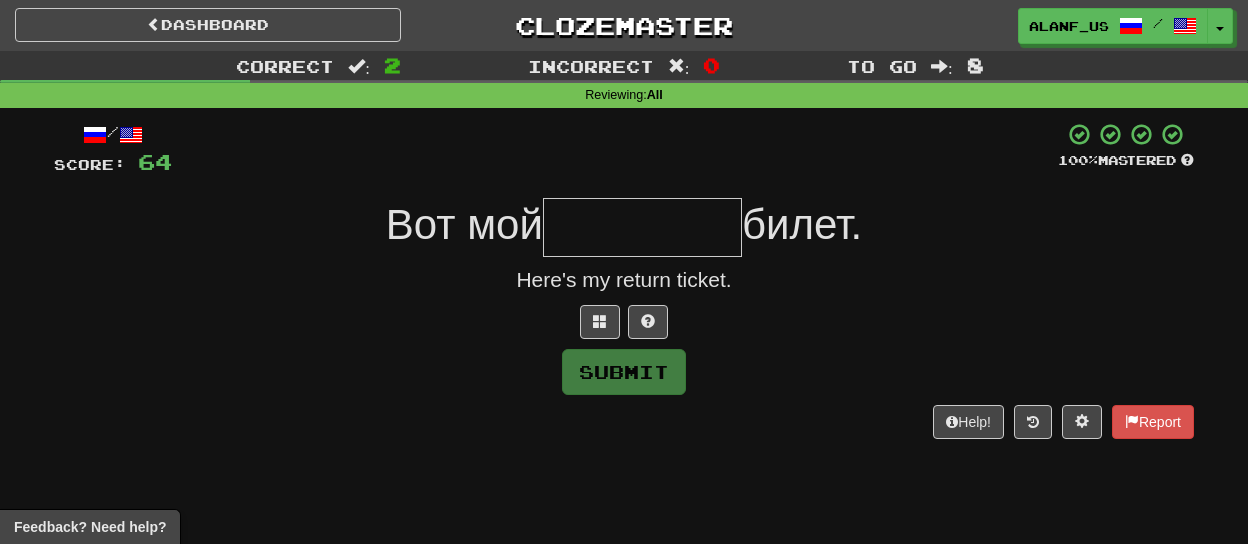 type on "*" 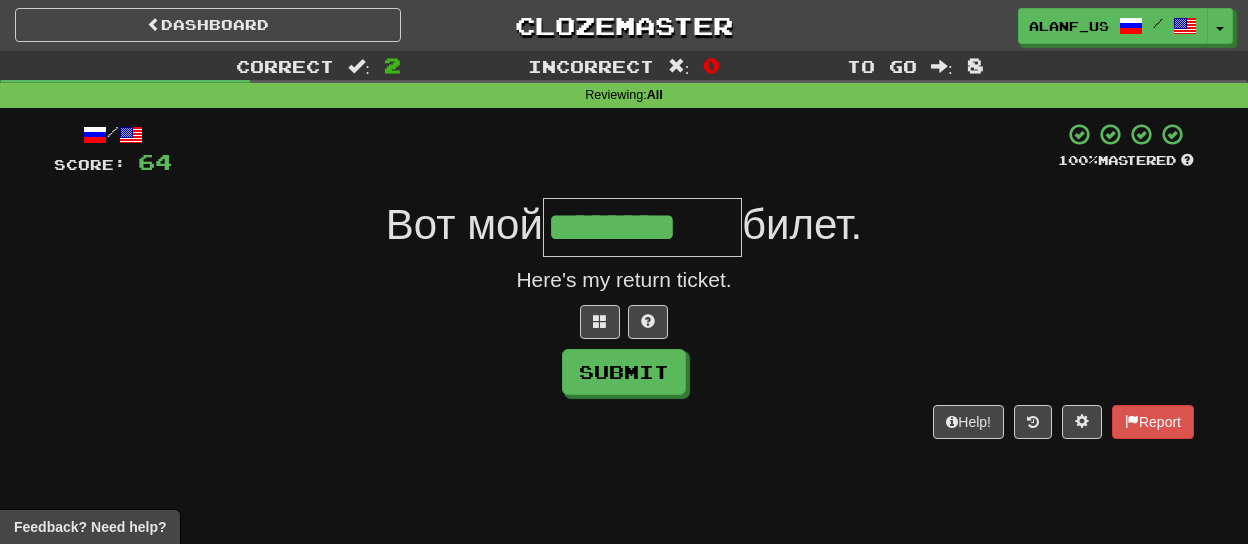 type on "********" 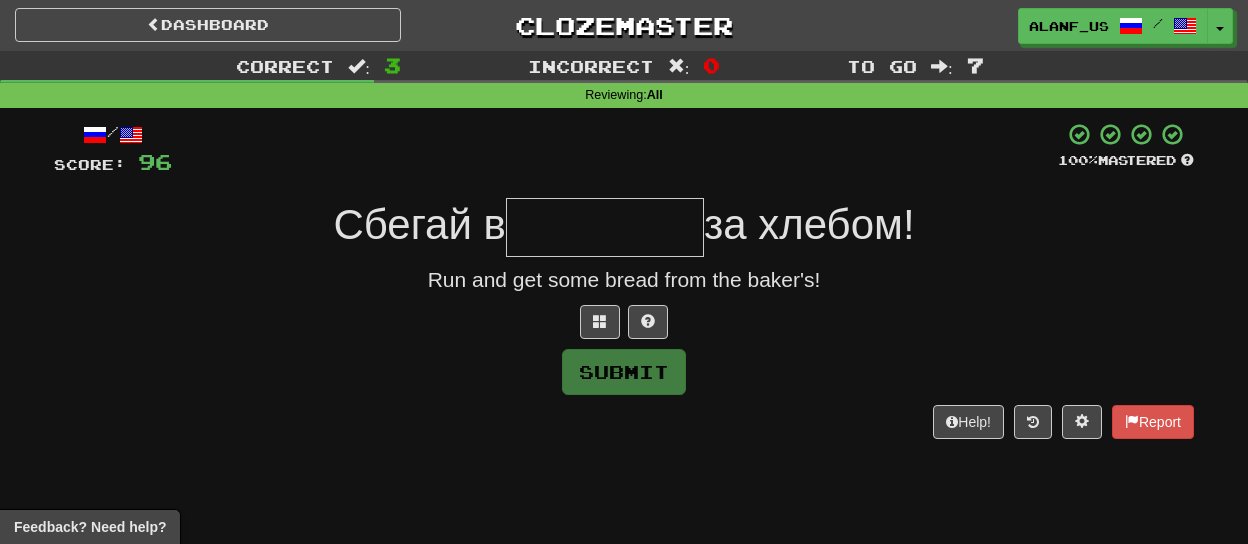 type on "*" 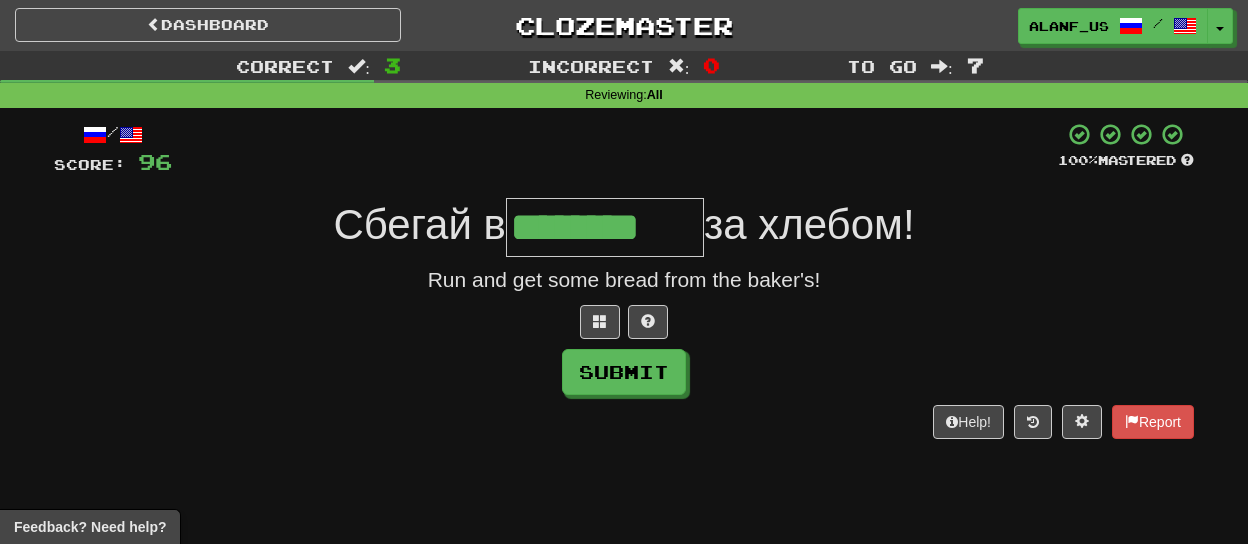 type on "********" 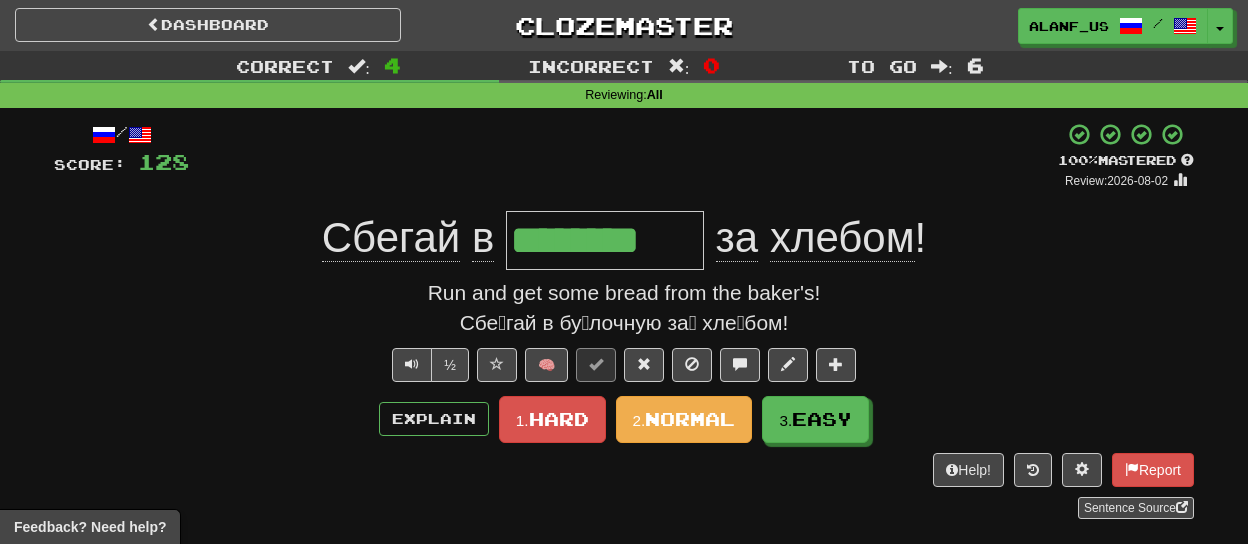 click on "********" at bounding box center [605, 240] 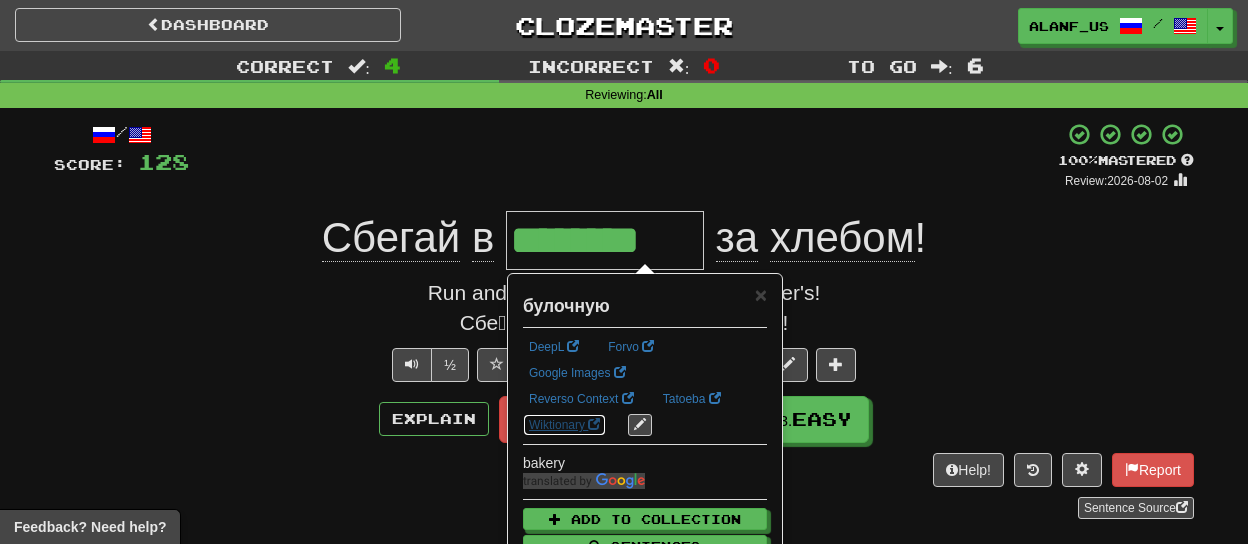 click on "Wiktionary" at bounding box center (564, 425) 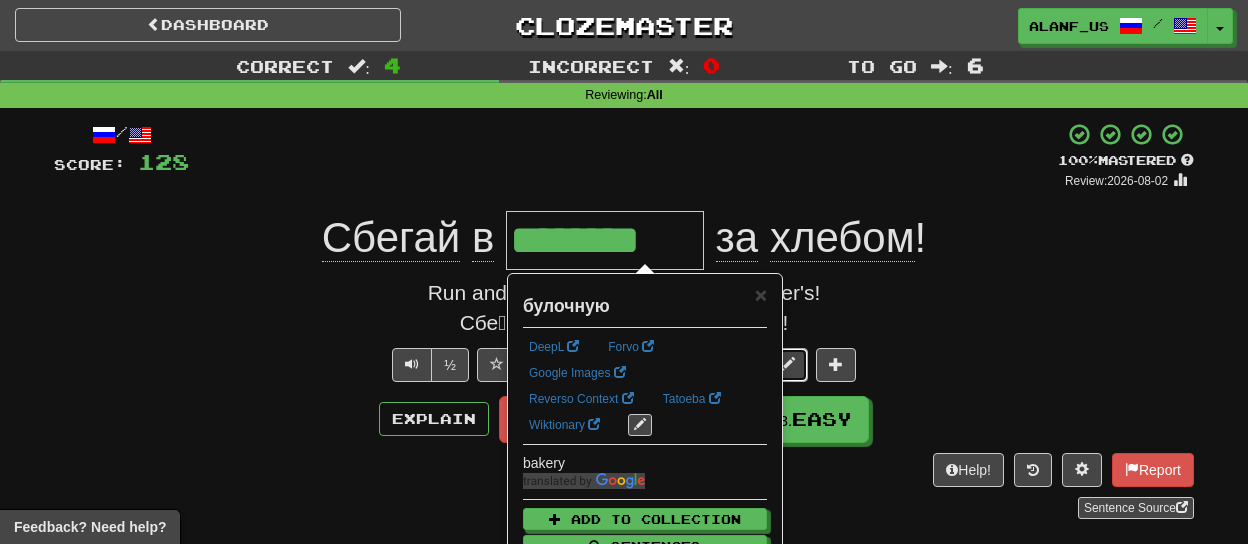 click at bounding box center (788, 365) 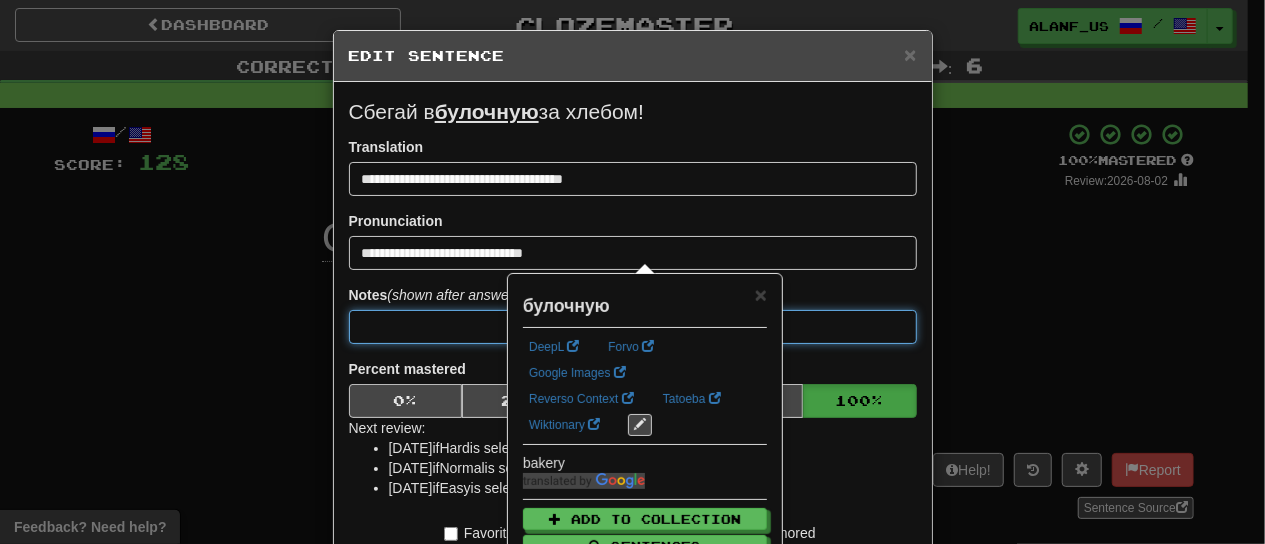 click at bounding box center [633, 327] 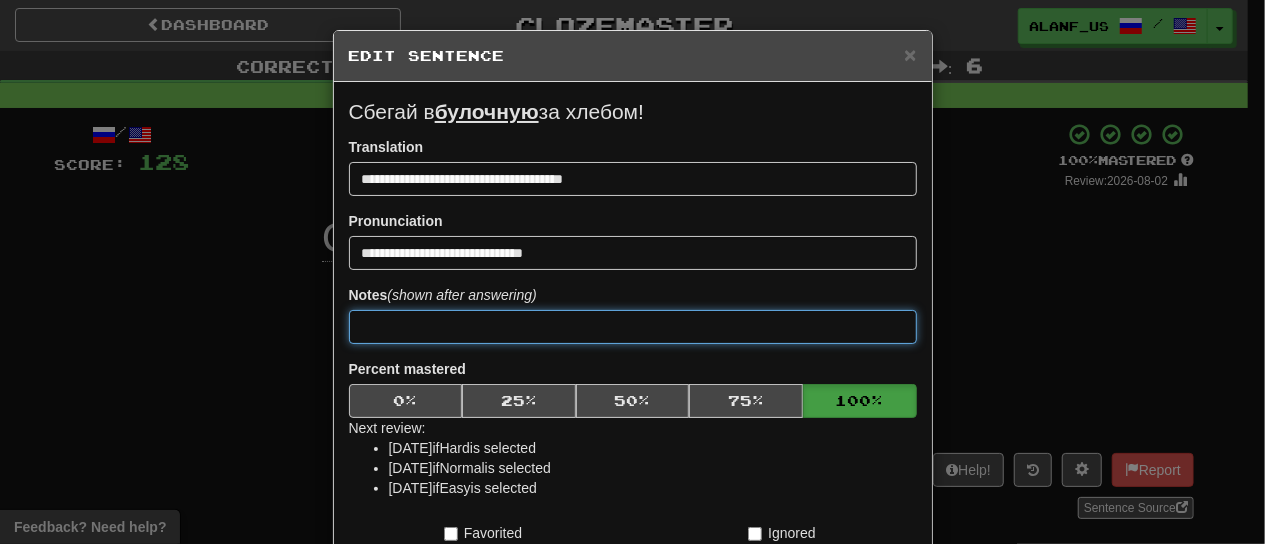 paste on "*********" 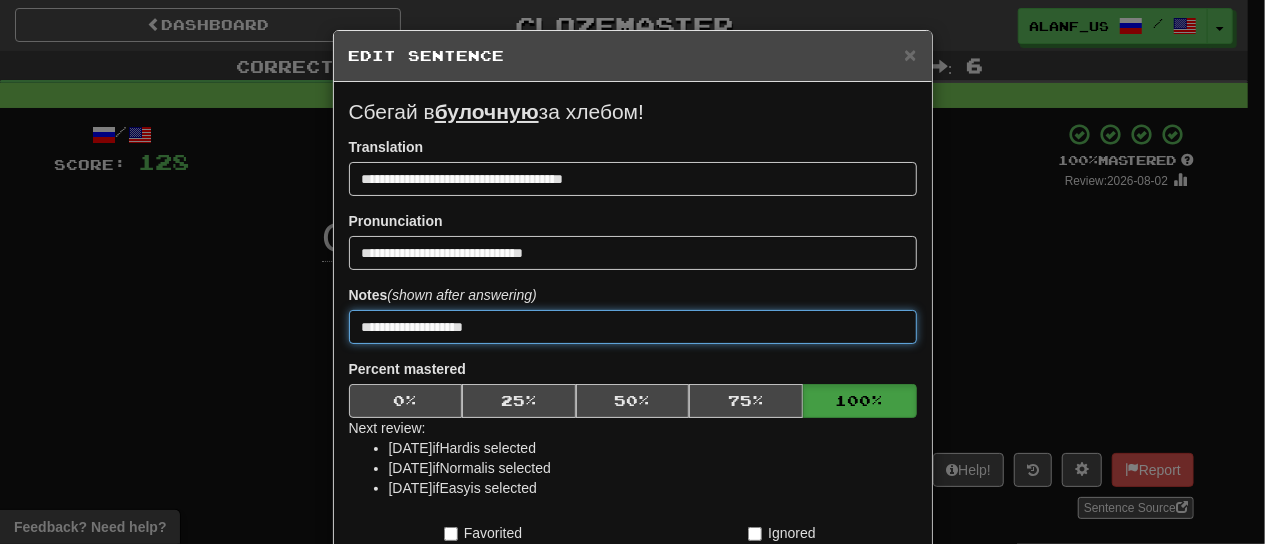 type on "**********" 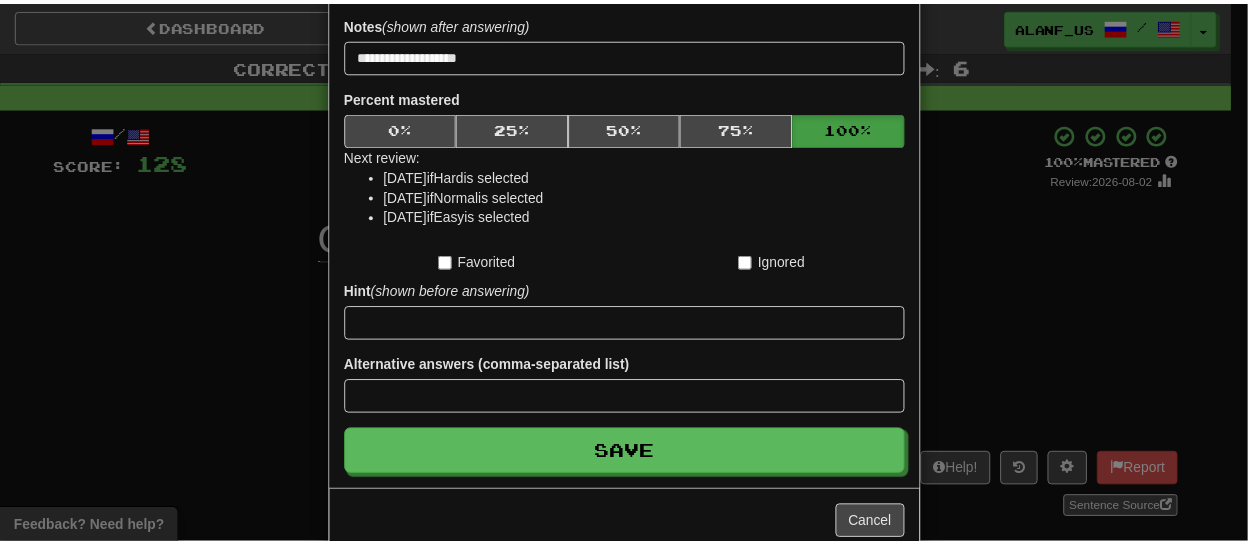 scroll, scrollTop: 312, scrollLeft: 0, axis: vertical 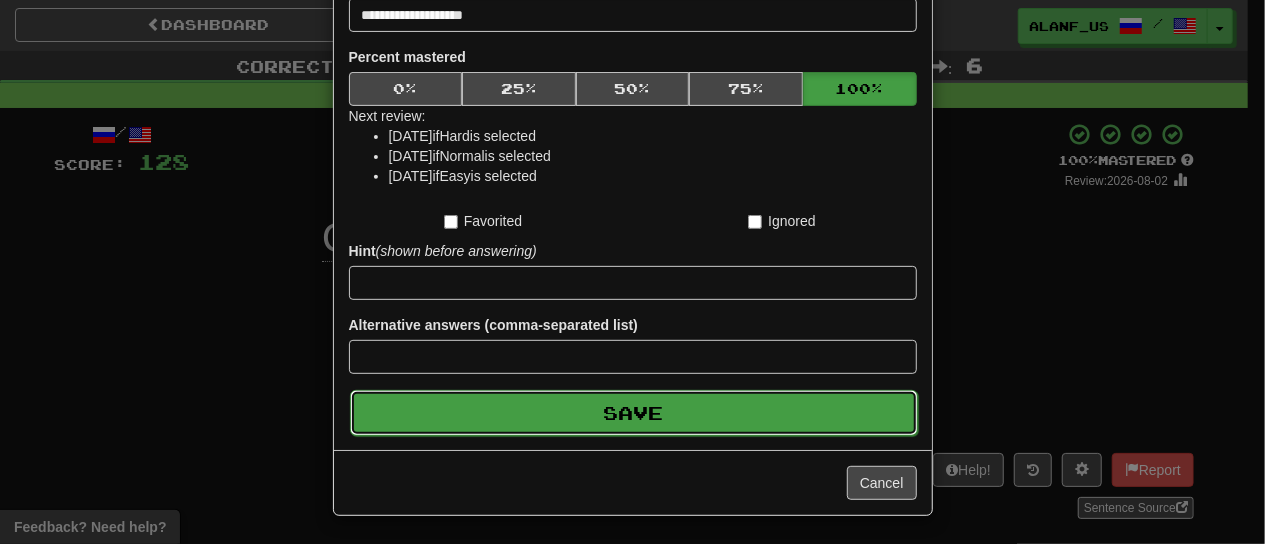 click on "Save" at bounding box center (634, 413) 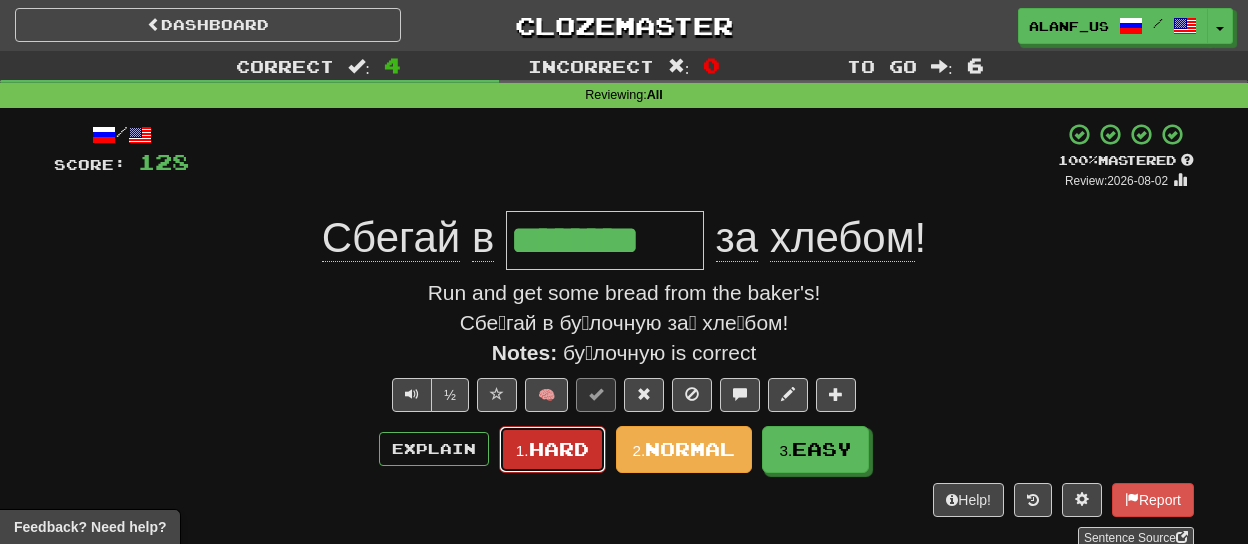 click on "1.  Hard" at bounding box center [552, 449] 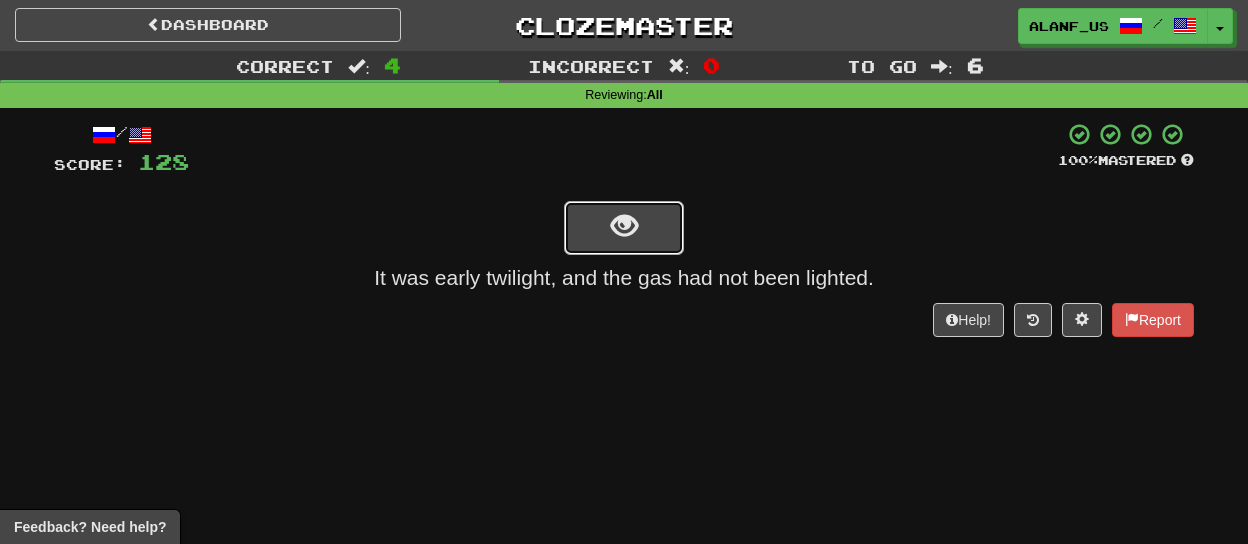 click at bounding box center [624, 228] 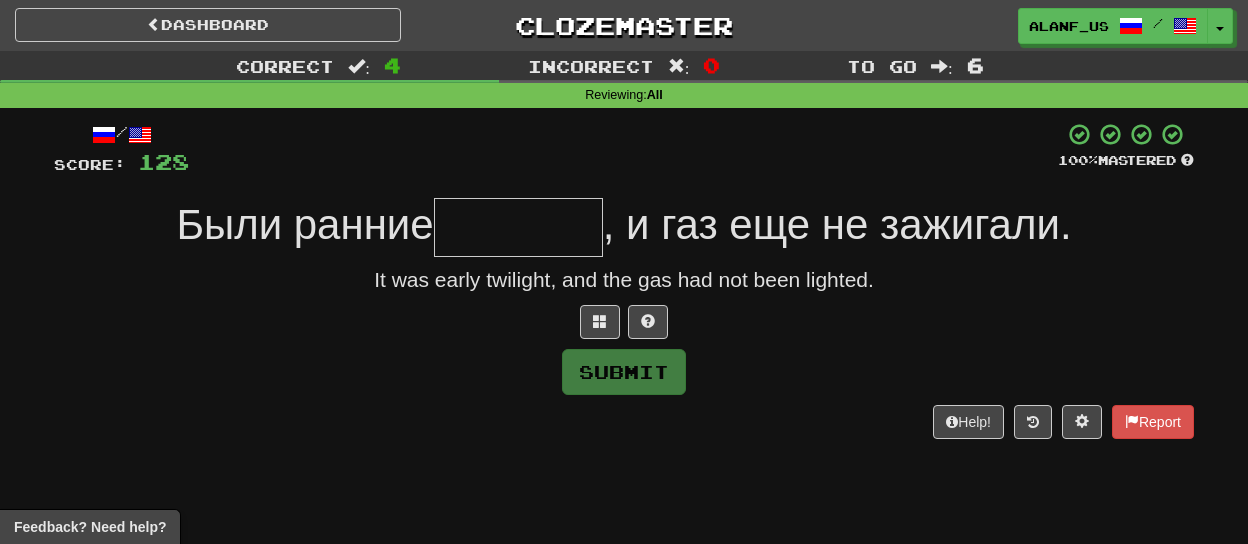 type on "*" 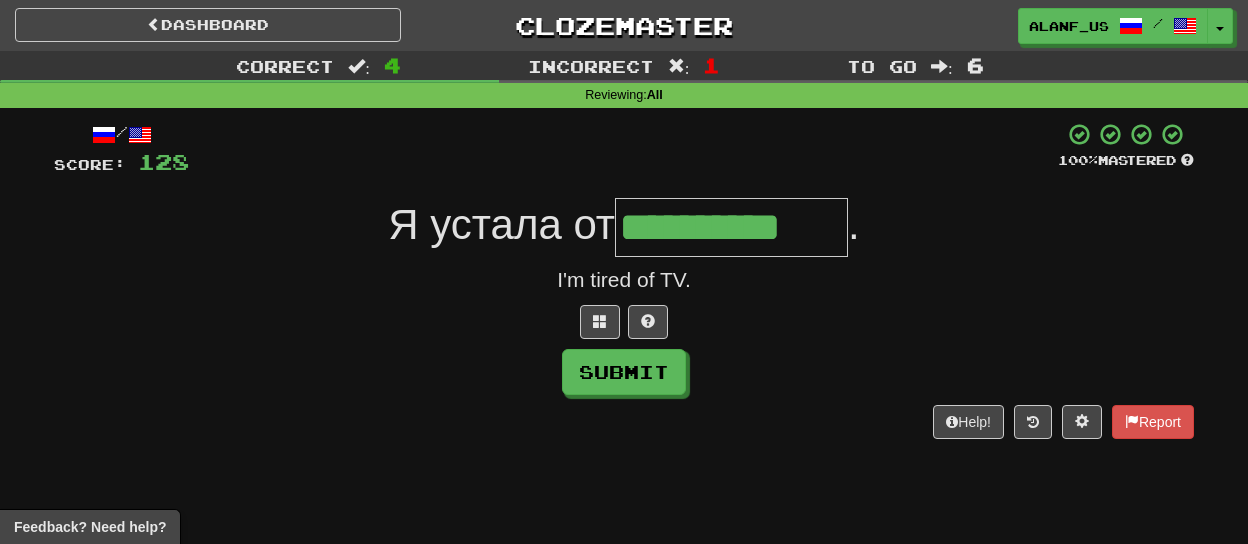 type on "**********" 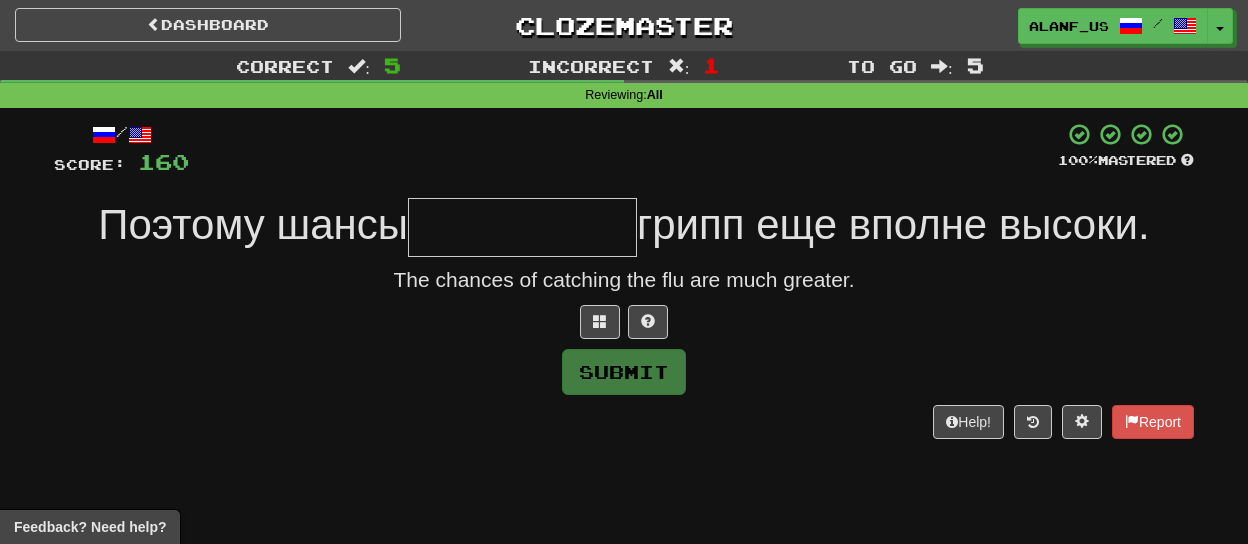 type on "*" 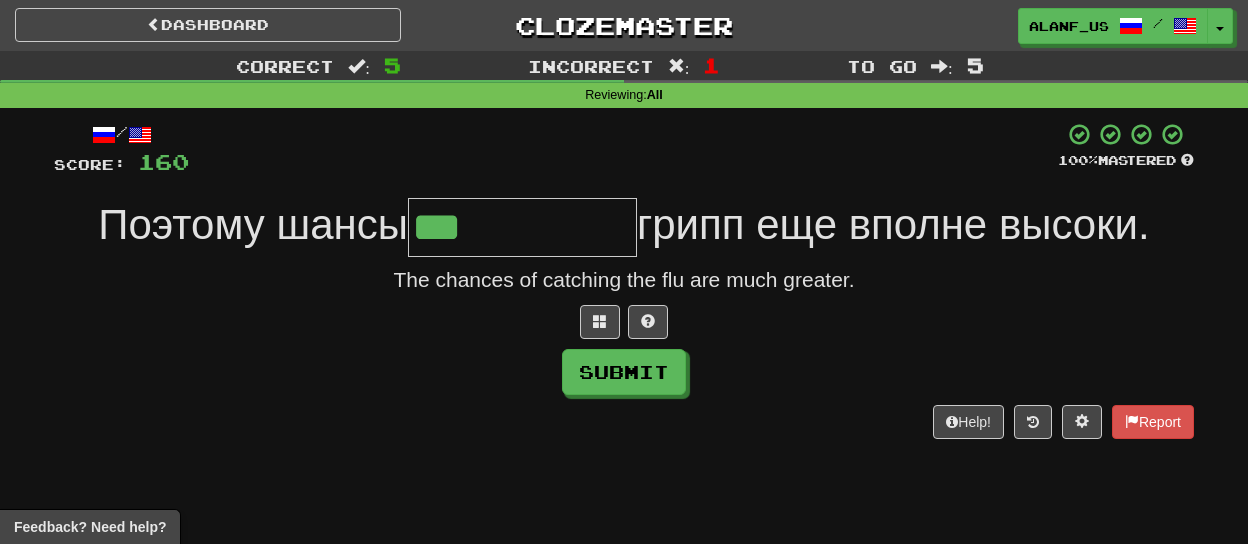 type on "**********" 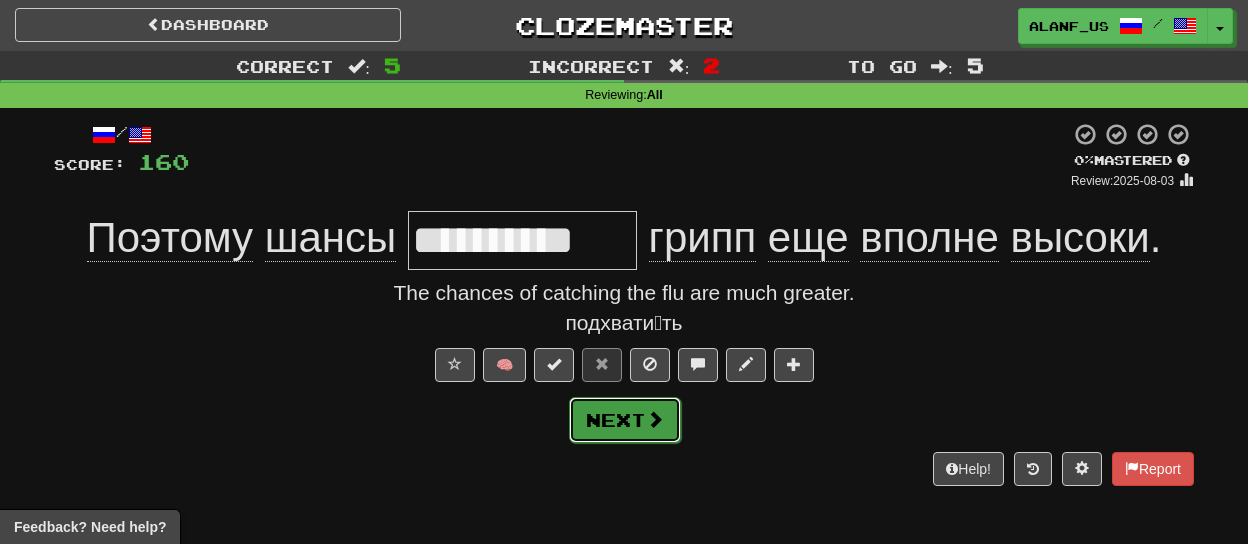 click on "Next" at bounding box center [625, 420] 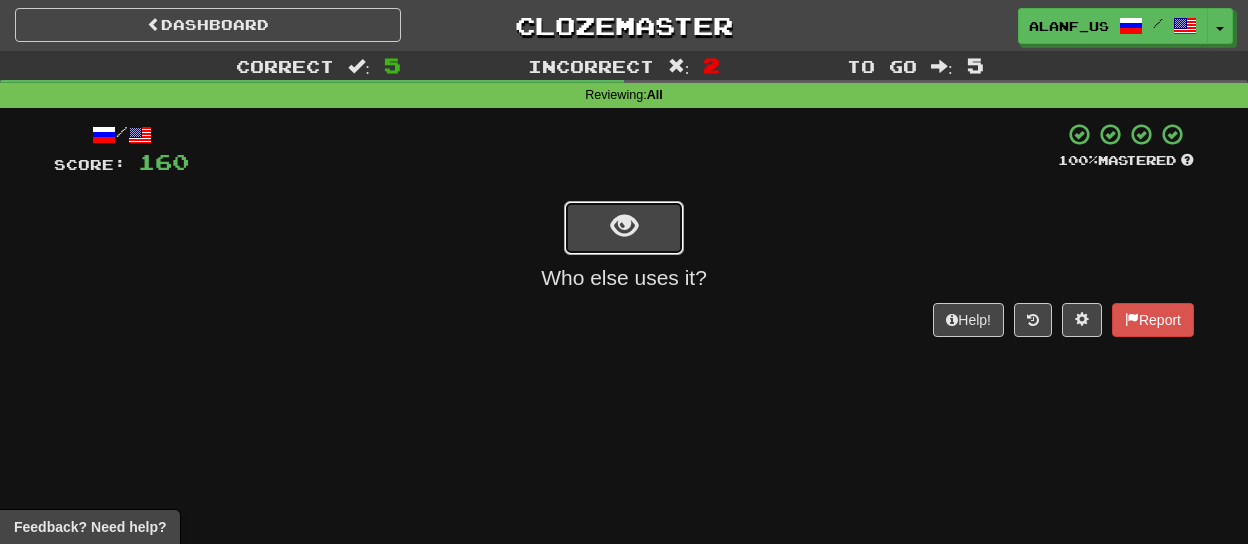 click at bounding box center (624, 228) 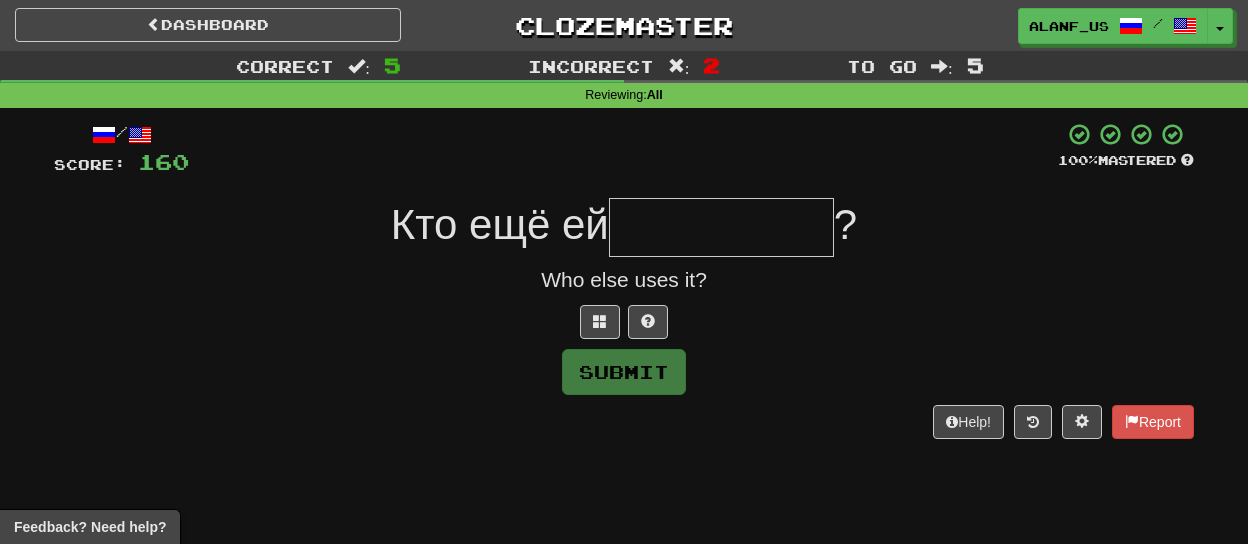 type on "*" 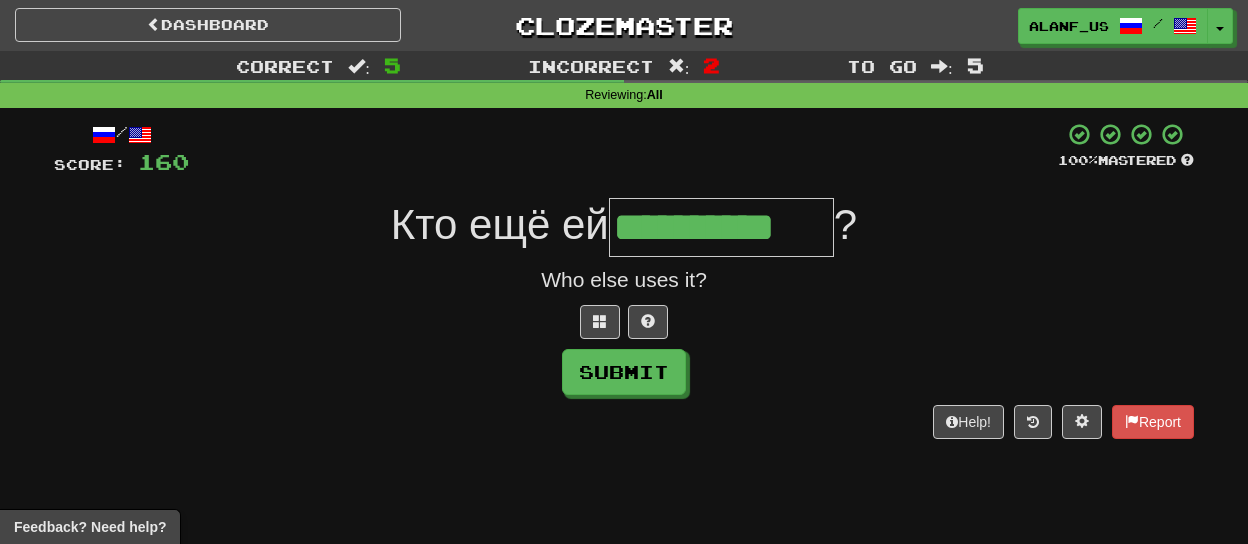 type on "**********" 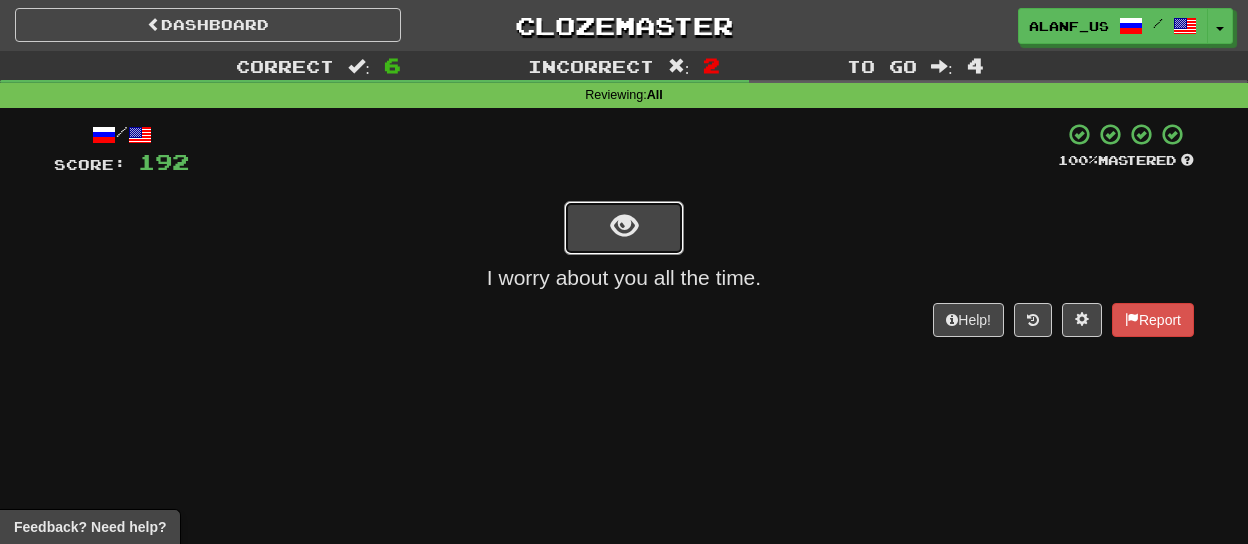 click at bounding box center [624, 228] 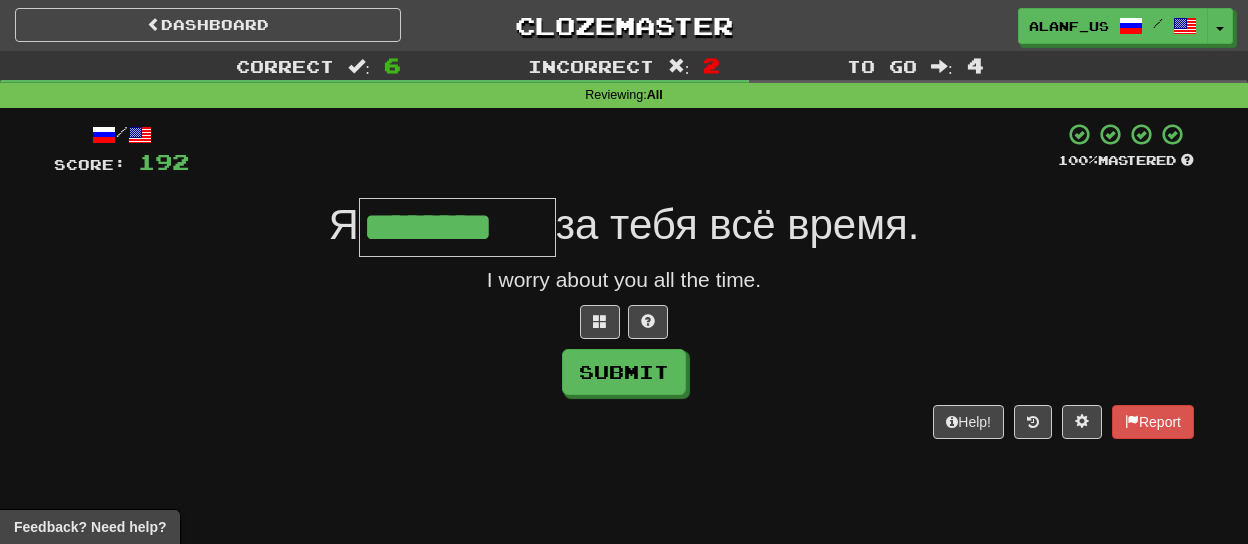 type on "********" 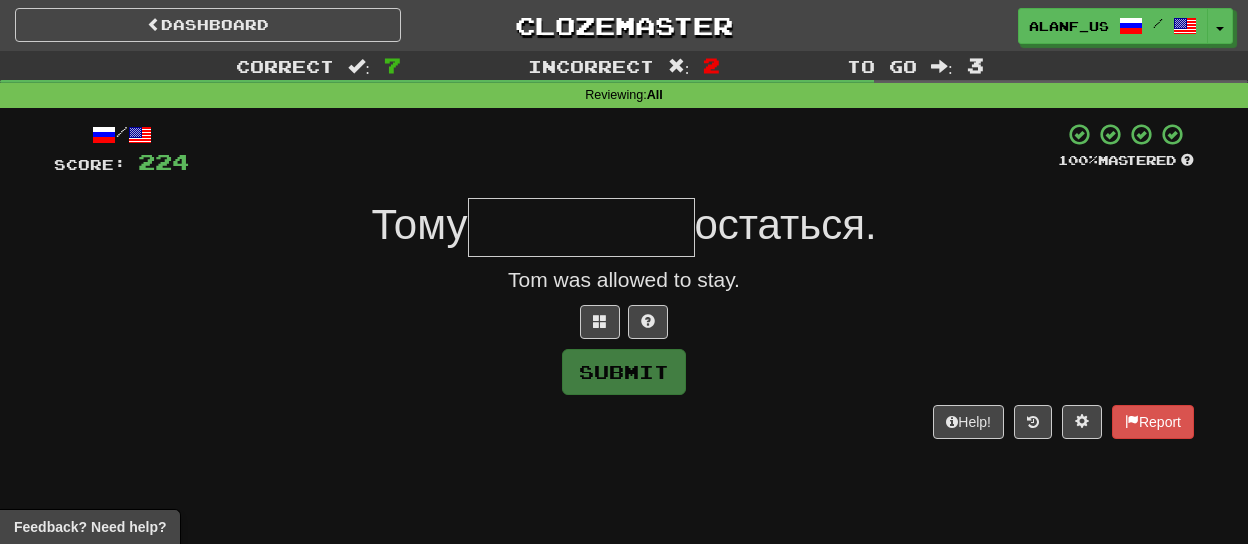 type on "*" 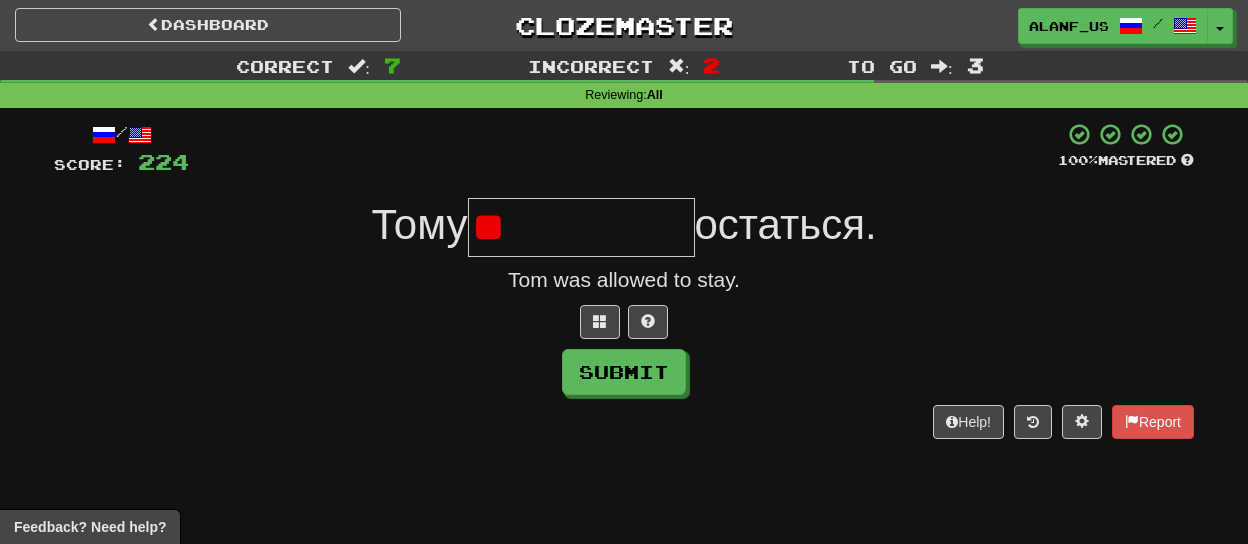 type on "*" 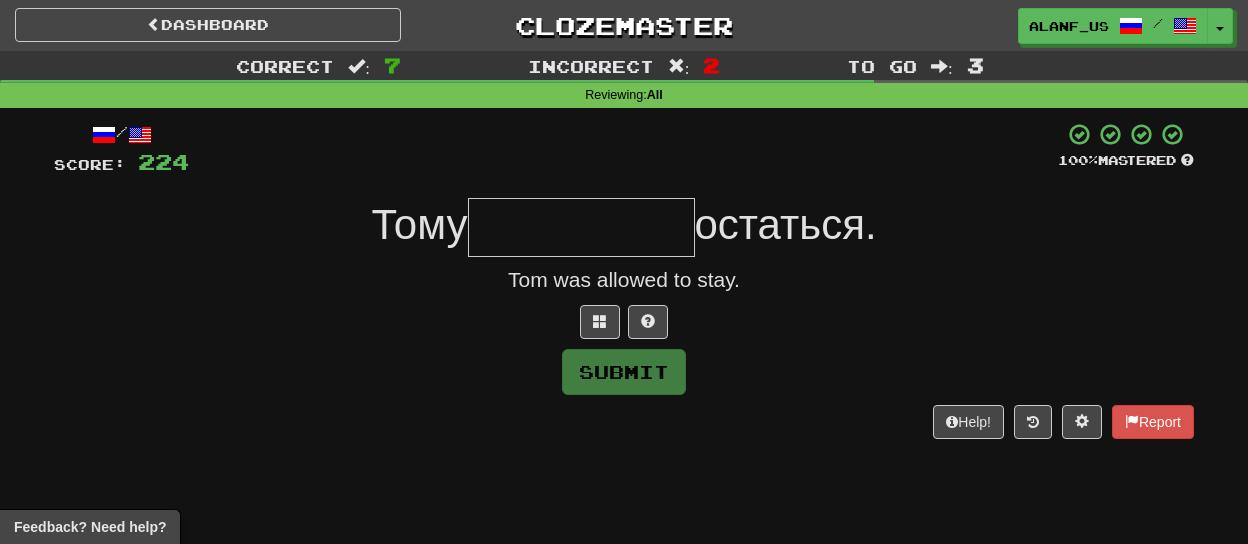 type on "*" 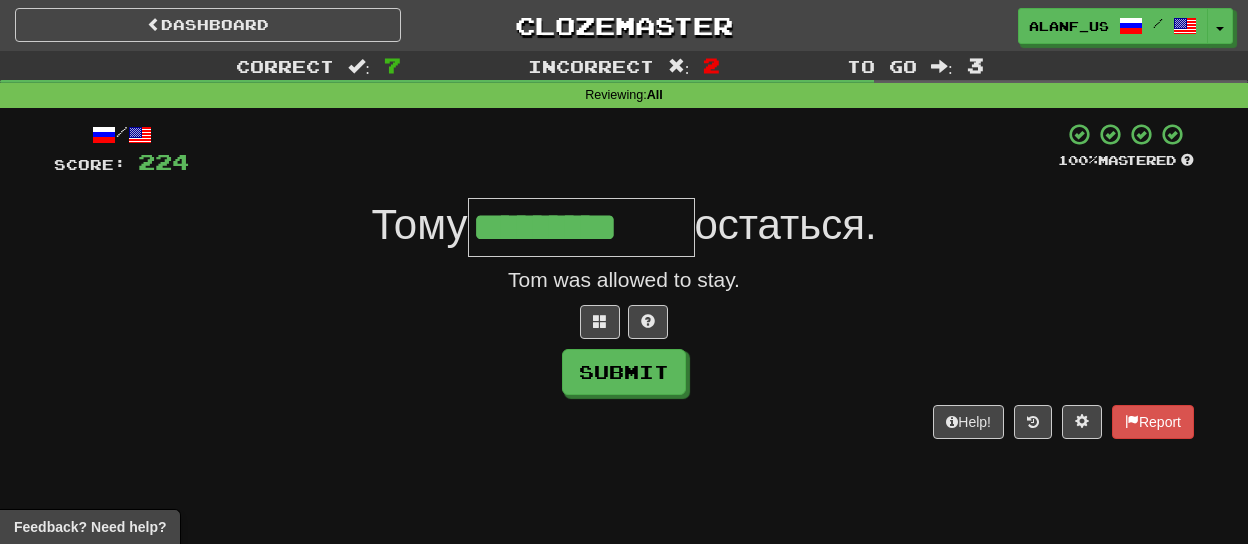 type on "*********" 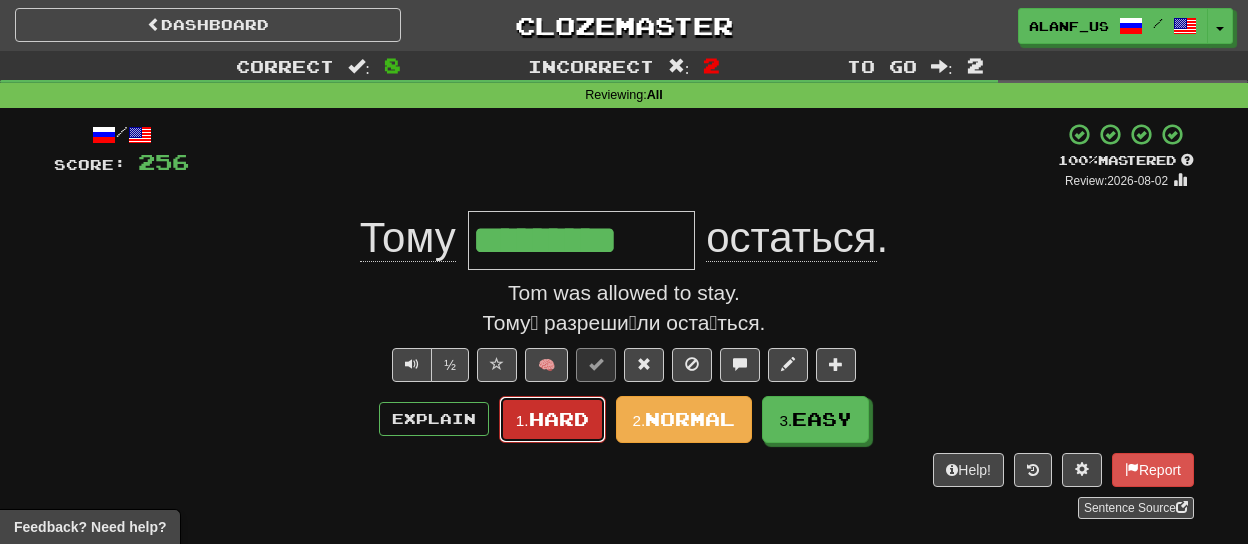 click on "Hard" at bounding box center [559, 419] 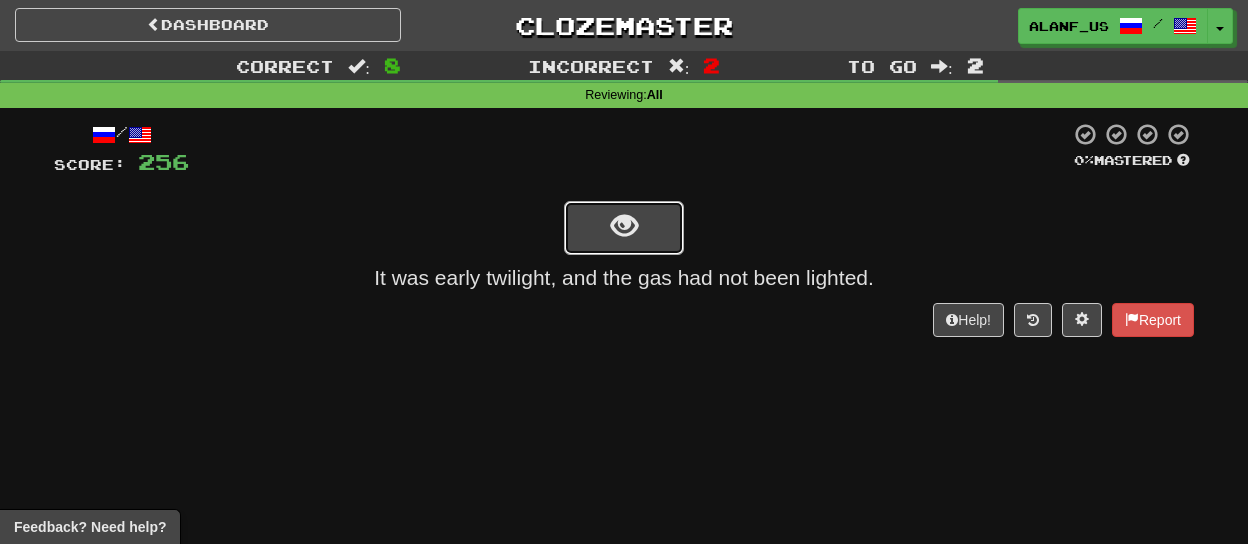 click at bounding box center [624, 228] 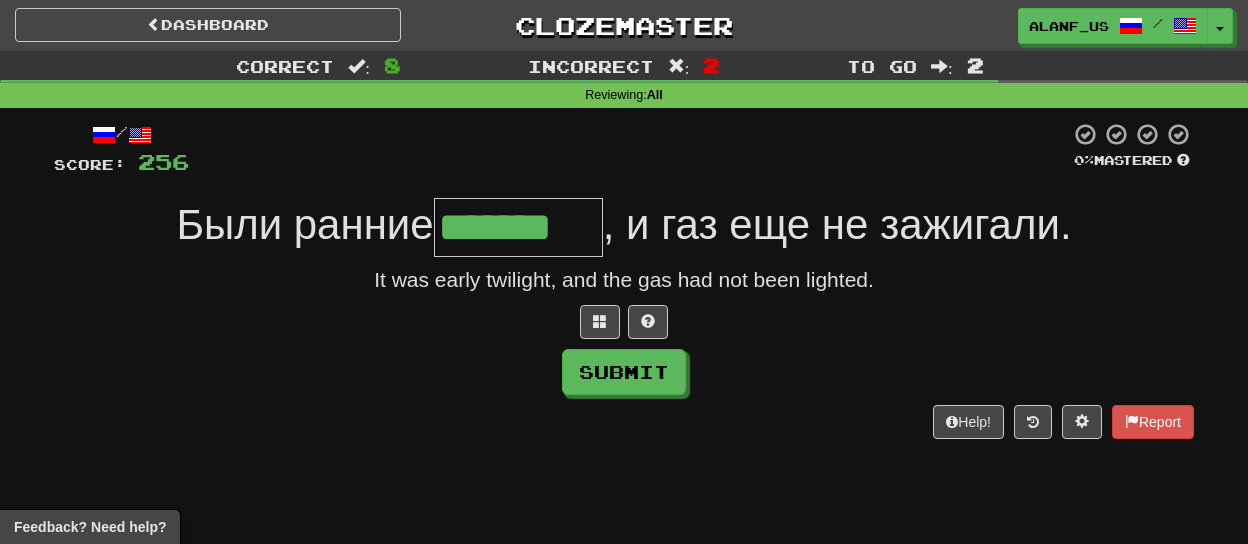 type on "*******" 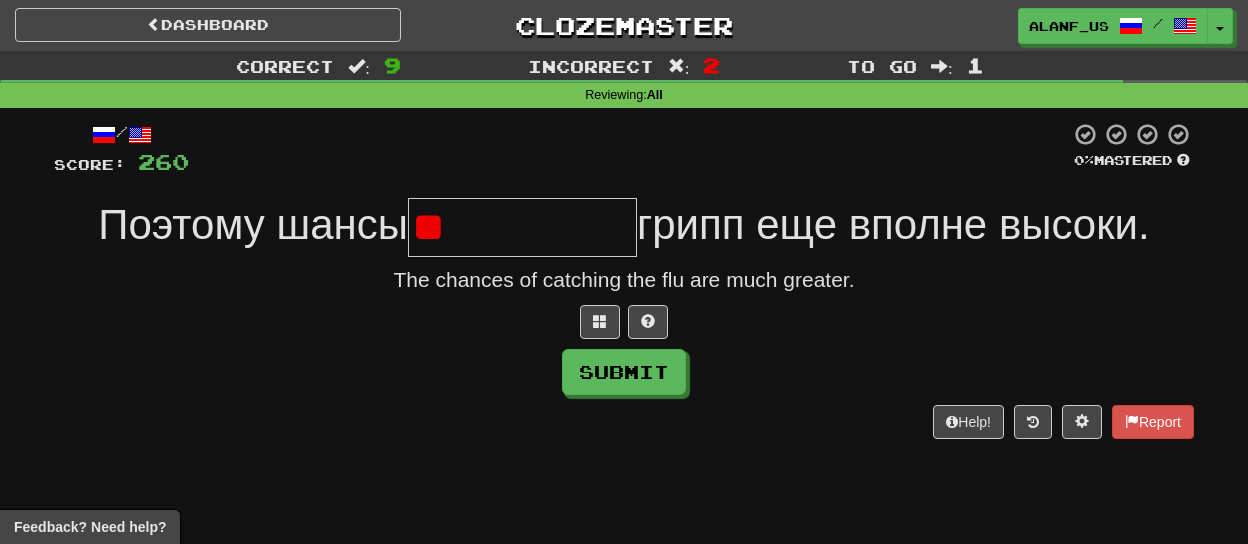 type on "*" 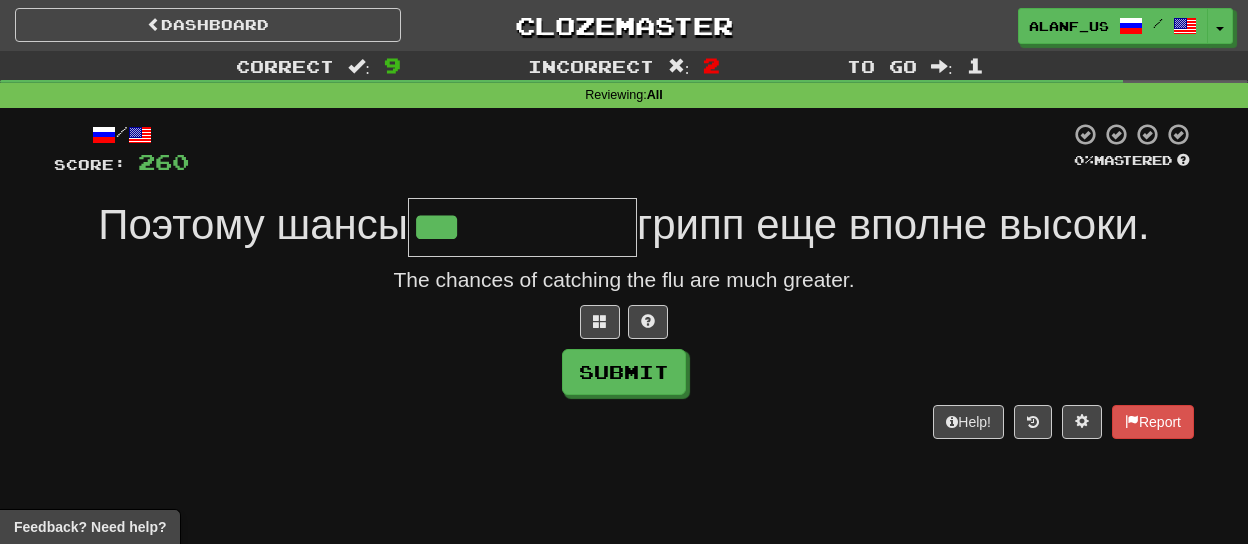 type on "**********" 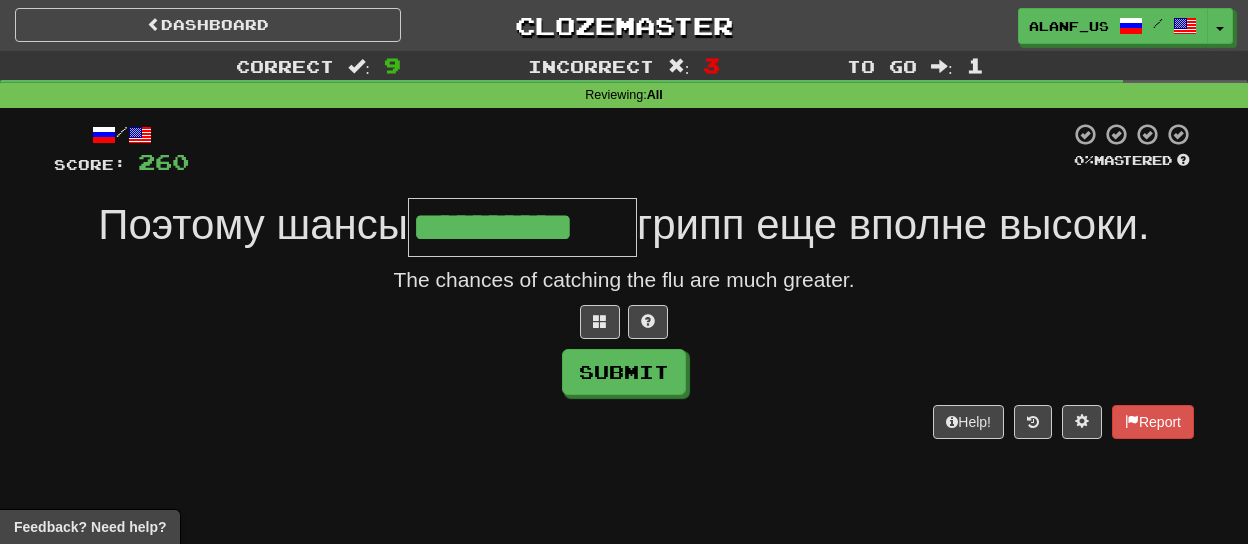 type on "**********" 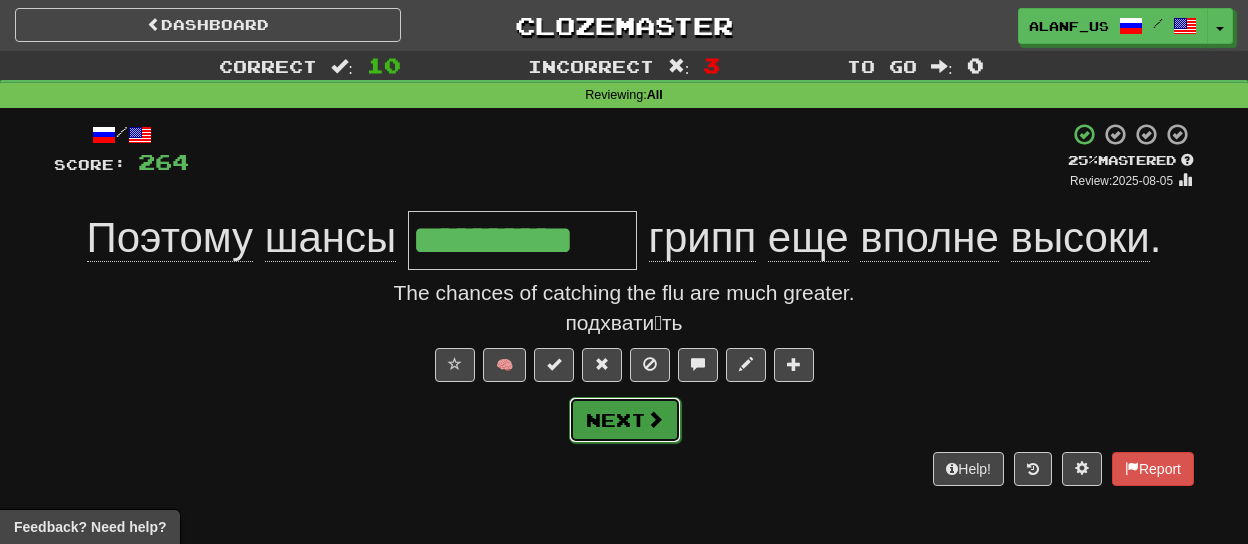 click on "Next" at bounding box center [625, 420] 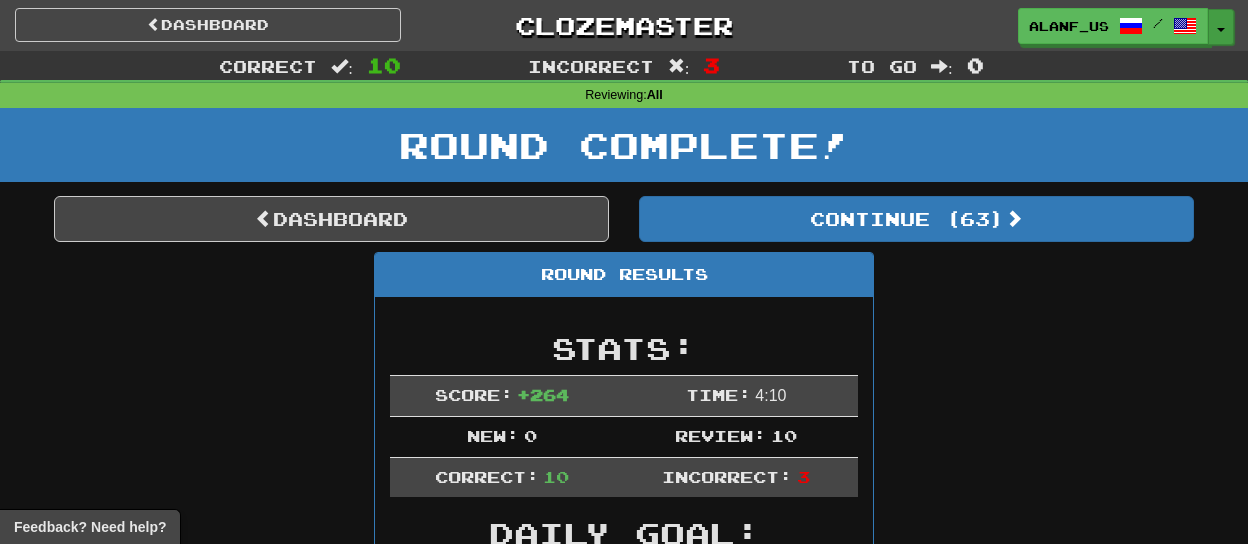 click on "Toggle Dropdown" at bounding box center (1221, 27) 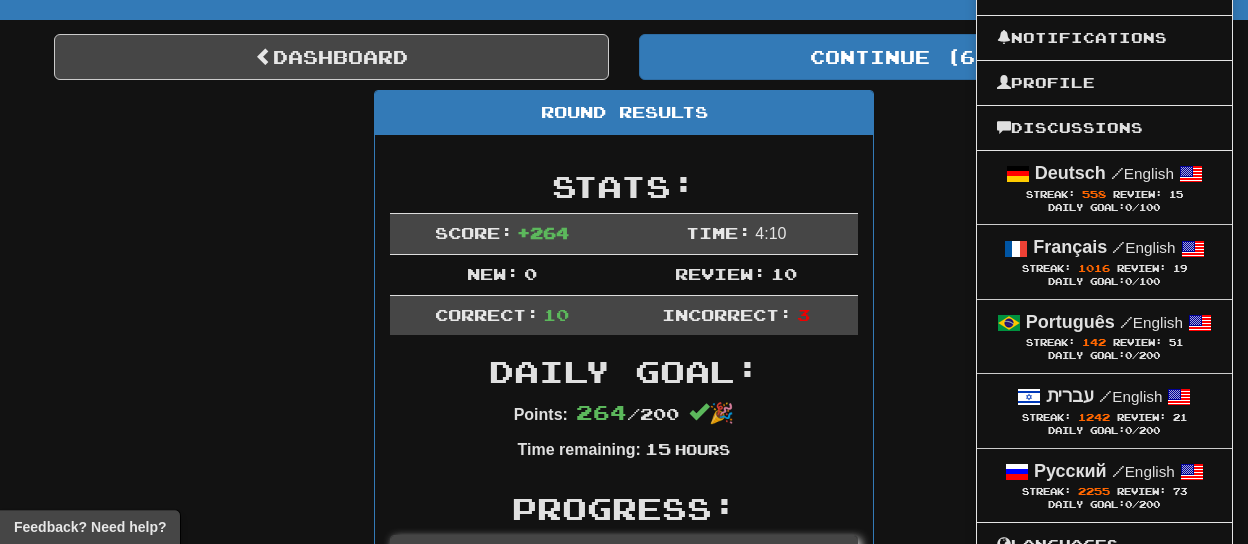 scroll, scrollTop: 186, scrollLeft: 0, axis: vertical 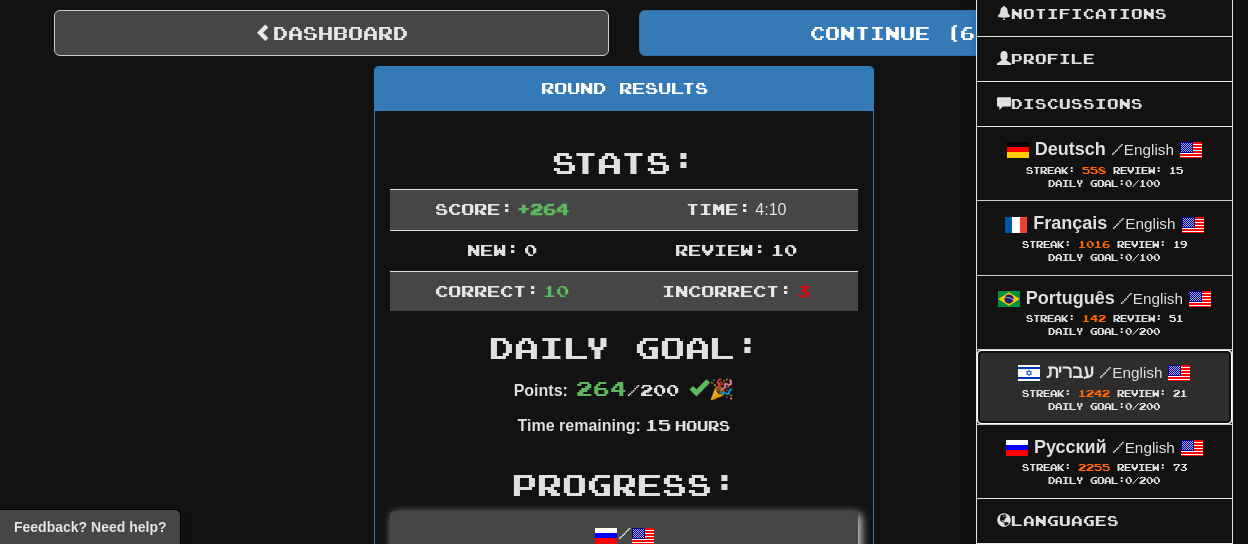 click on "Review:" at bounding box center (1141, 393) 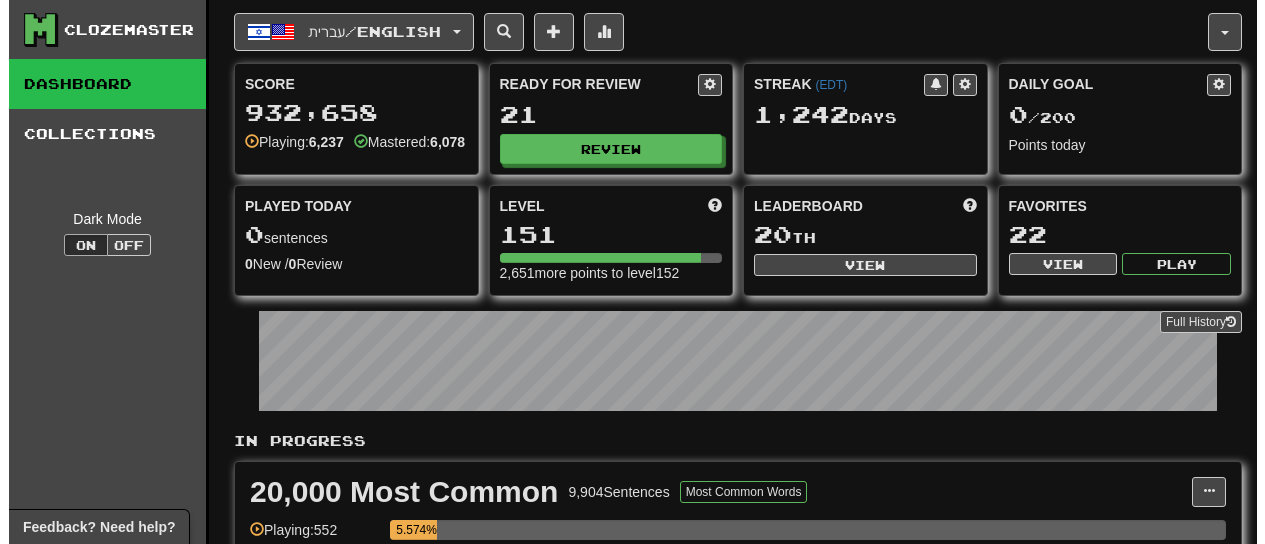 scroll, scrollTop: 0, scrollLeft: 0, axis: both 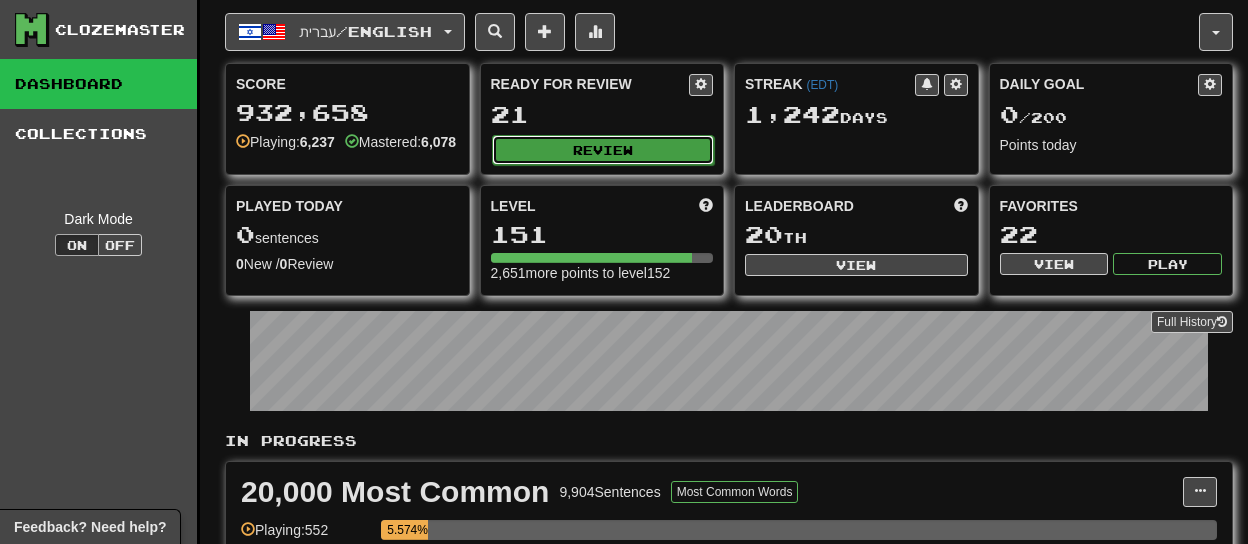 click on "Review" at bounding box center (603, 150) 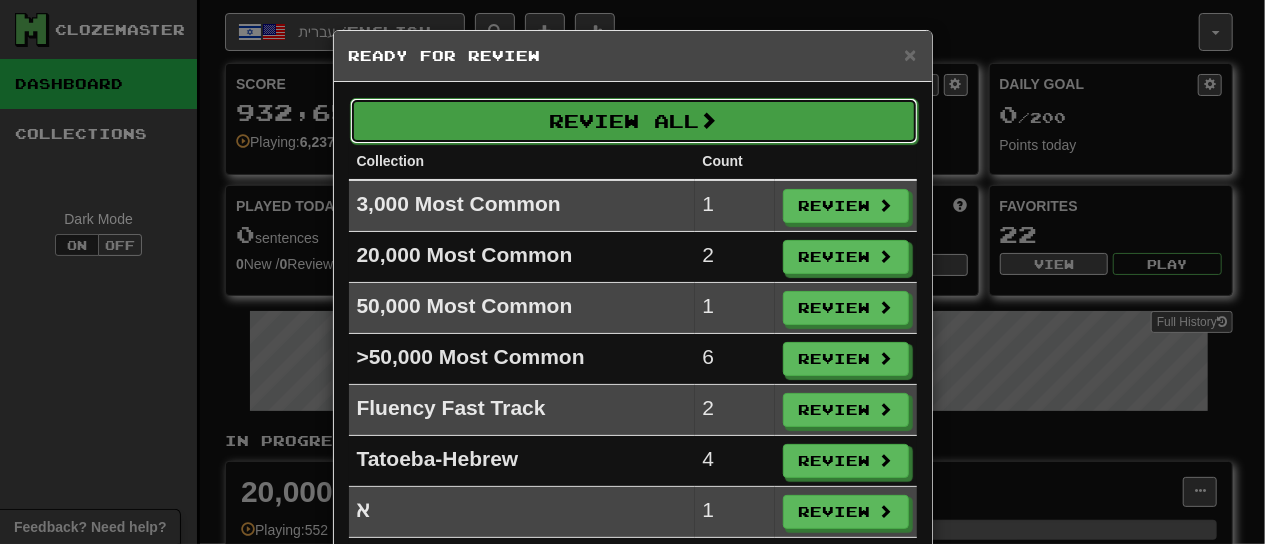 click on "Review All" at bounding box center (634, 121) 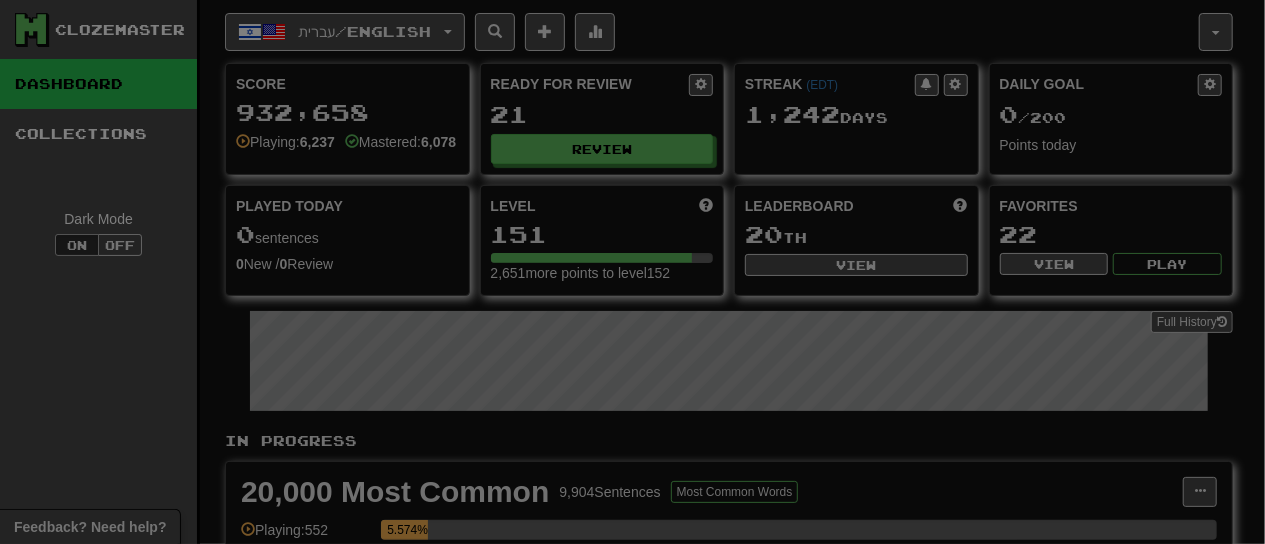 select on "**" 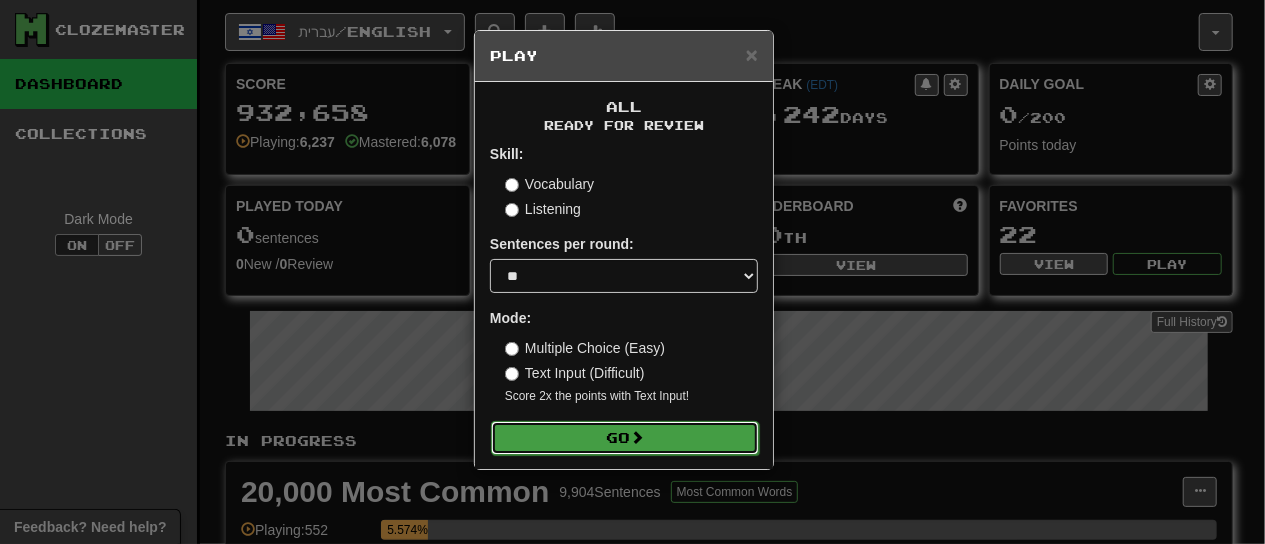 click on "Go" at bounding box center (625, 438) 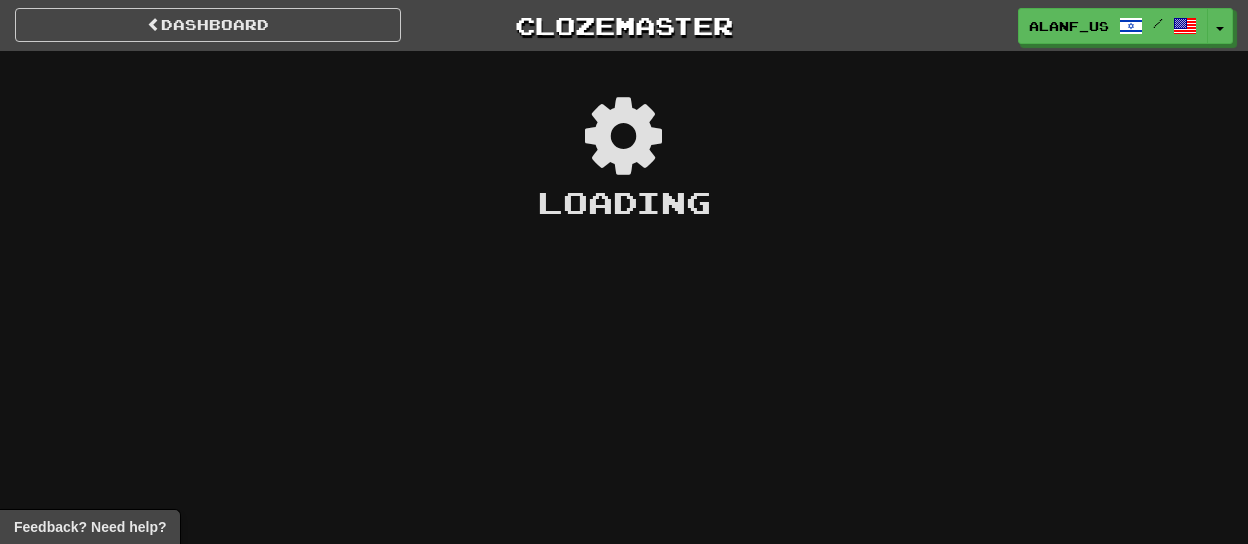 scroll, scrollTop: 0, scrollLeft: 0, axis: both 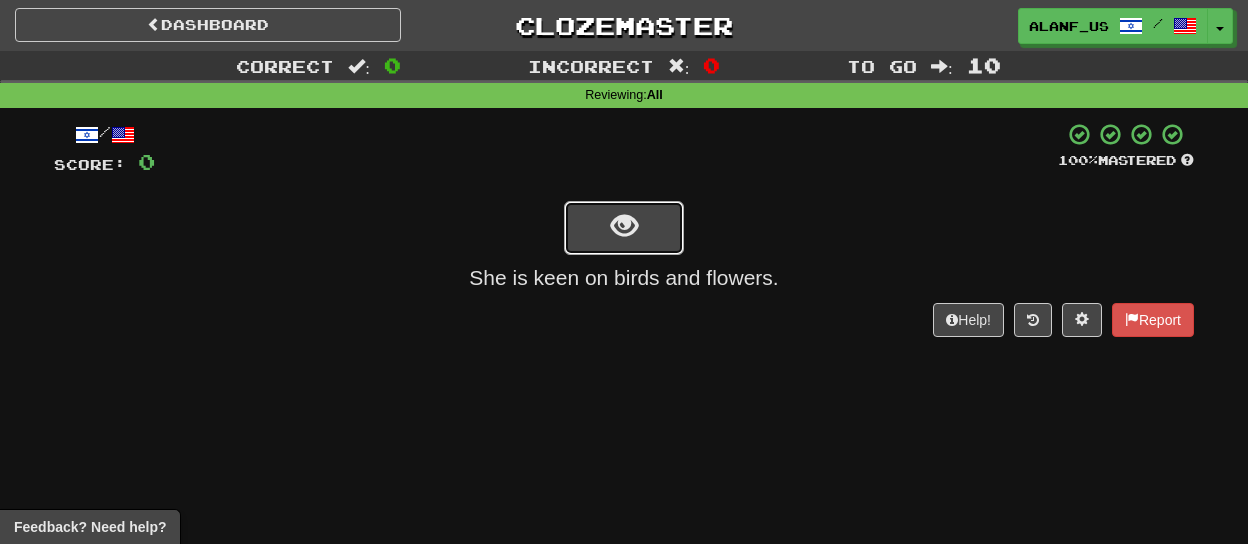 click at bounding box center [624, 228] 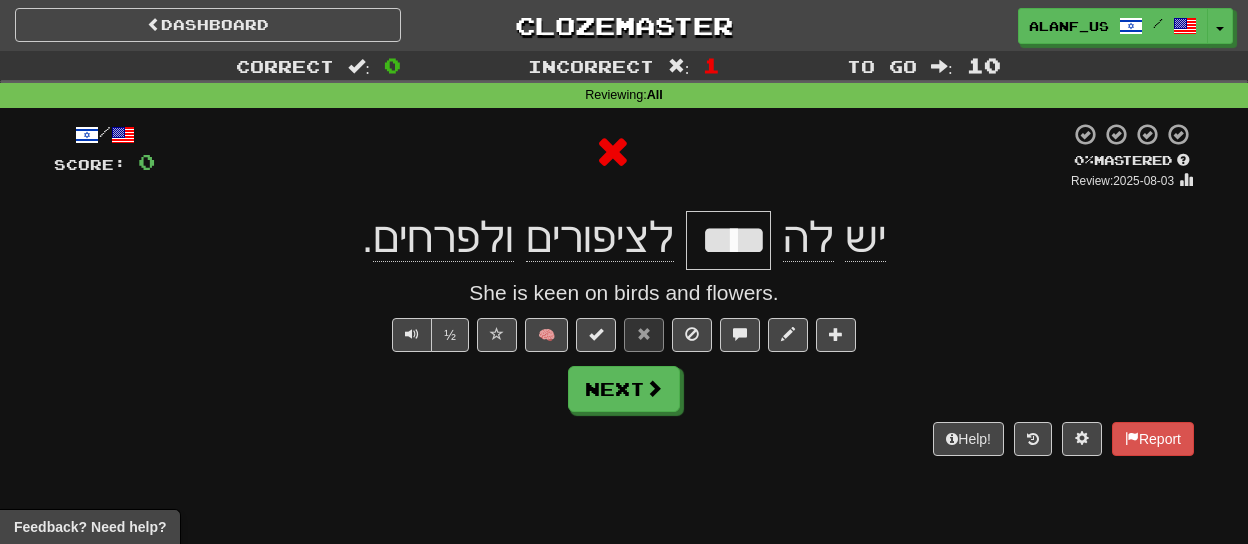type on "****" 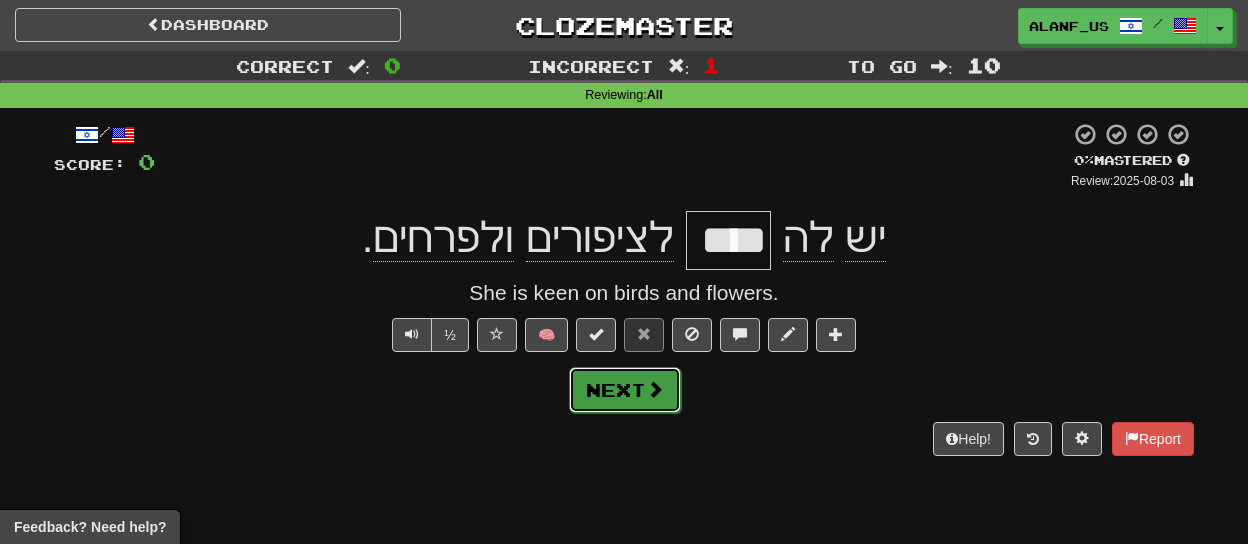 click on "Next" at bounding box center (625, 390) 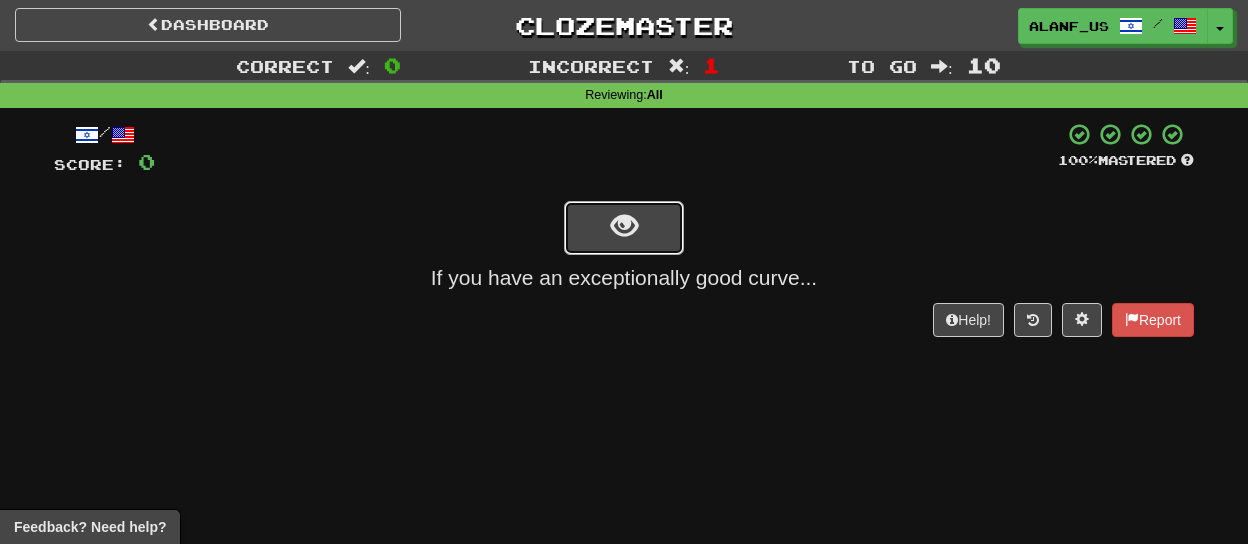 click at bounding box center [624, 228] 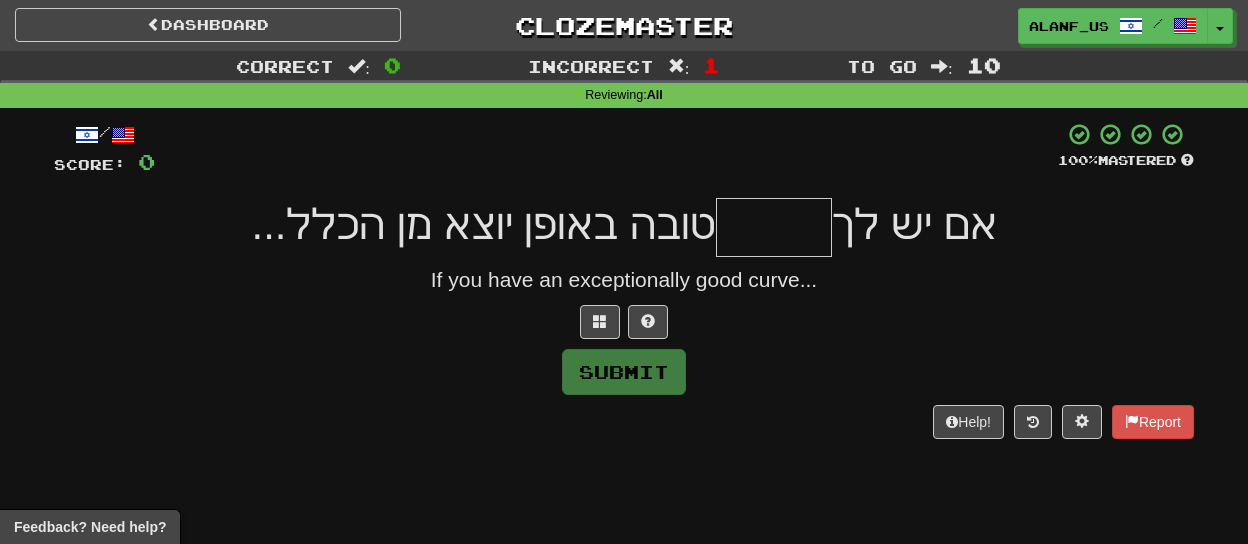 type on "*" 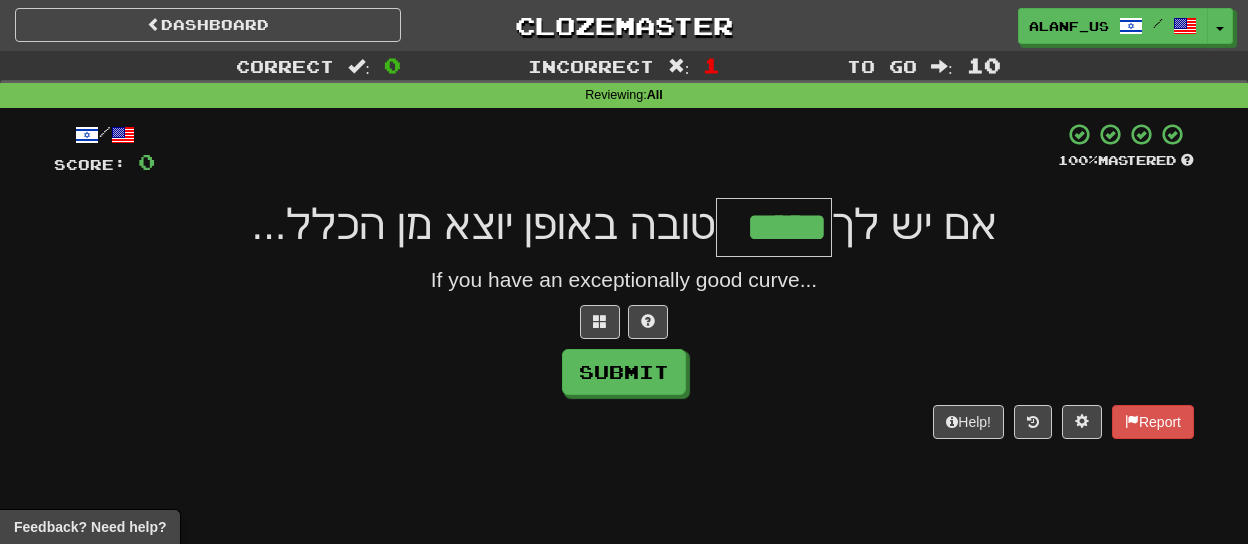 type on "*****" 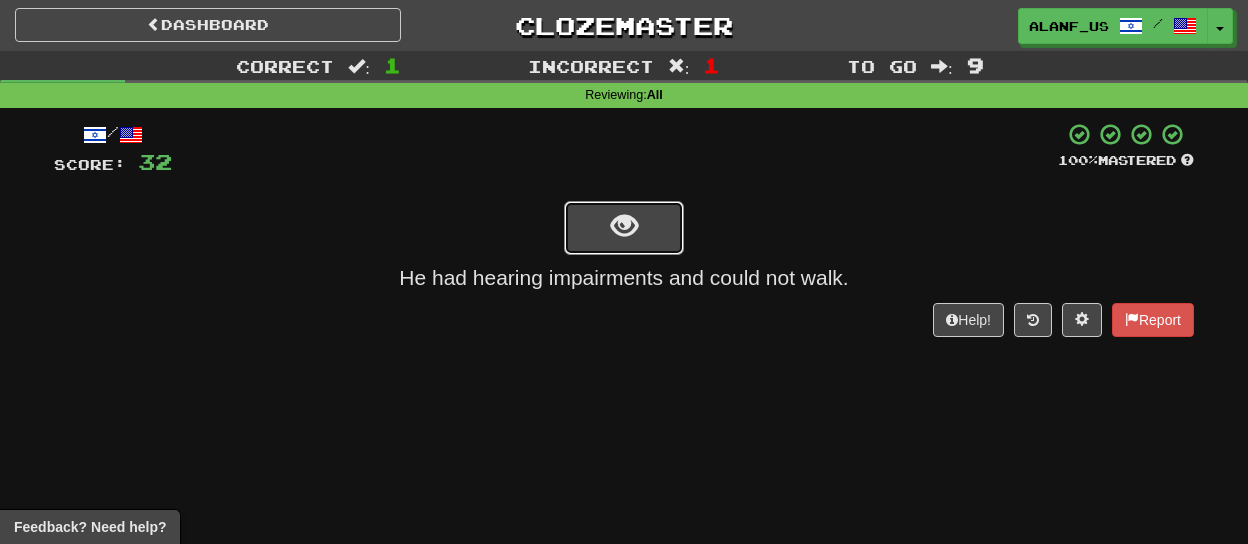 click at bounding box center [624, 228] 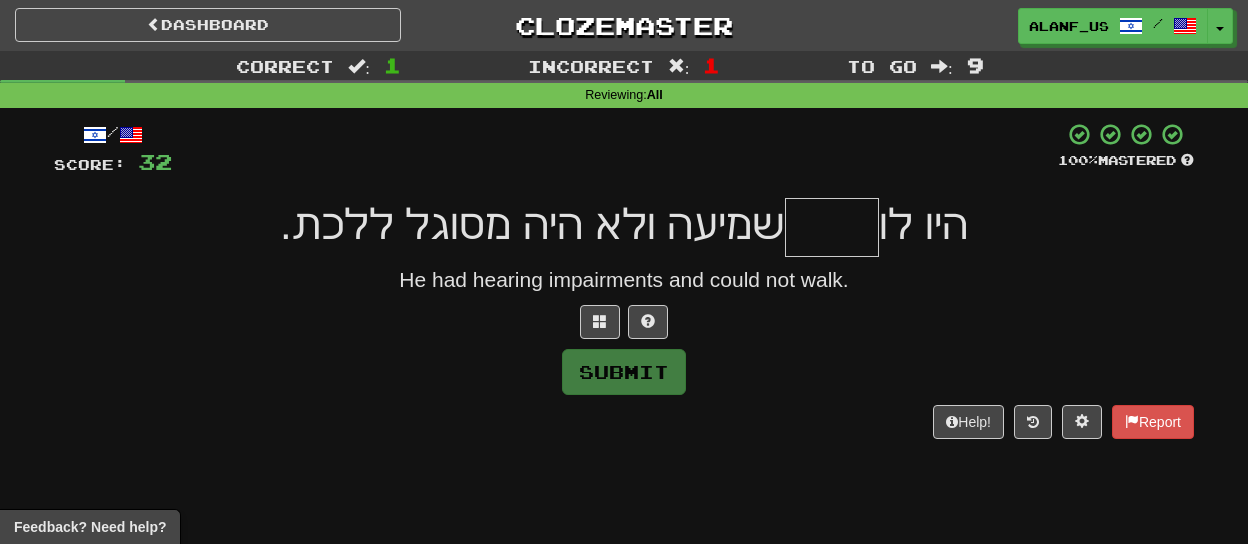 type on "*" 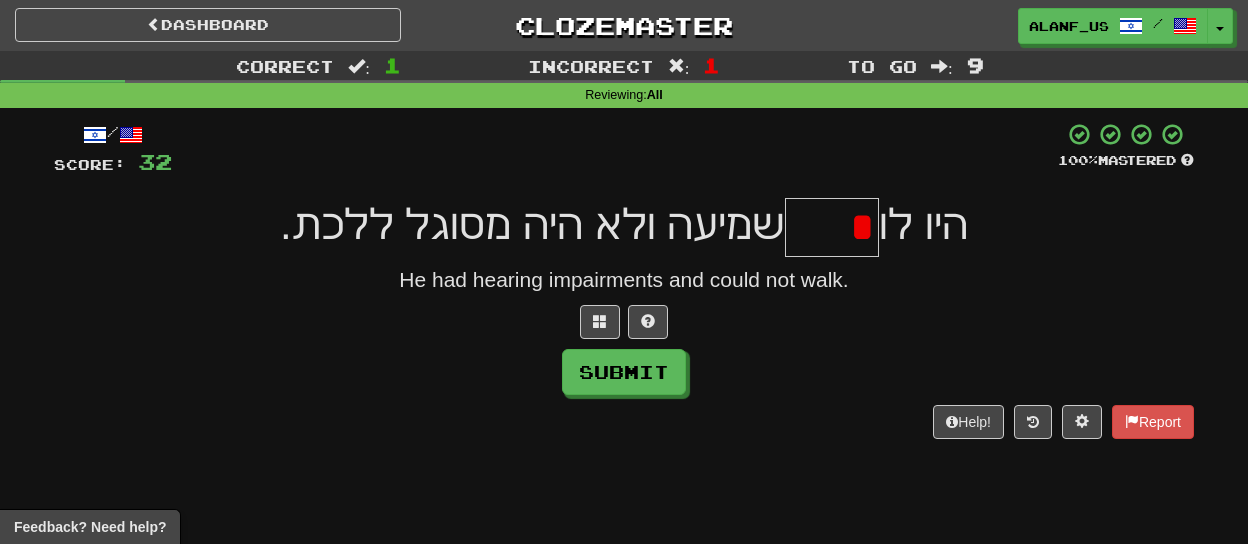 type on "******" 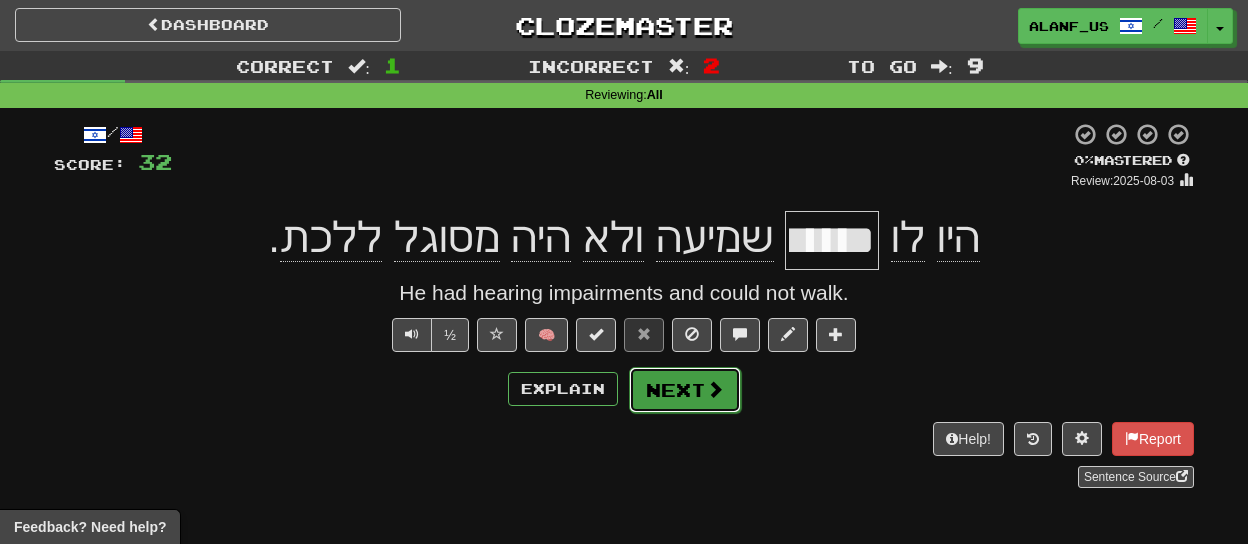 click on "Next" at bounding box center [685, 390] 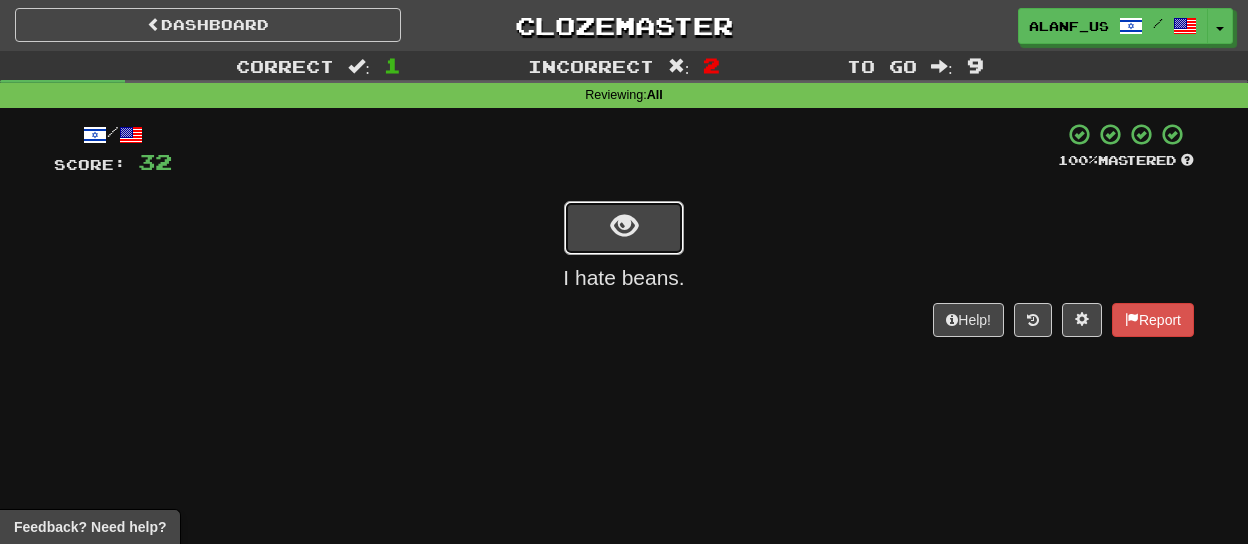 click at bounding box center (624, 228) 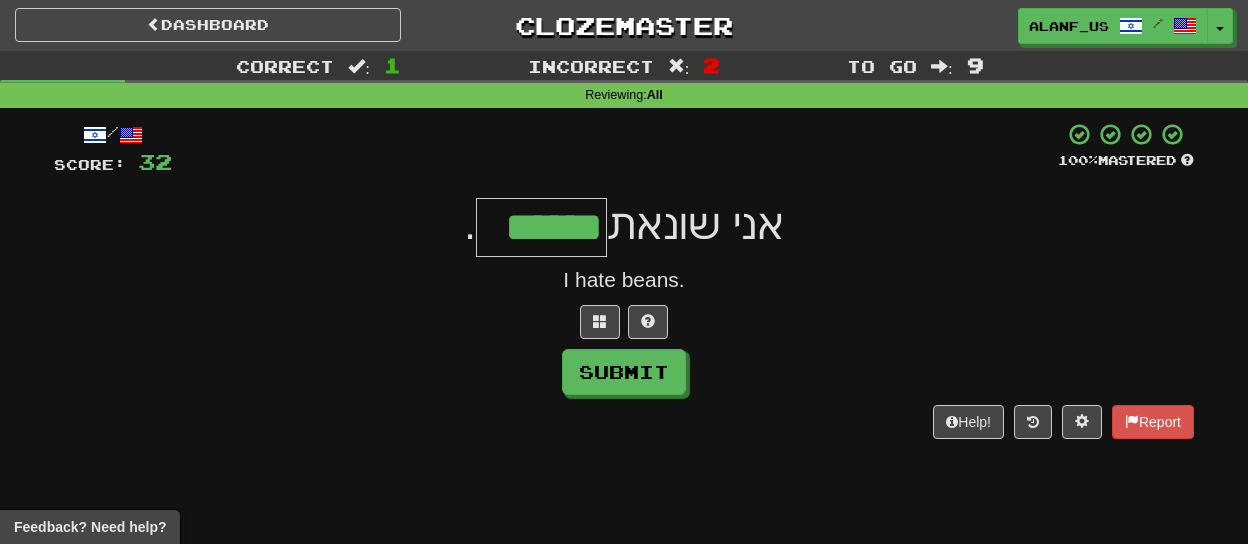 type on "******" 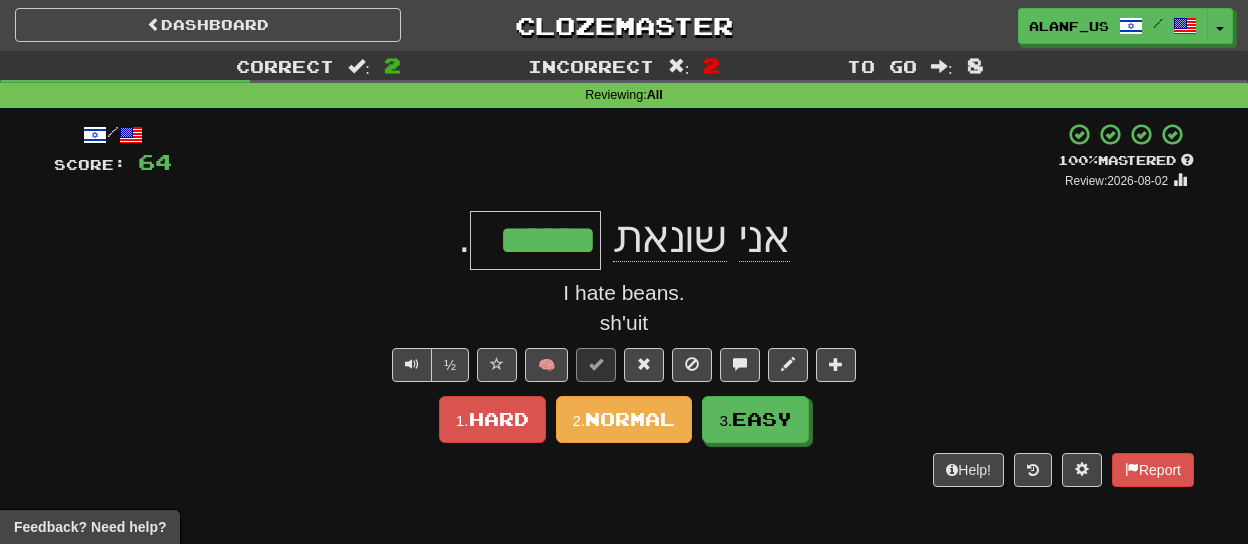 click on "******" at bounding box center (535, 240) 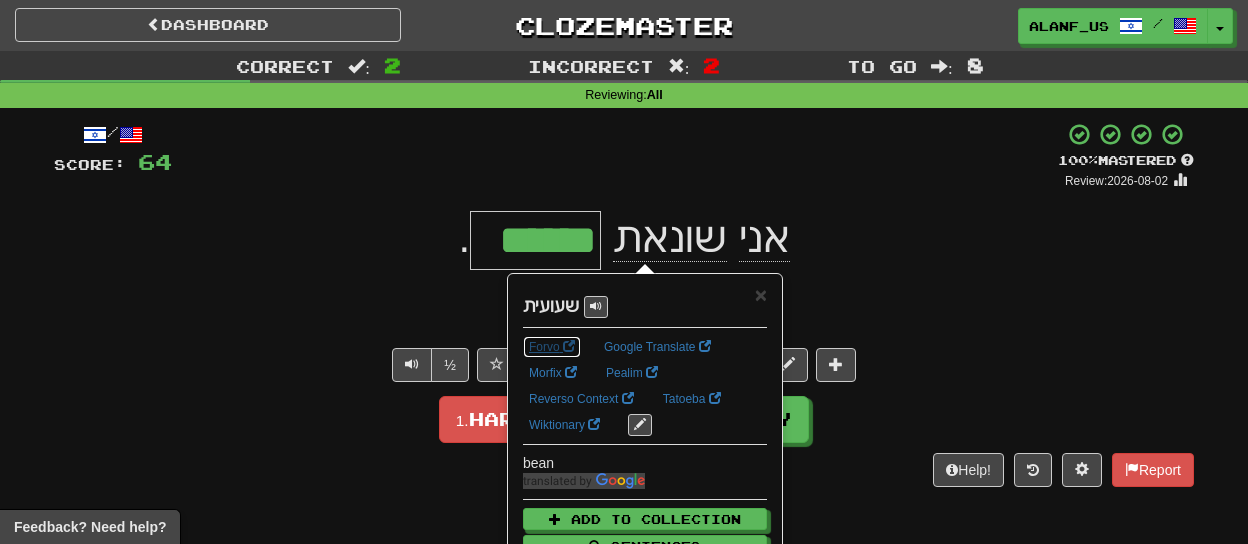 click on "Forvo" at bounding box center [552, 347] 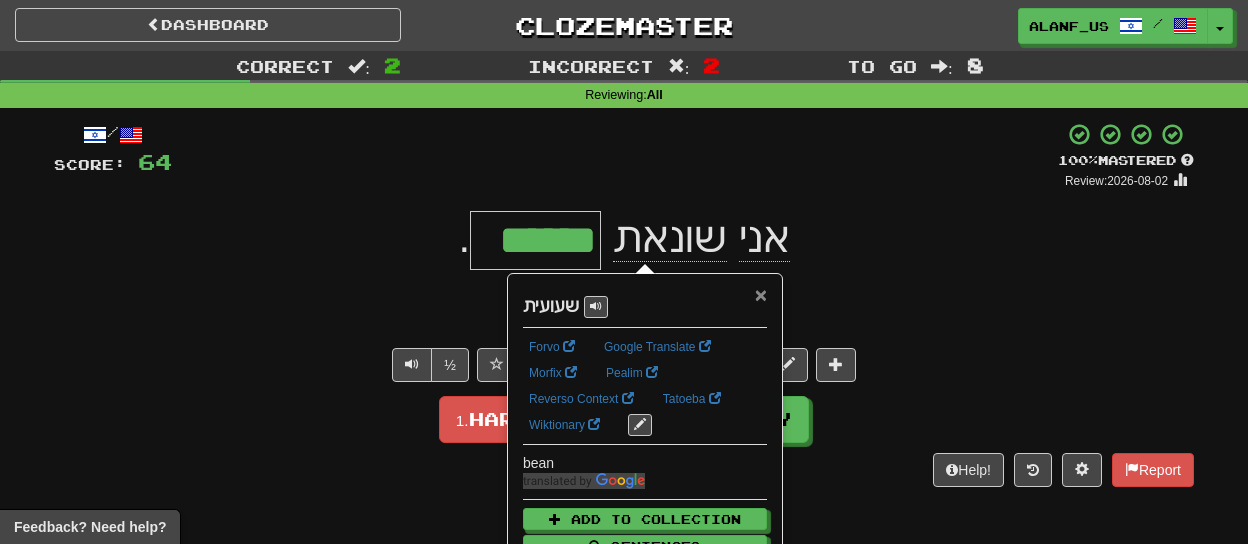 click on "×" at bounding box center [761, 294] 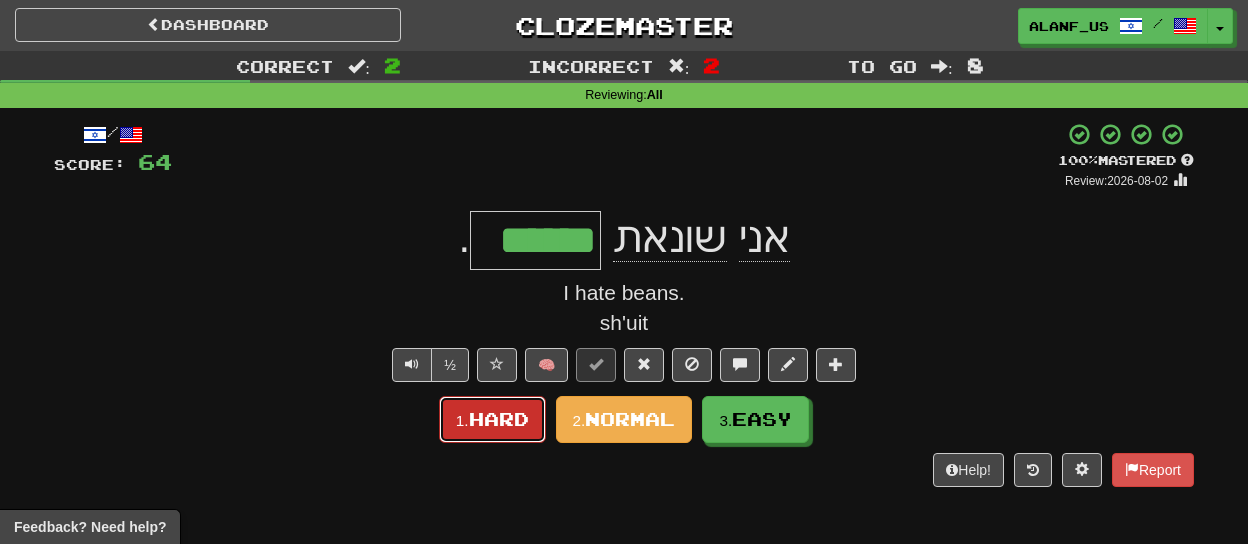 click on "Hard" at bounding box center [499, 419] 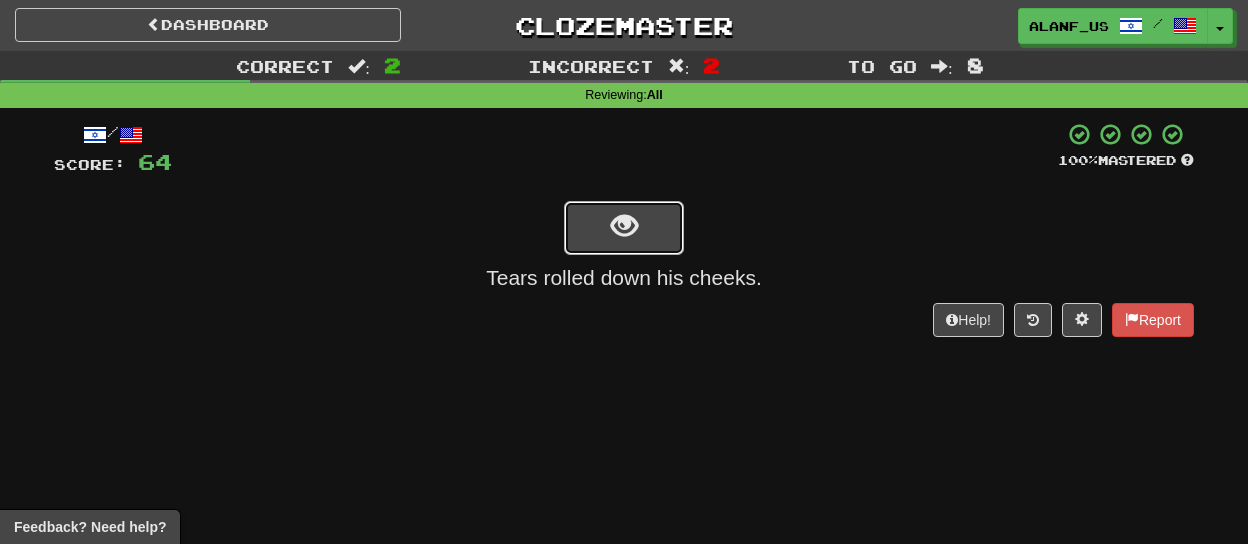 click at bounding box center (624, 228) 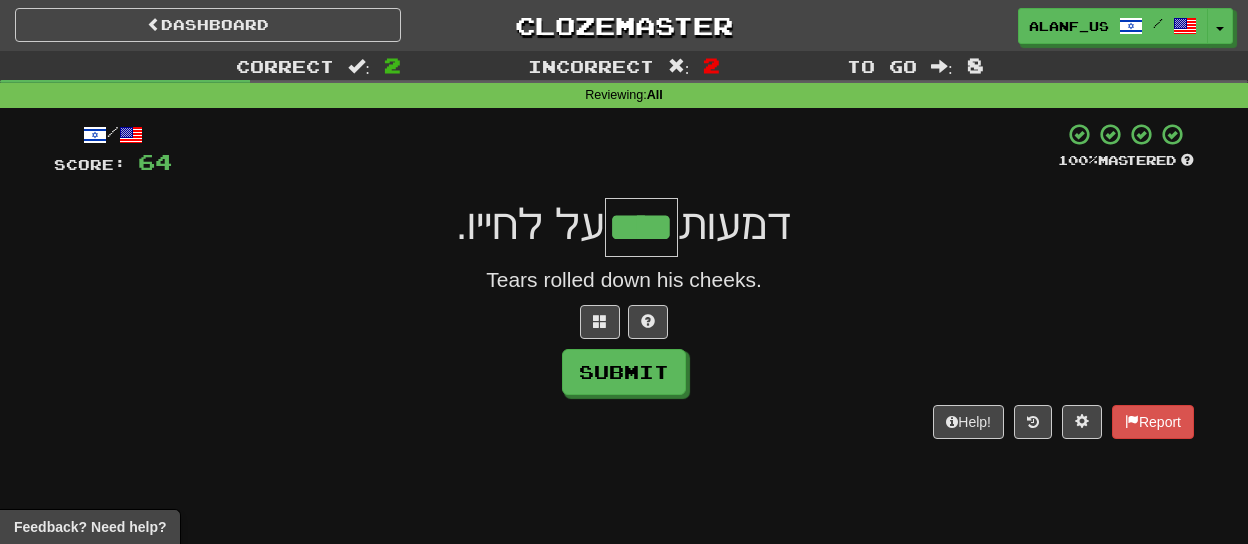 type on "****" 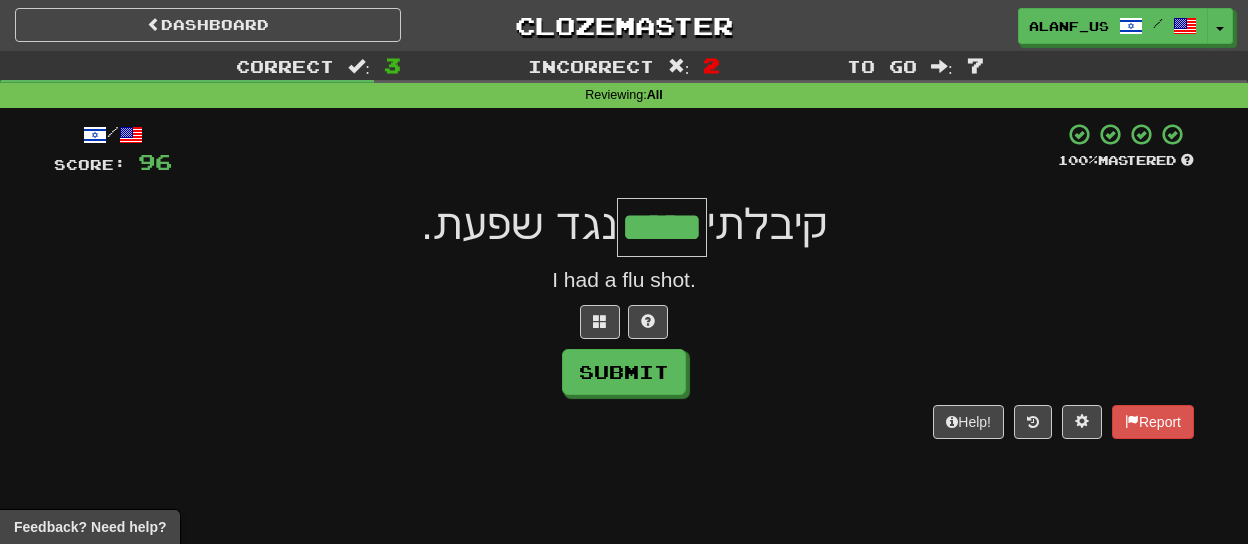 type on "*****" 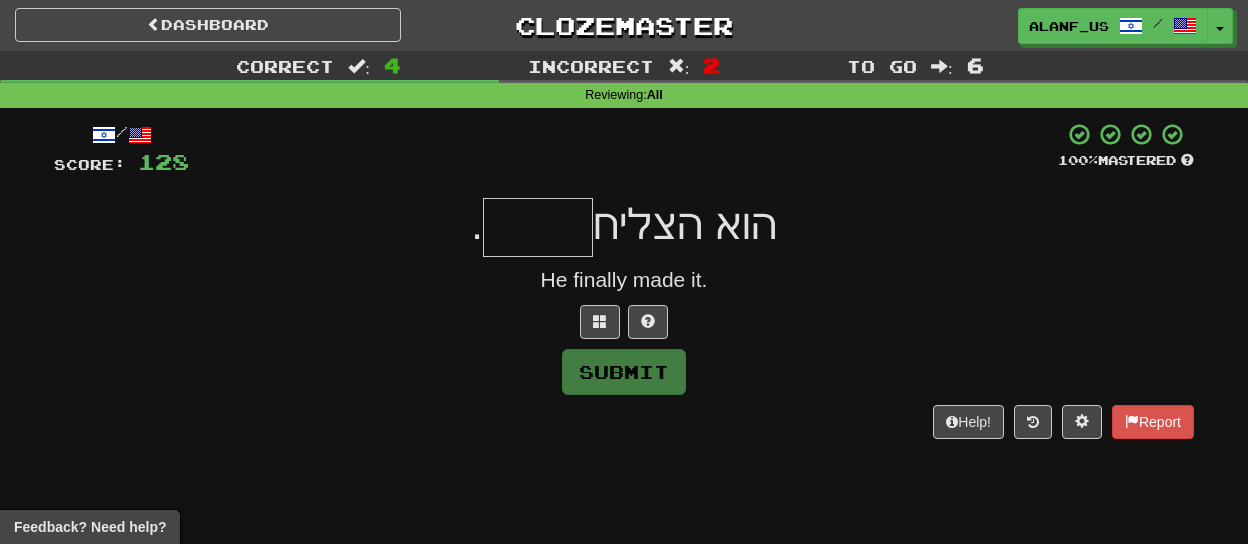 type on "*" 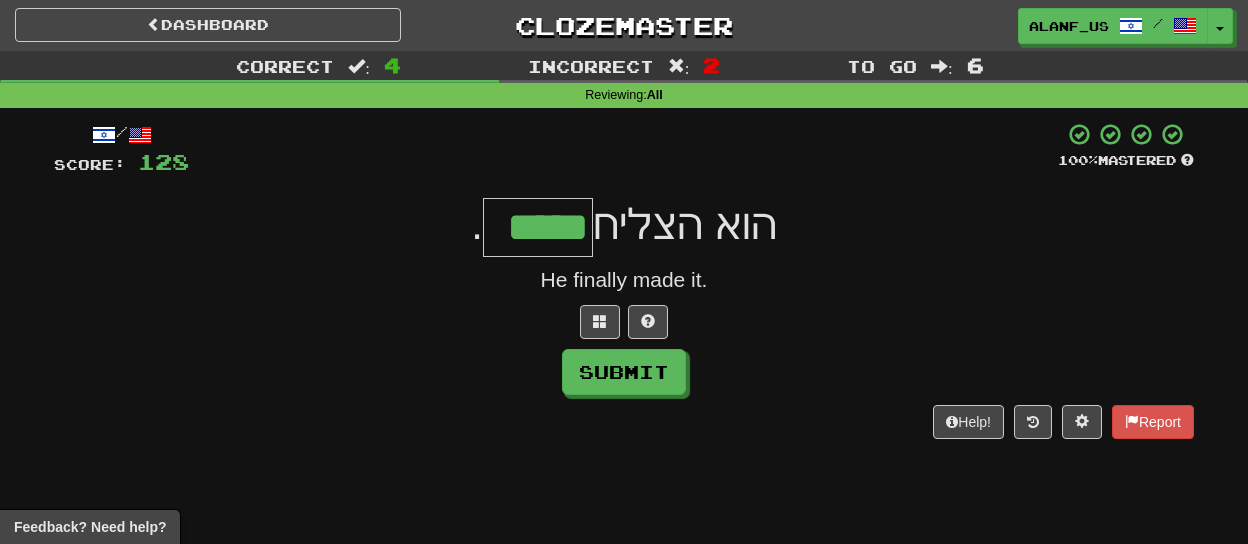 type on "*****" 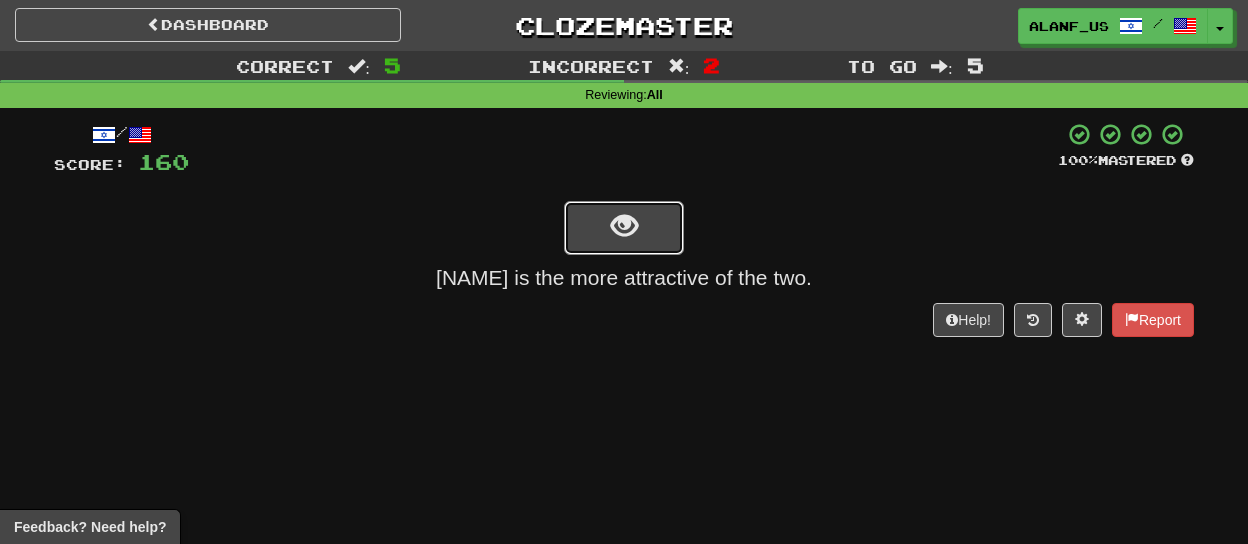 click at bounding box center [624, 228] 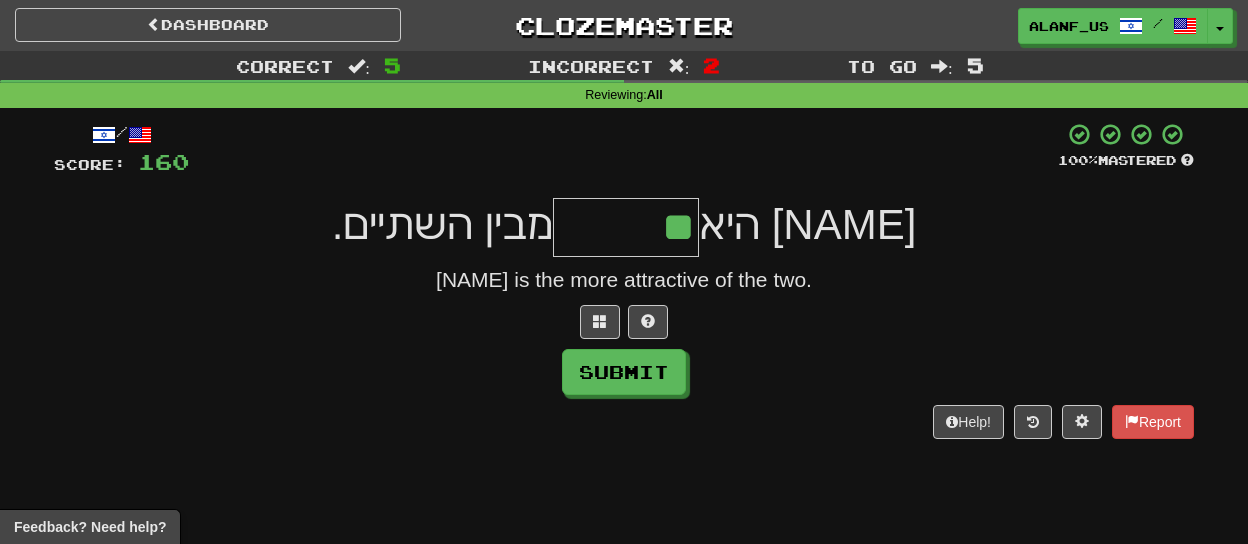 type on "******" 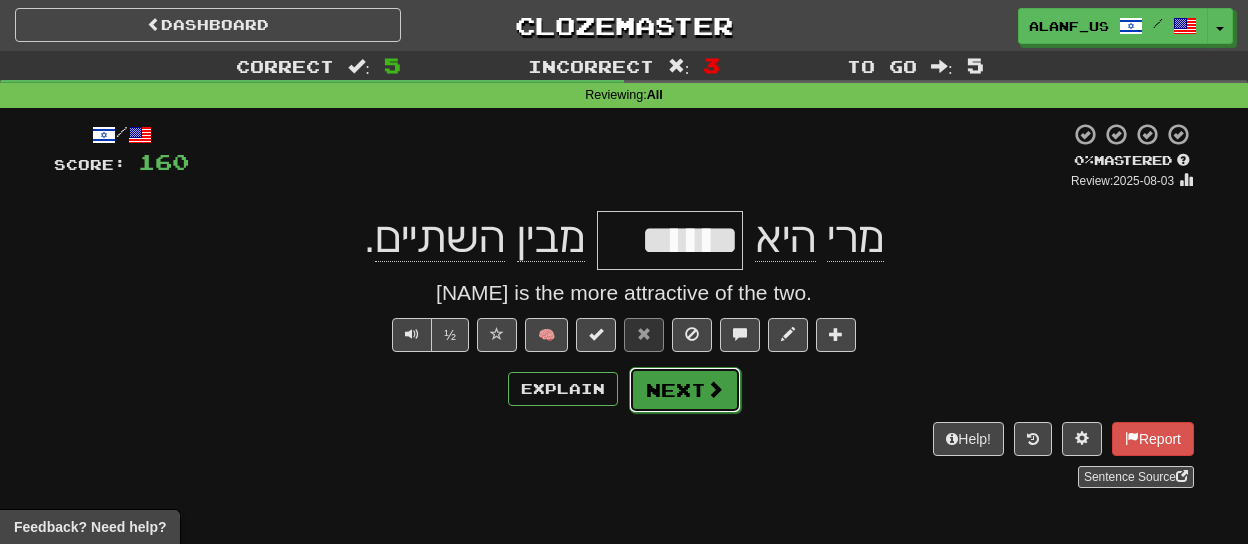 click on "Next" at bounding box center (685, 390) 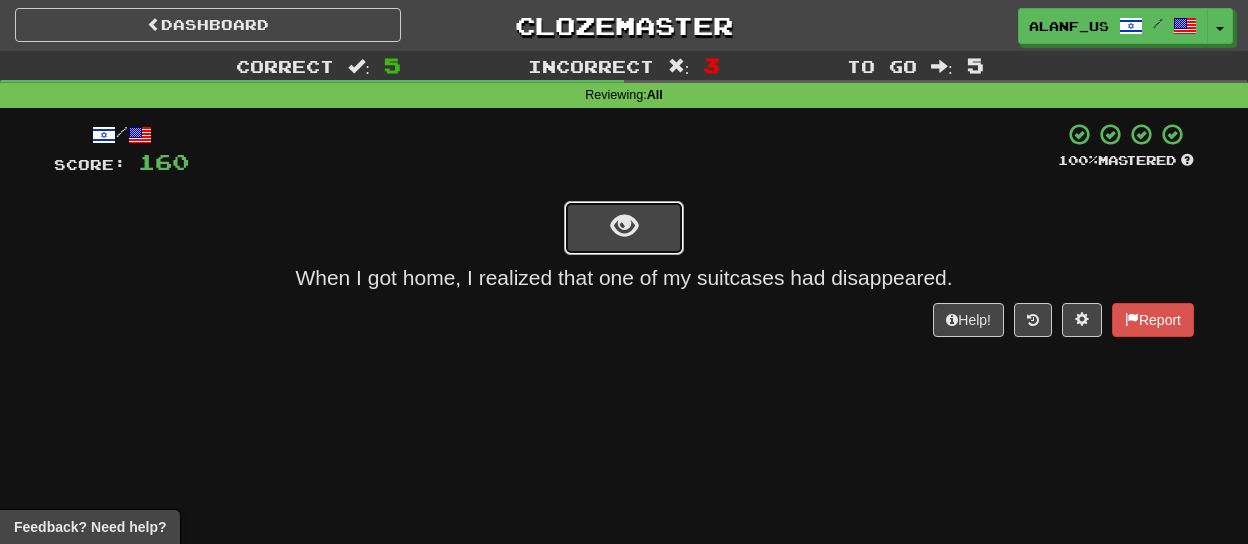 click at bounding box center [624, 228] 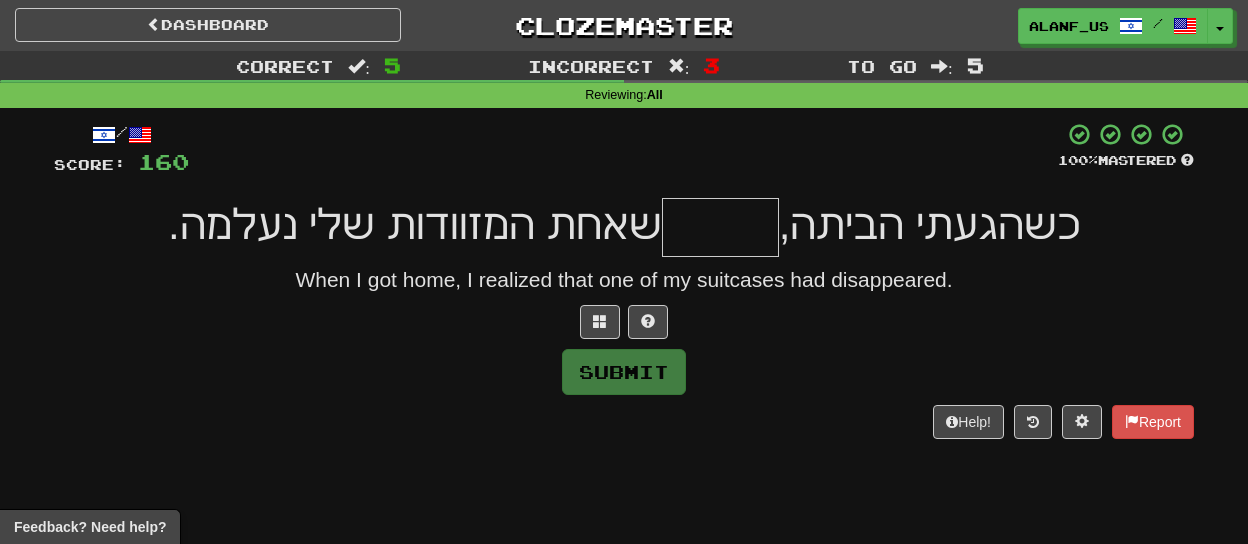 type on "*" 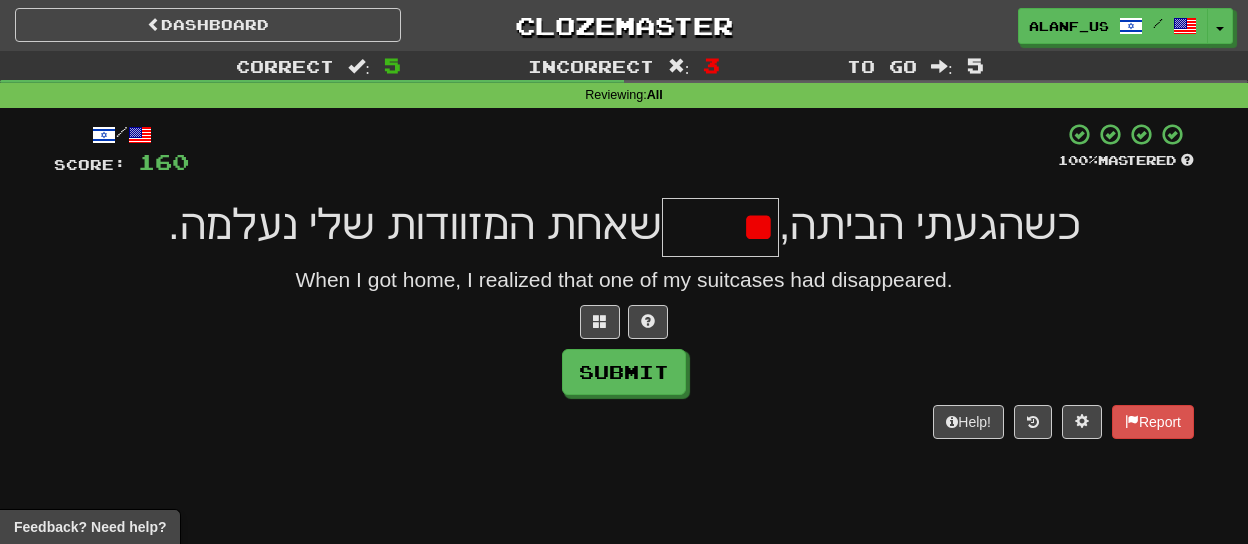 type on "******" 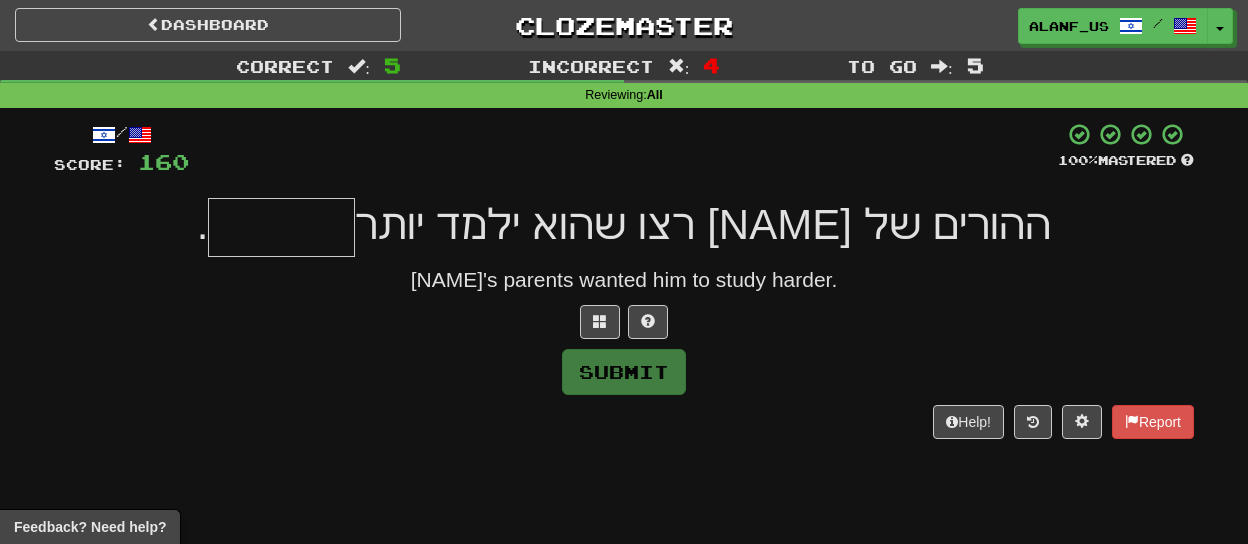type on "*" 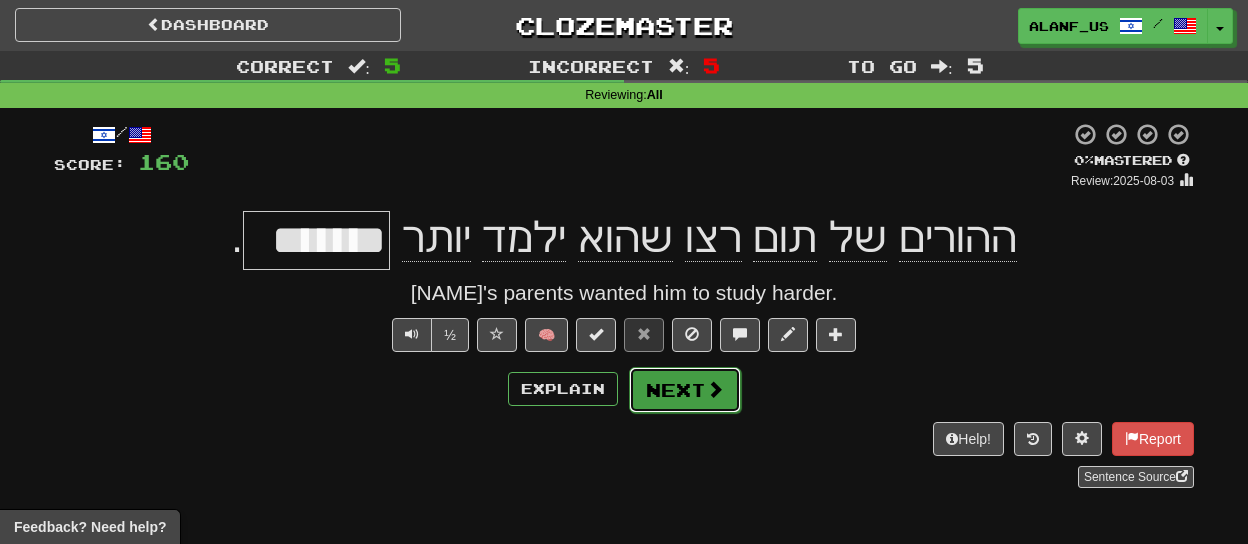 click on "Next" at bounding box center [685, 390] 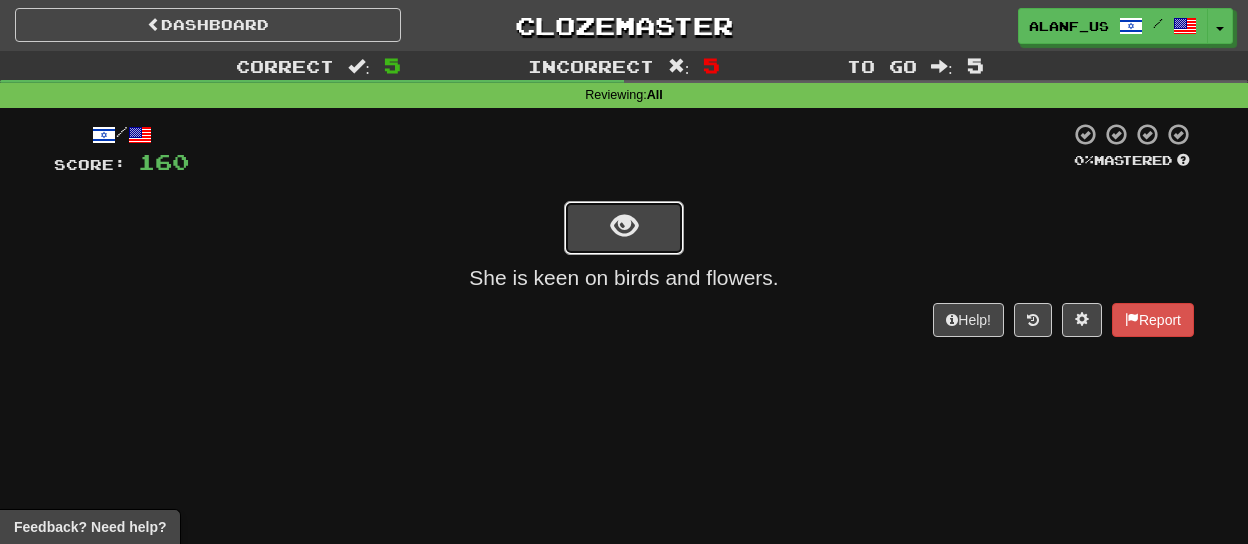 click at bounding box center [624, 226] 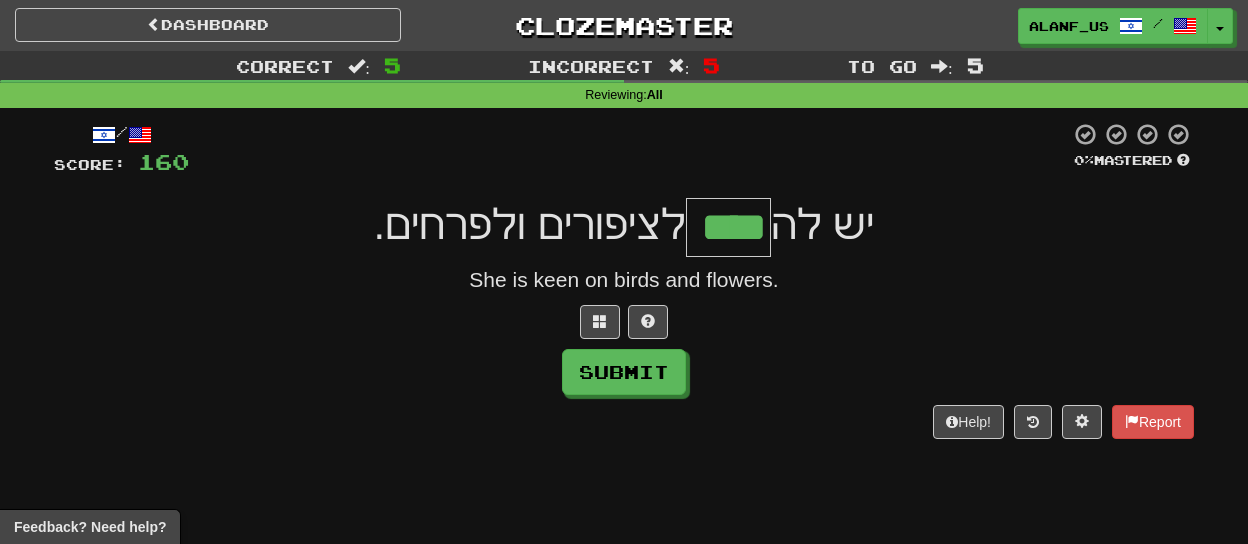 type on "****" 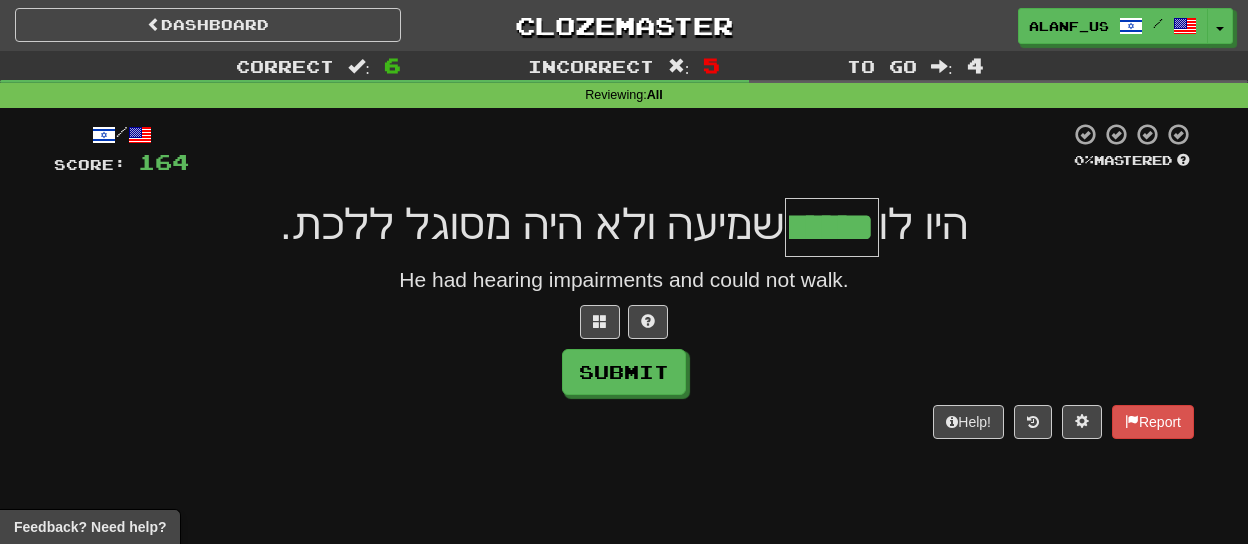 type on "******" 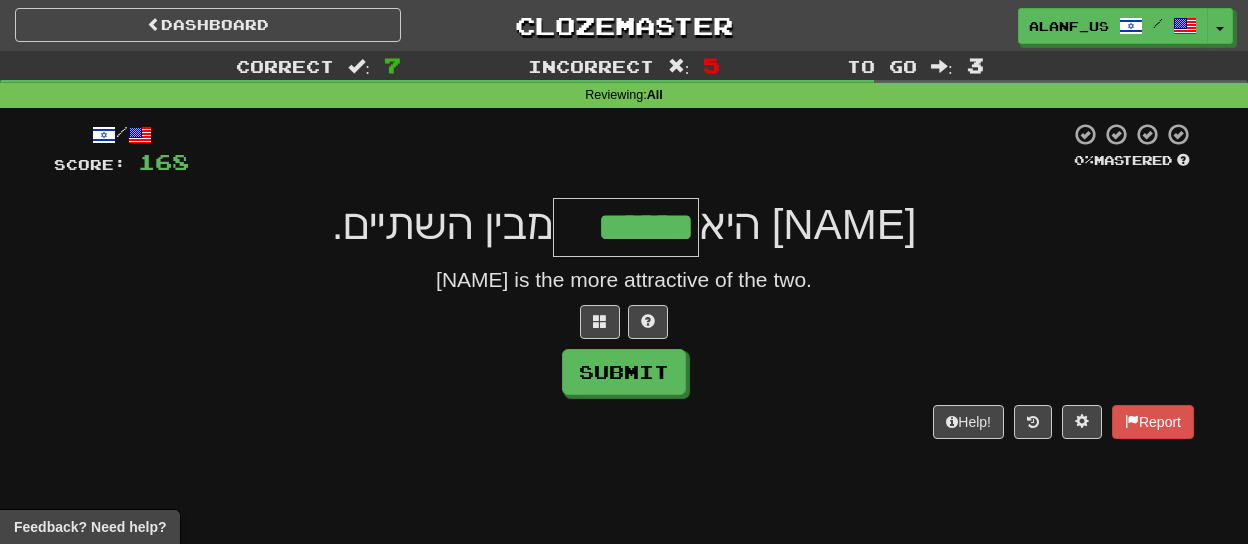 type on "******" 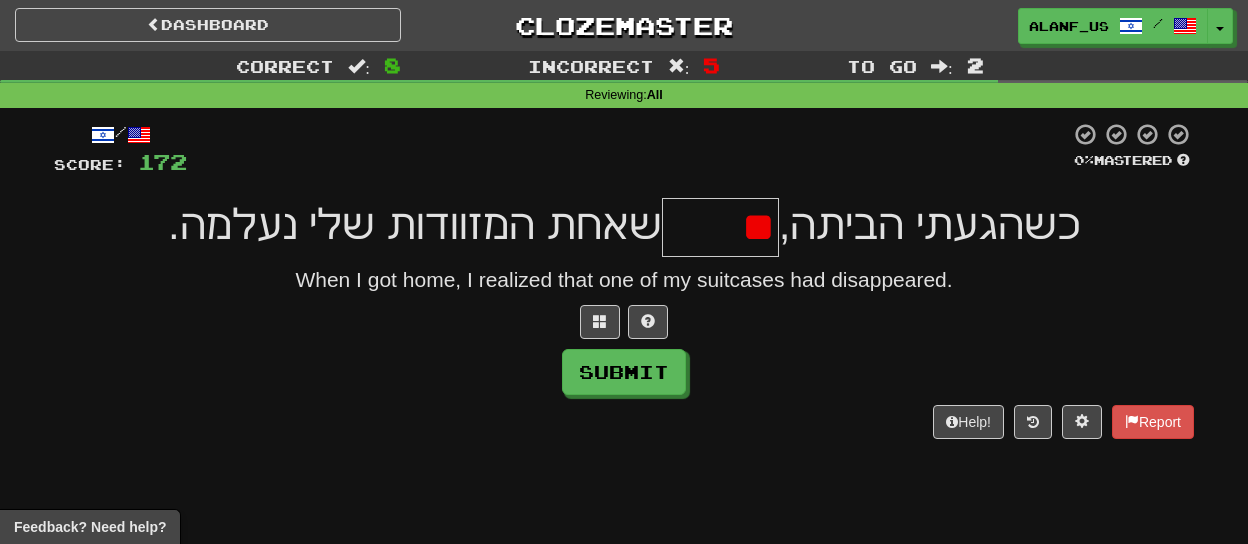 type on "*" 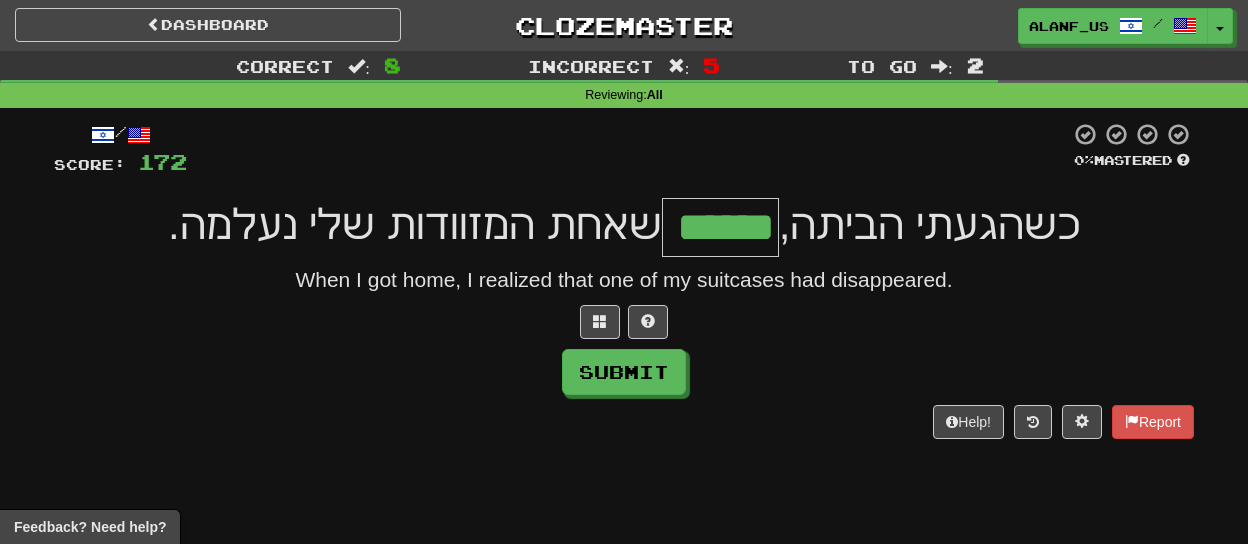 type on "******" 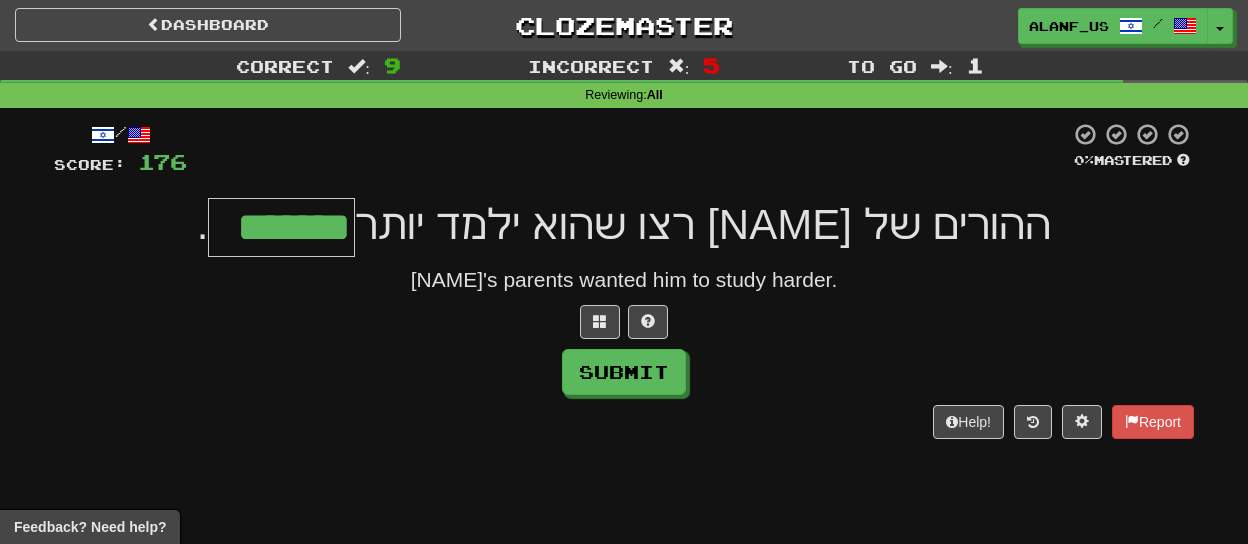 type on "*******" 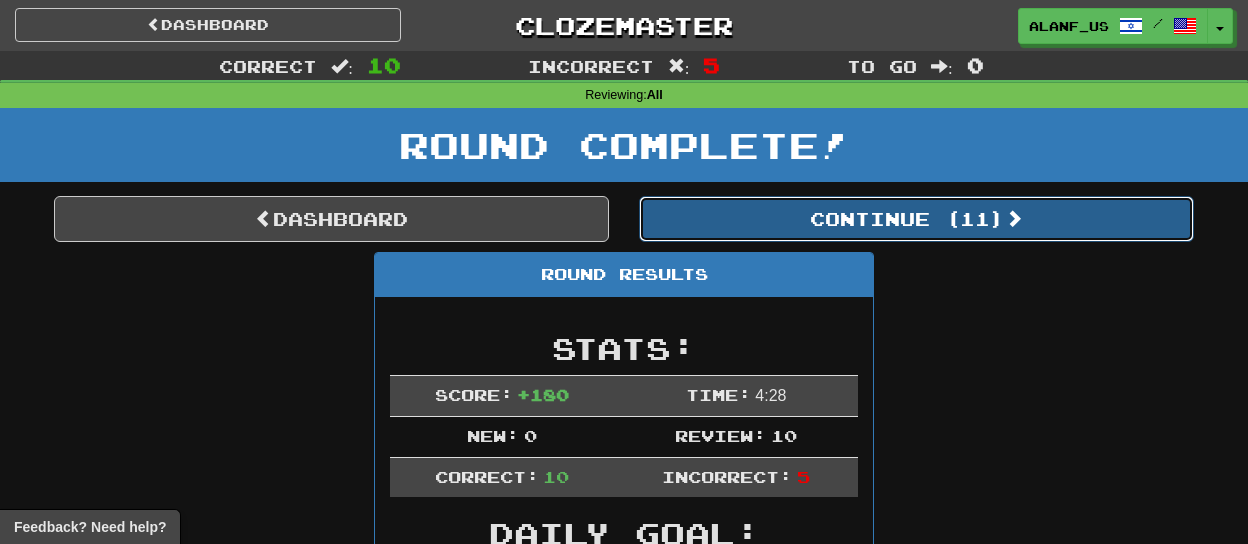 click on "Continue ( 11 )" at bounding box center (916, 219) 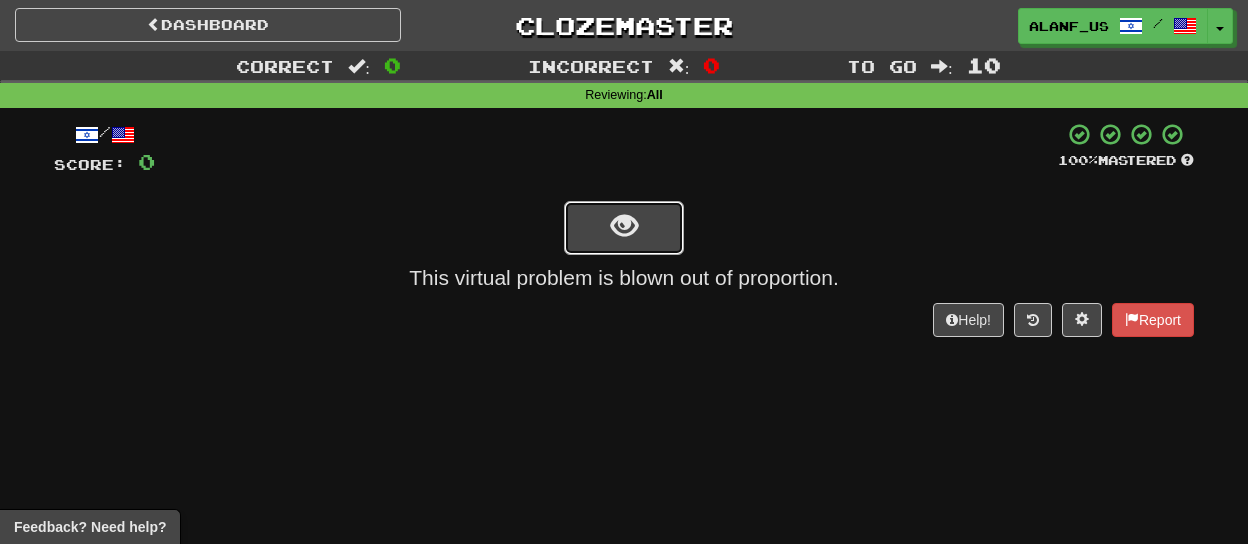 click at bounding box center (624, 228) 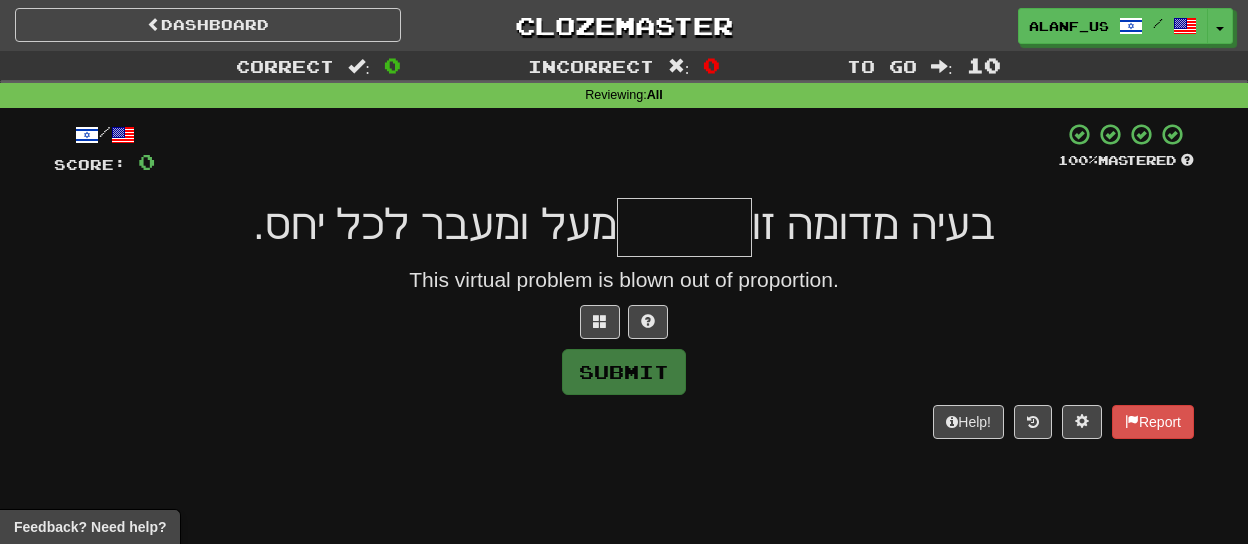 type on "*" 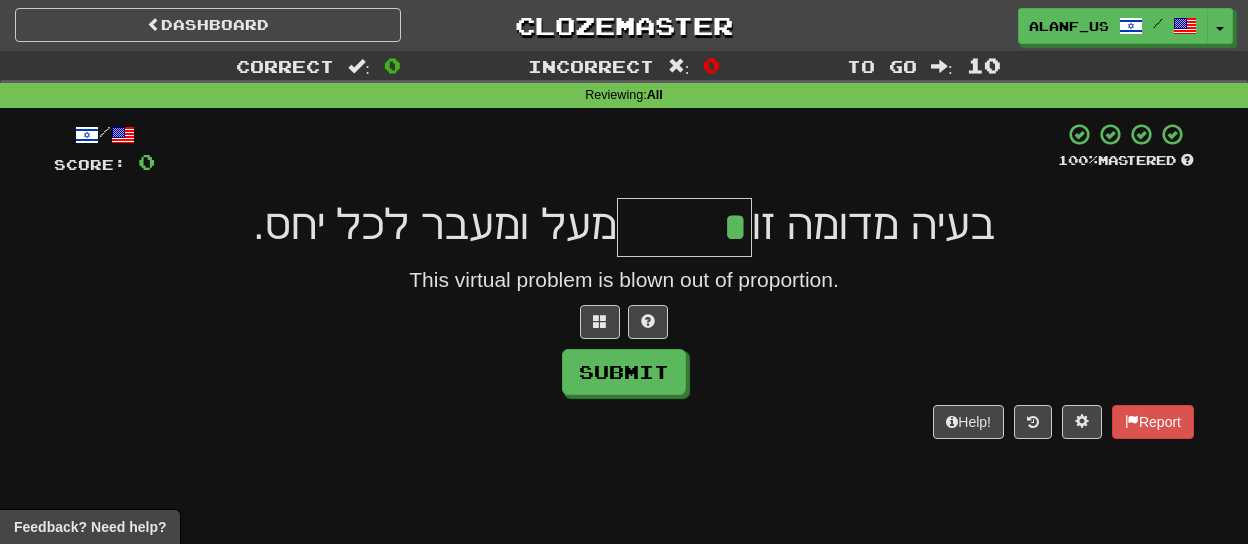 type on "******" 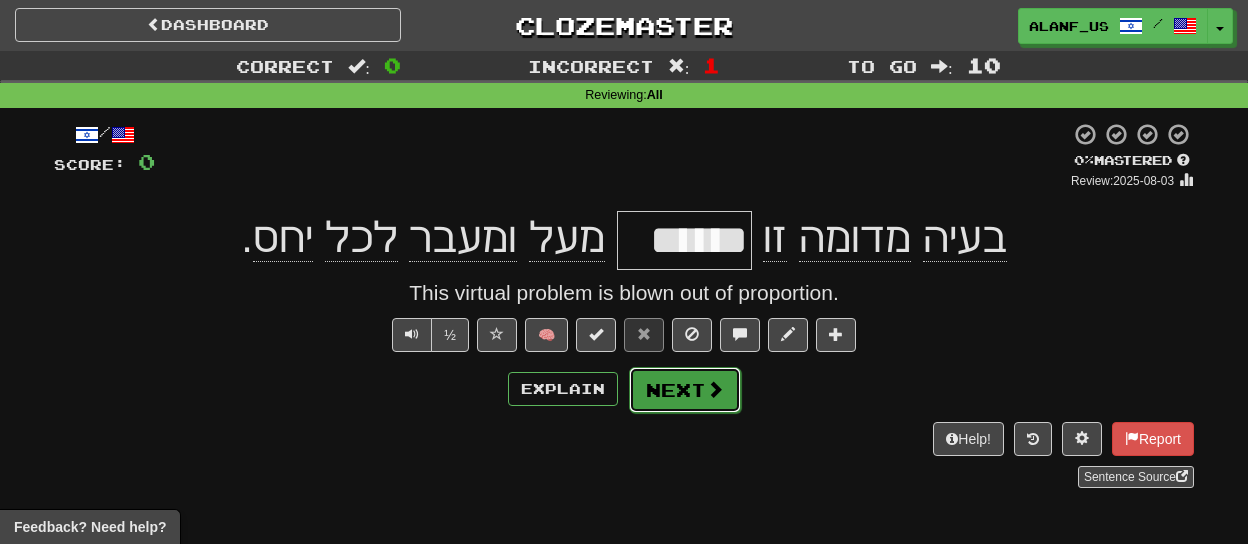 click on "Next" at bounding box center [685, 390] 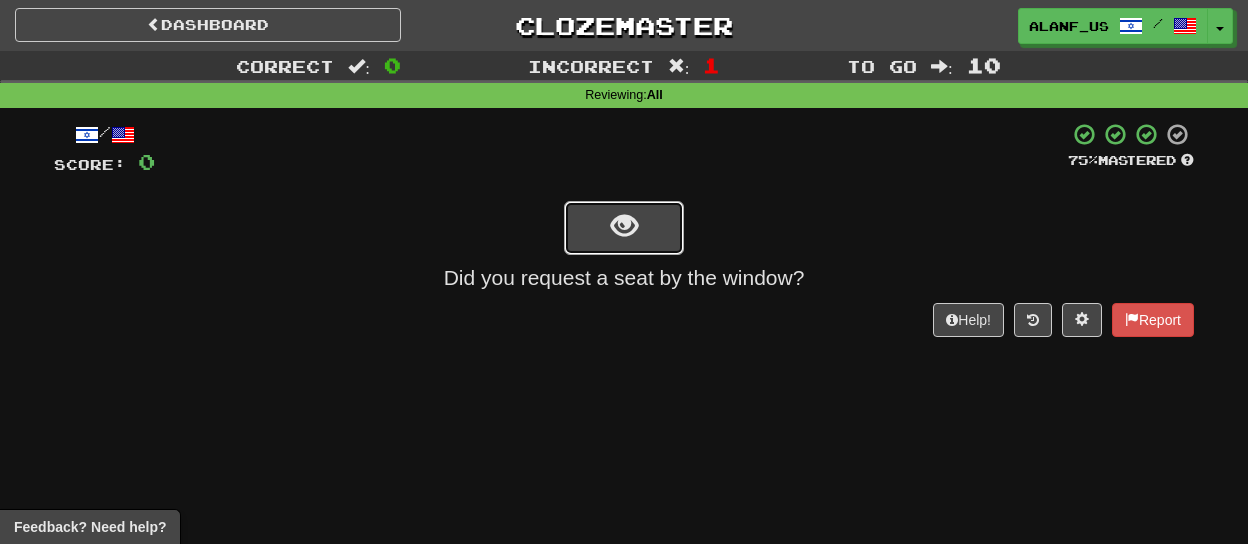 click at bounding box center (624, 226) 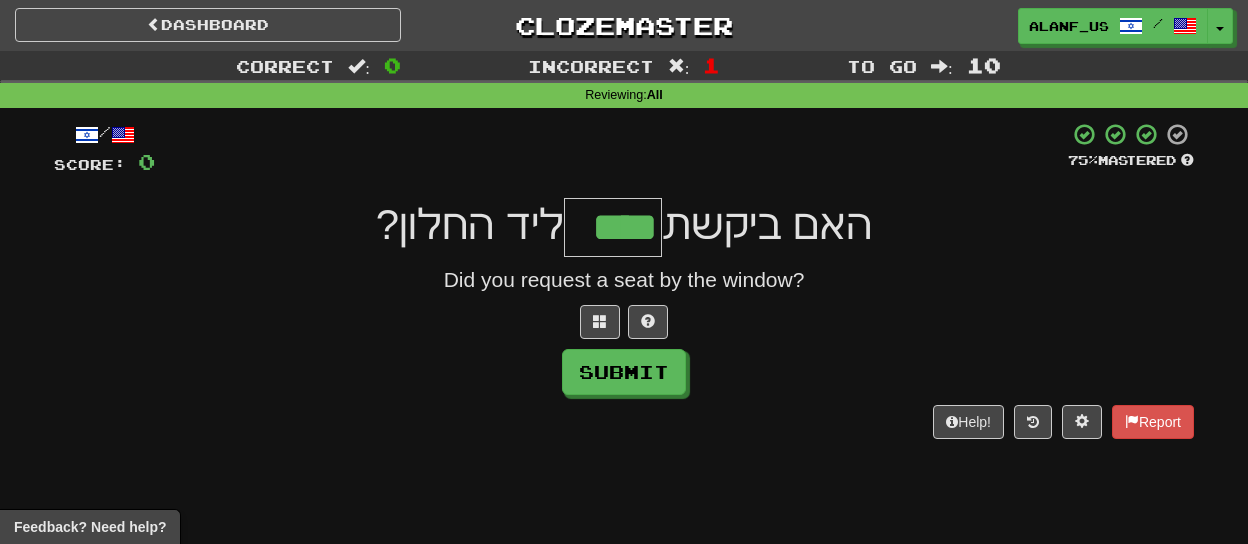 type on "****" 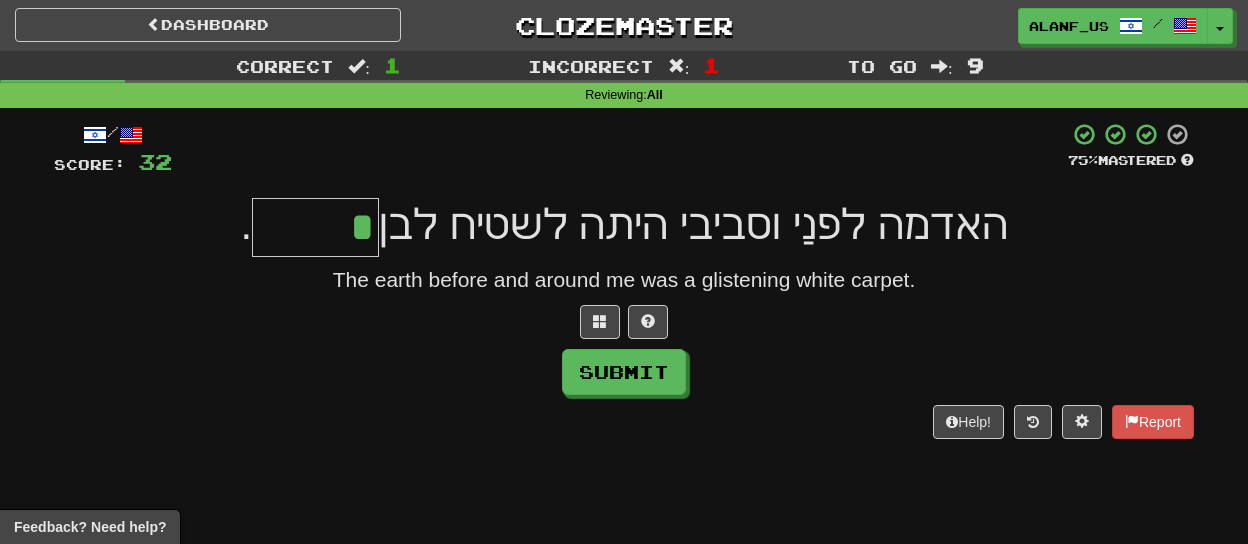 type on "******" 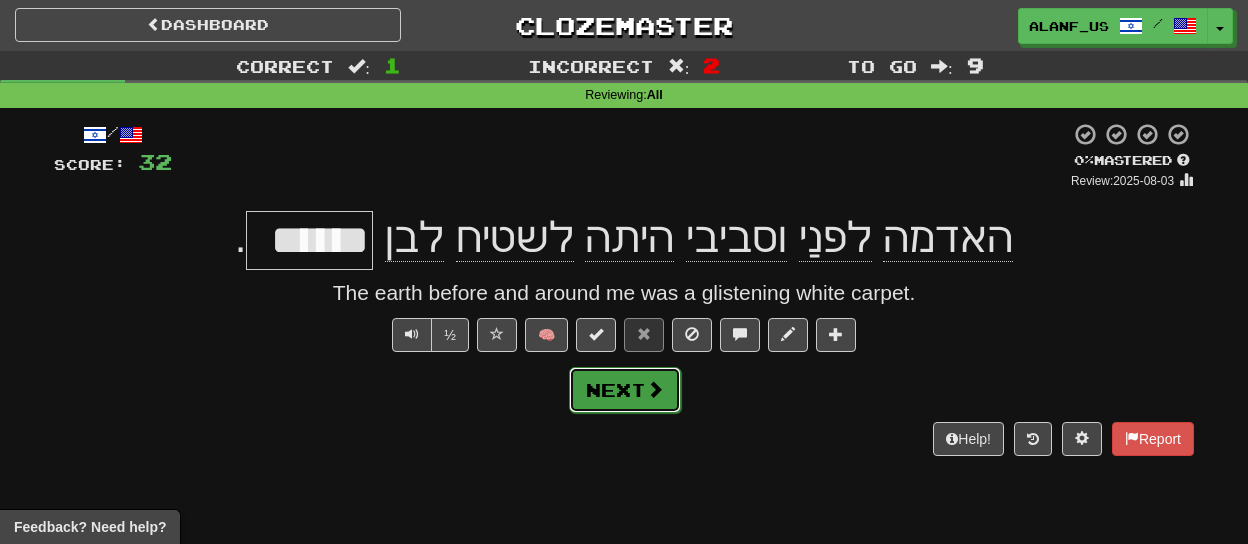 click on "Next" at bounding box center (625, 390) 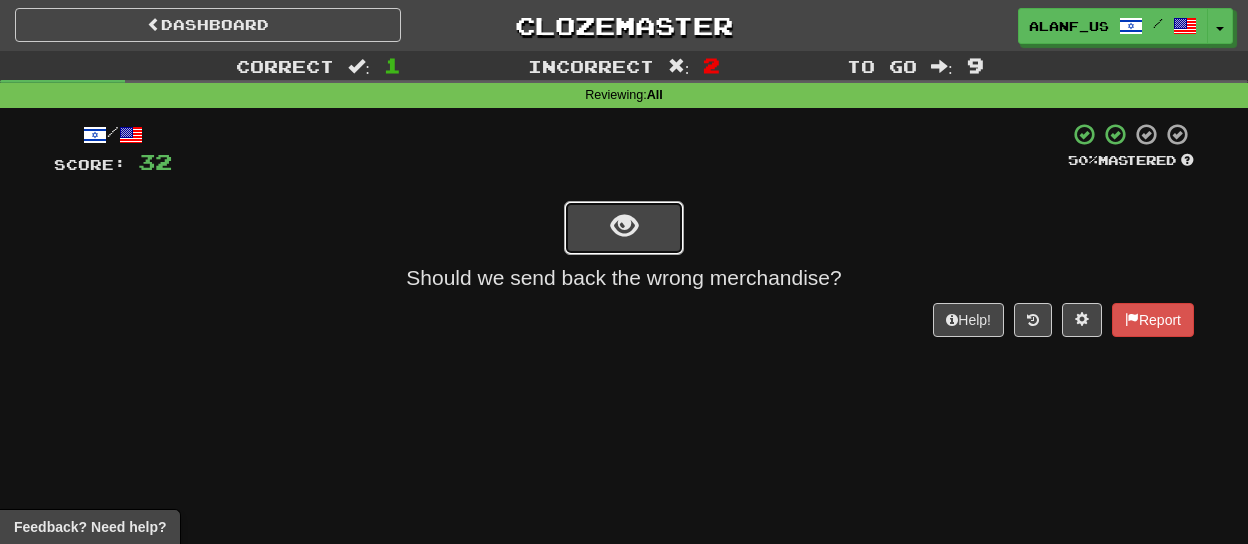 click at bounding box center [624, 228] 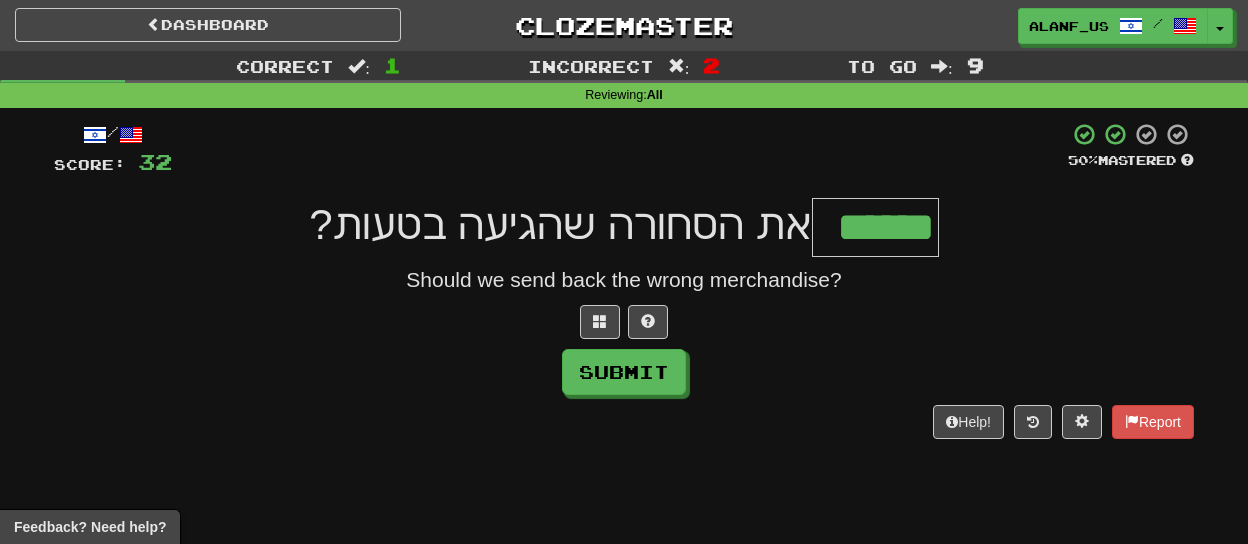 type on "******" 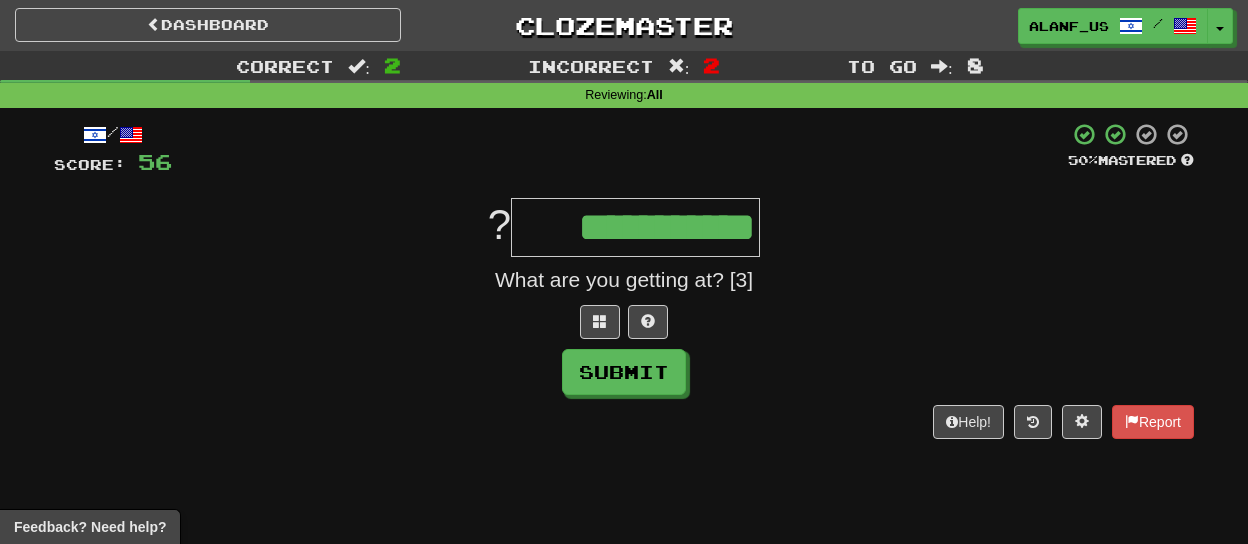 type on "**********" 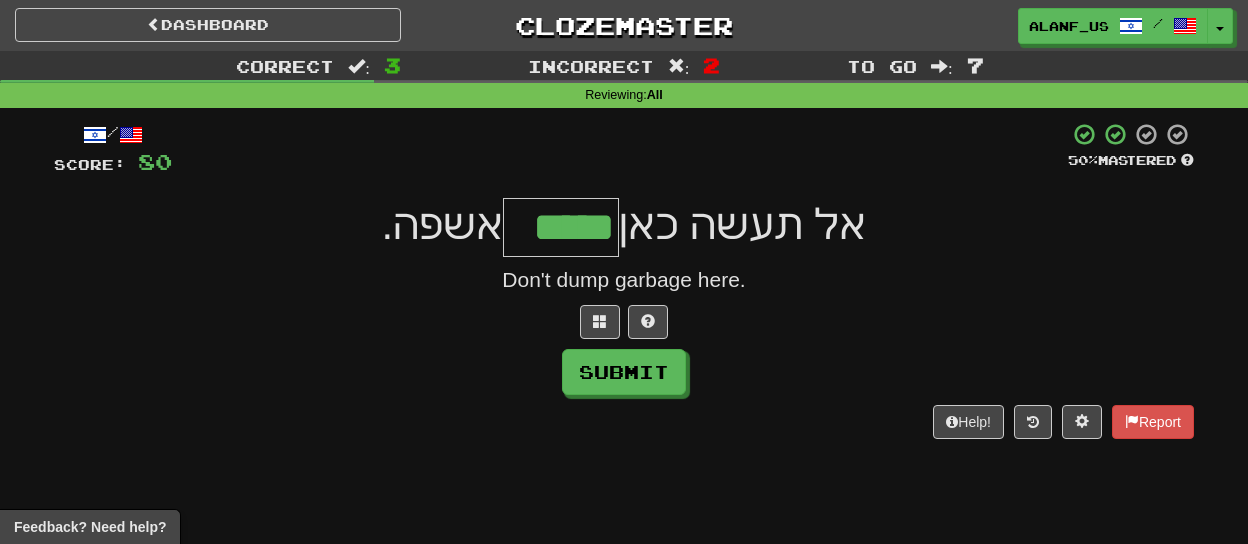 type on "*****" 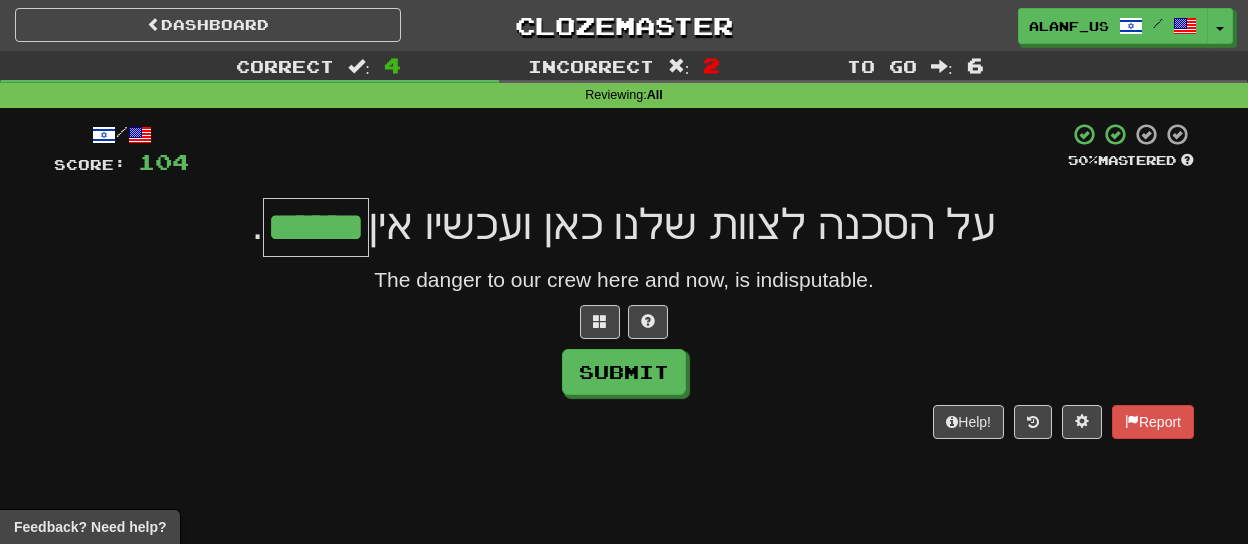 type on "******" 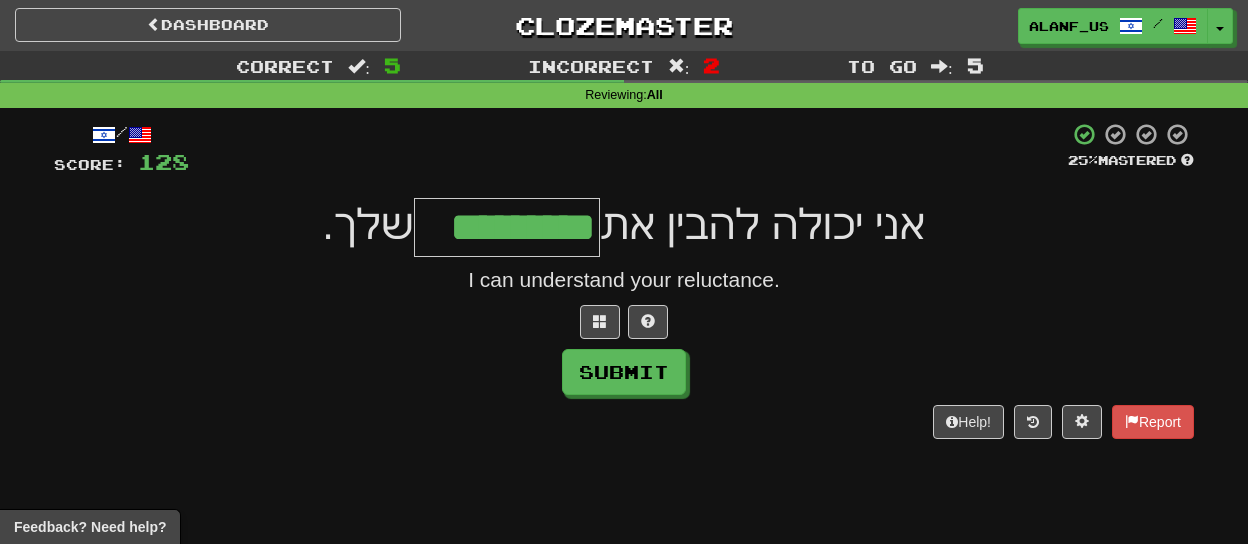 type on "*********" 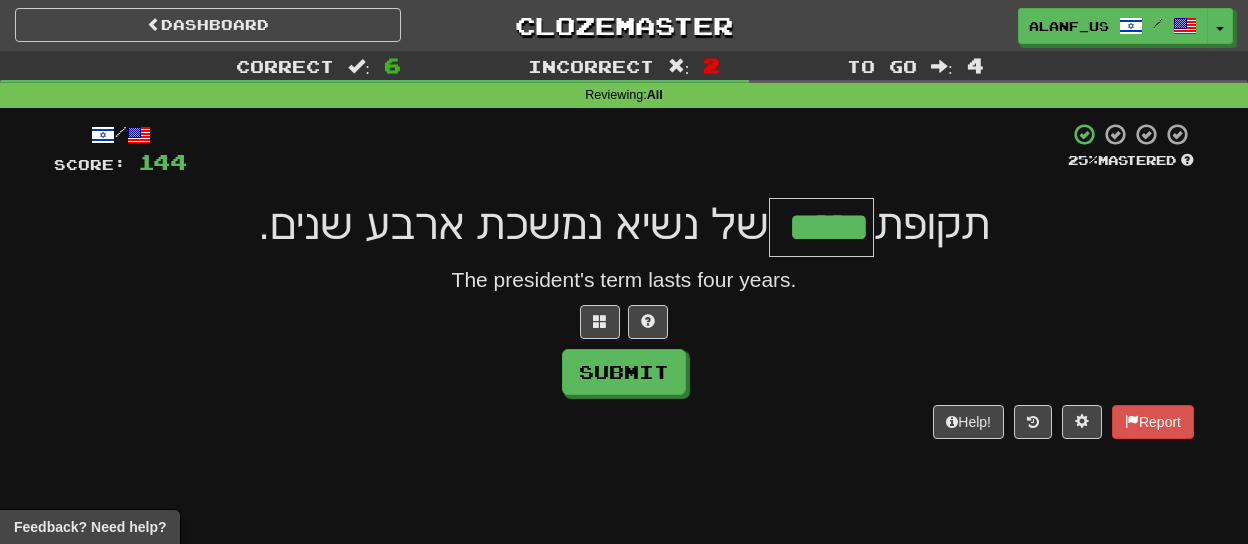 type on "*****" 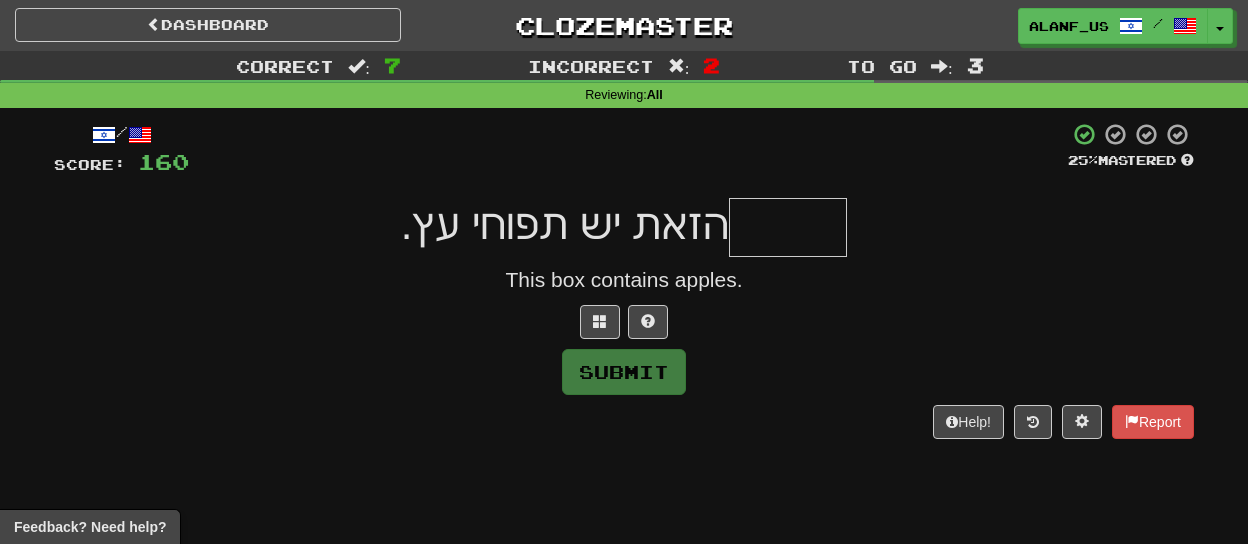 type on "*" 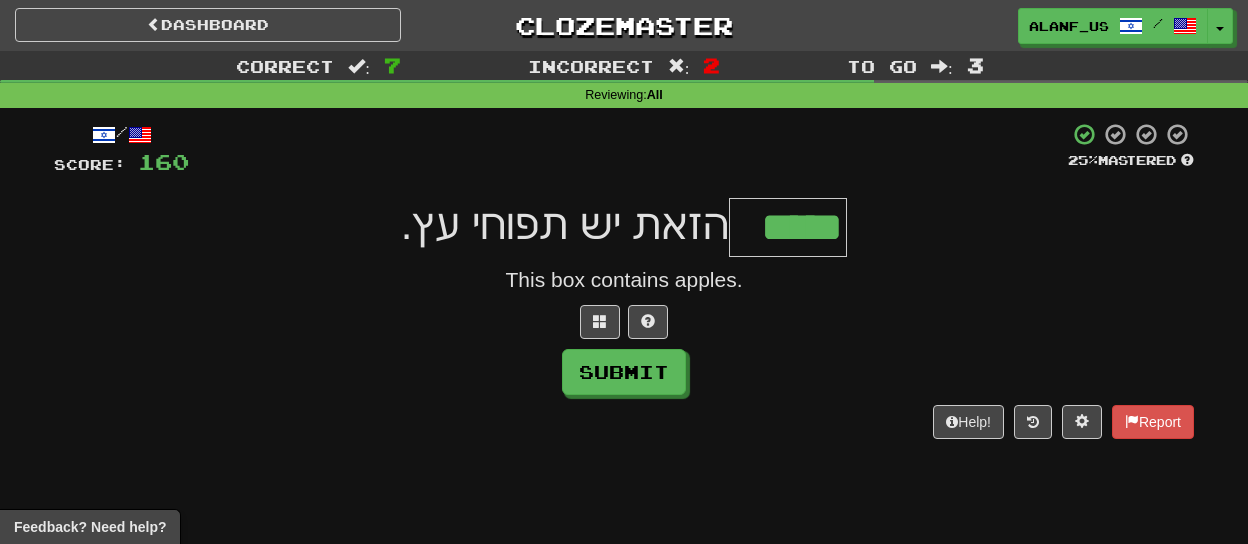 type on "*****" 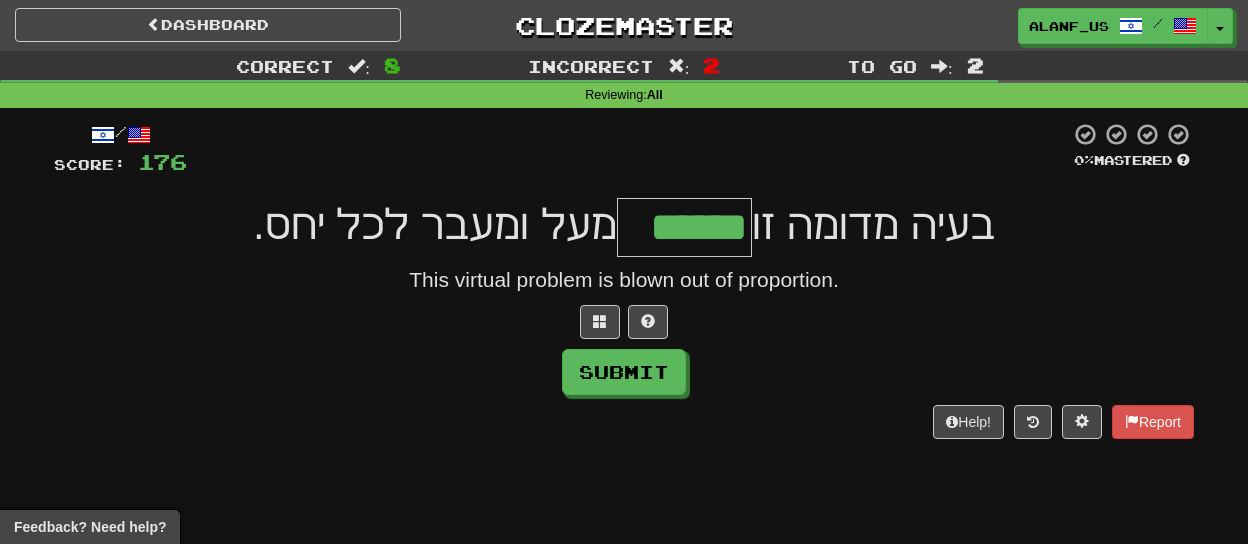 type on "******" 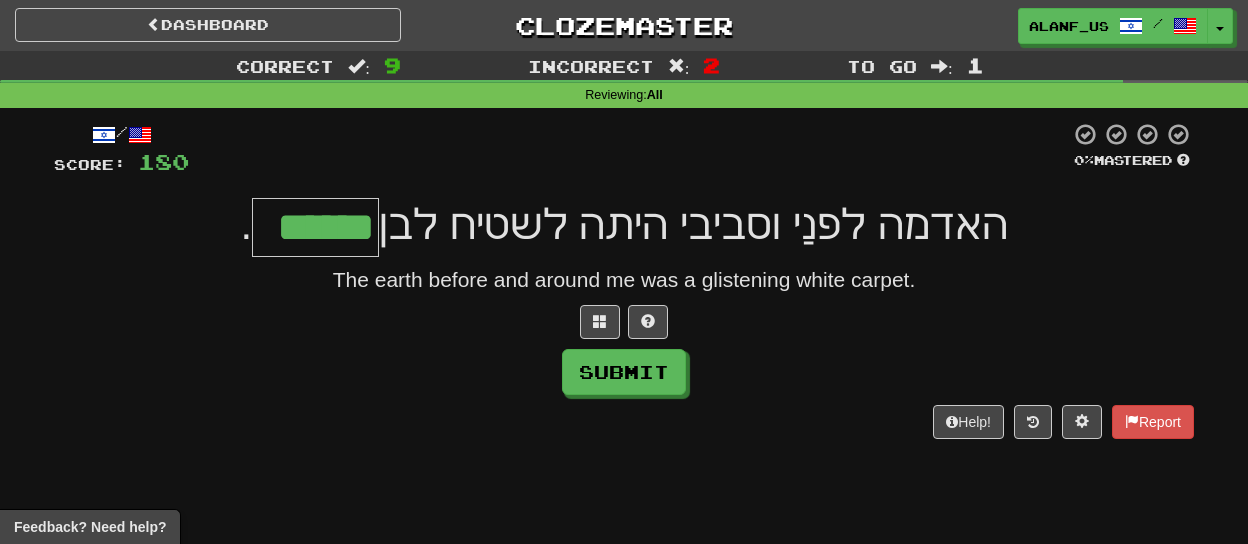 type on "******" 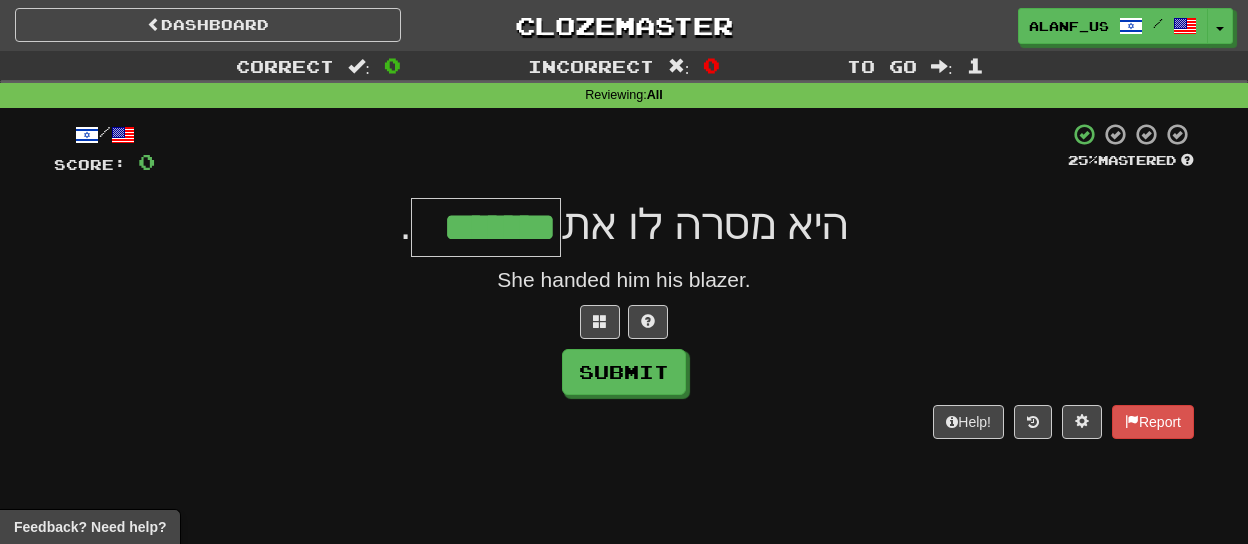 type on "*******" 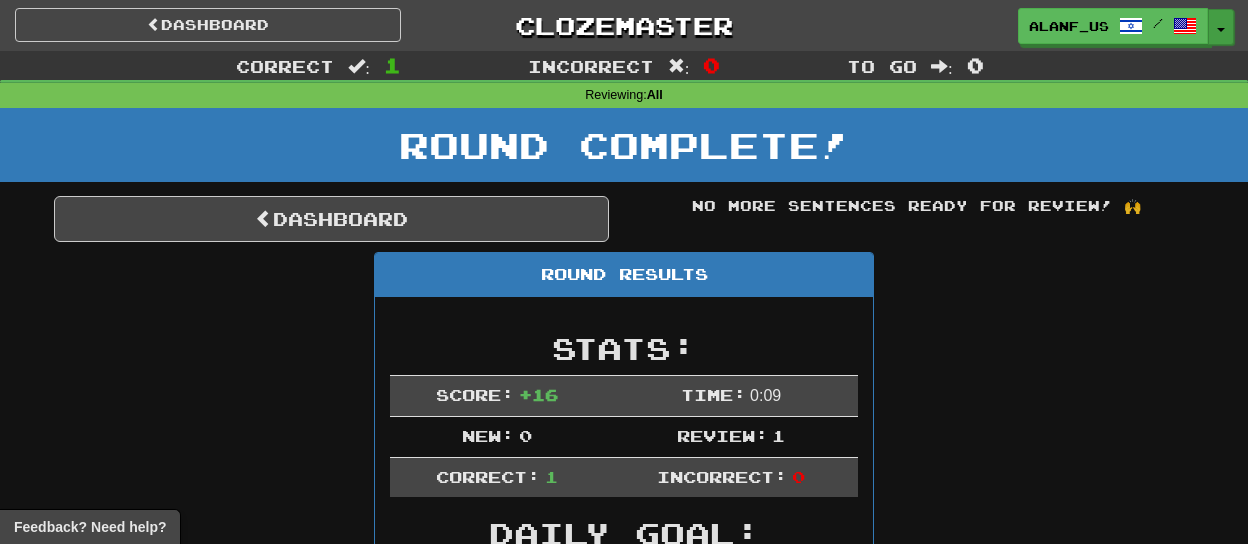 click at bounding box center (1221, 30) 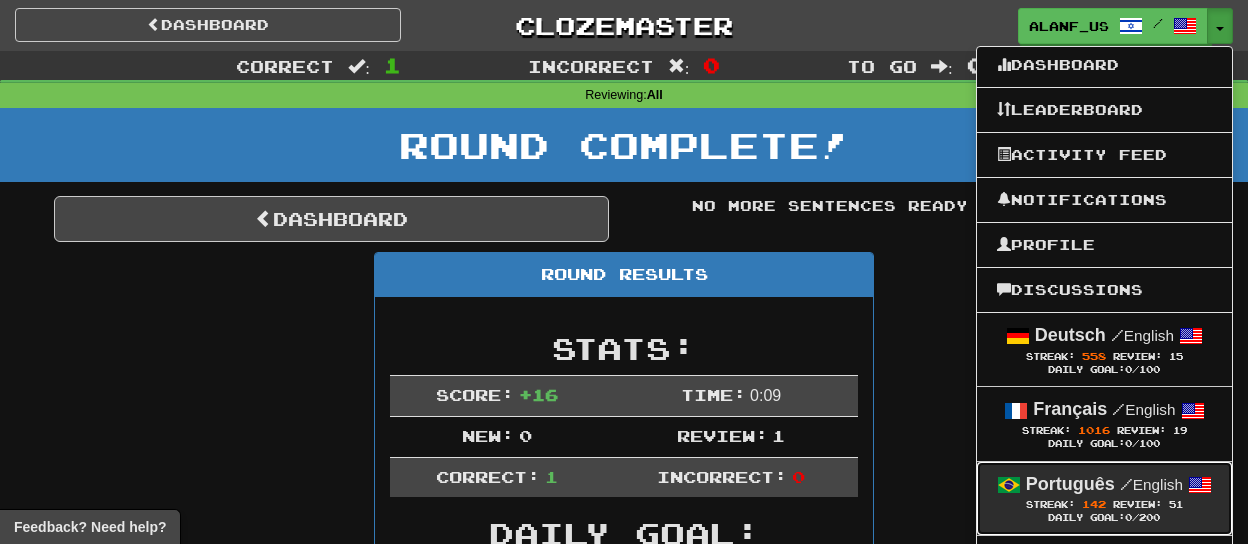 click on "51" at bounding box center (1176, 504) 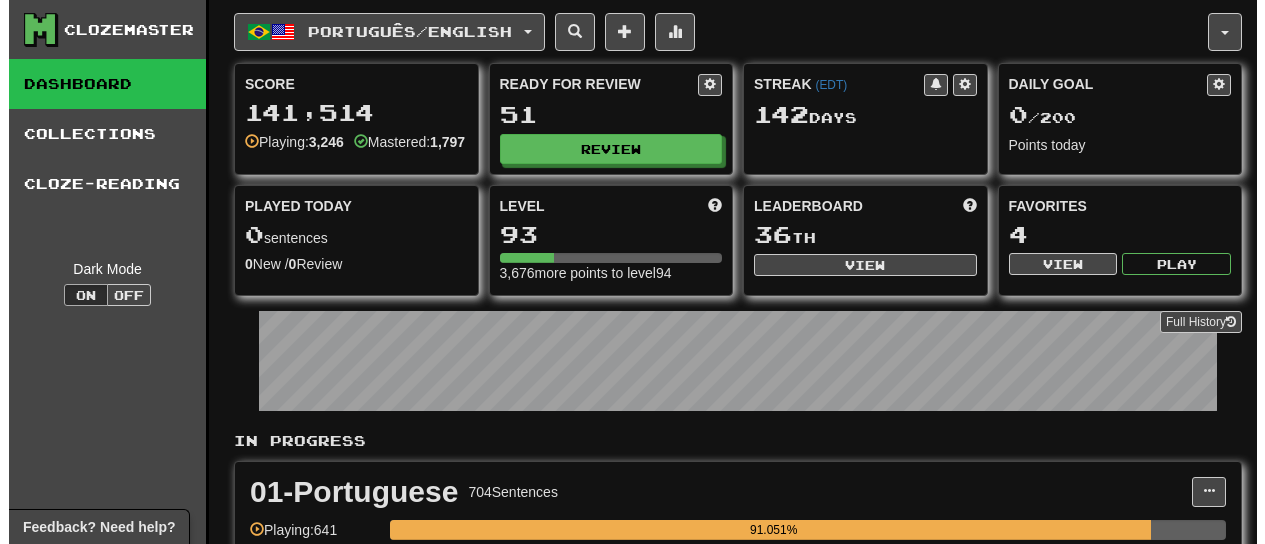 scroll, scrollTop: 0, scrollLeft: 0, axis: both 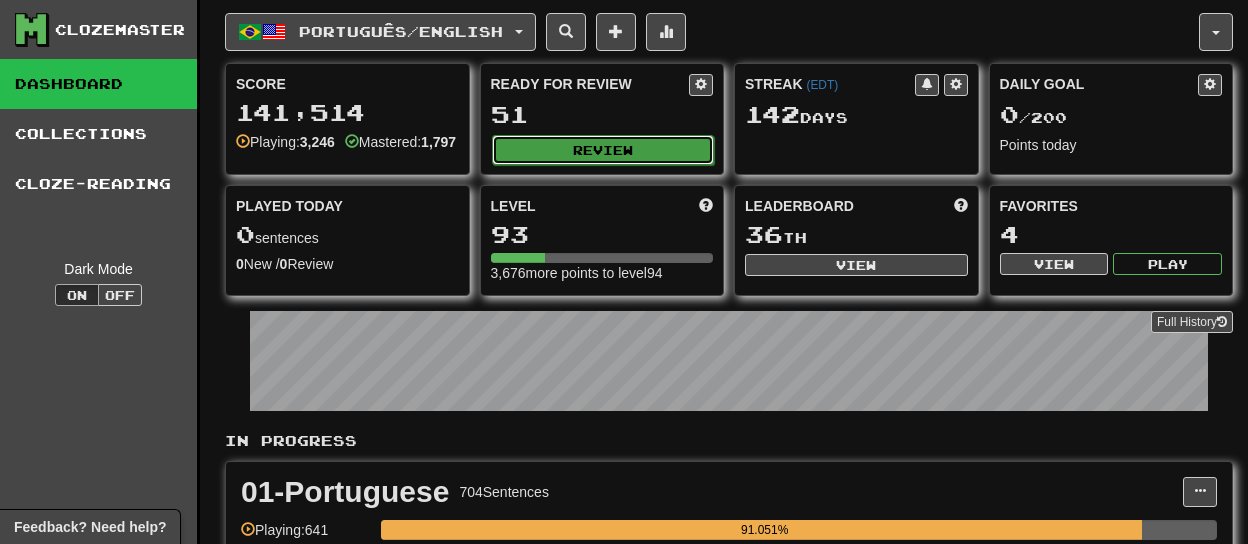 click on "Review" at bounding box center (603, 150) 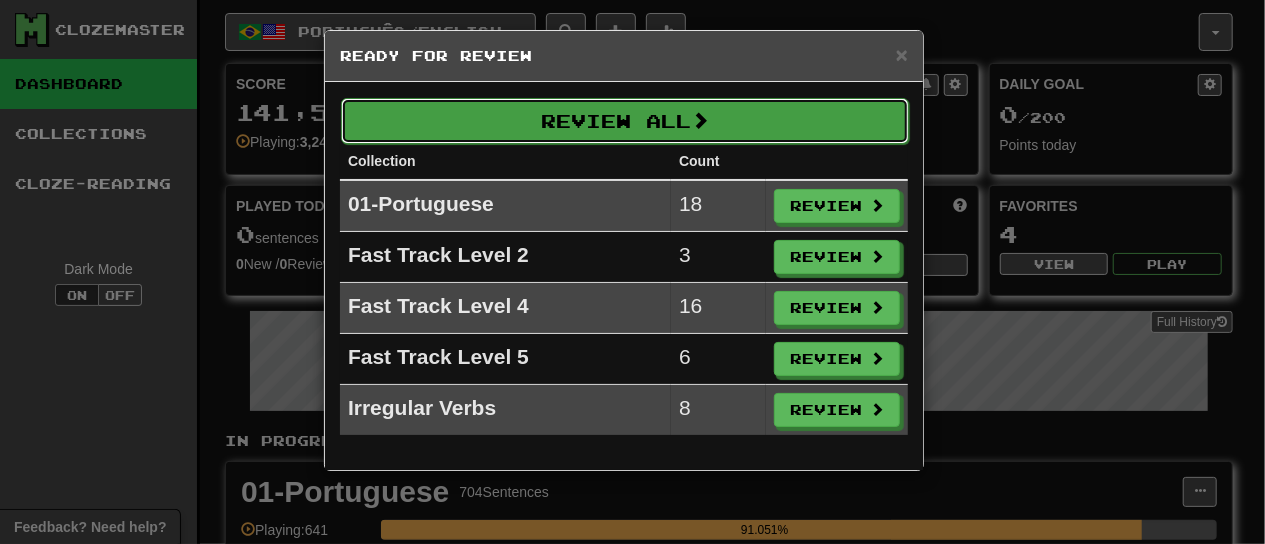 click on "Review All" at bounding box center [625, 121] 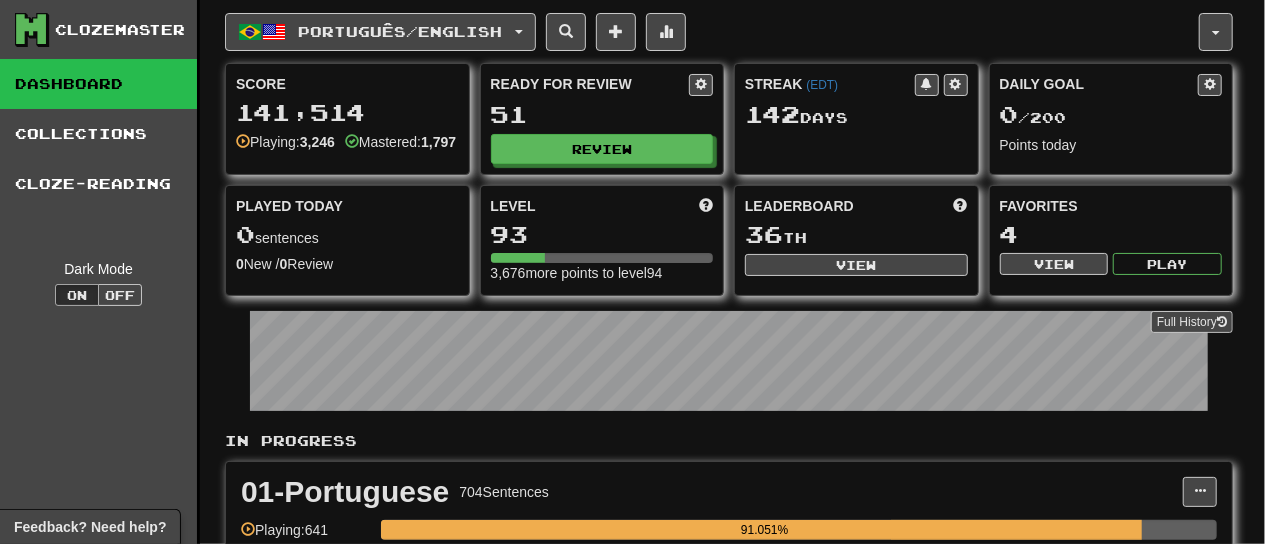 select on "**" 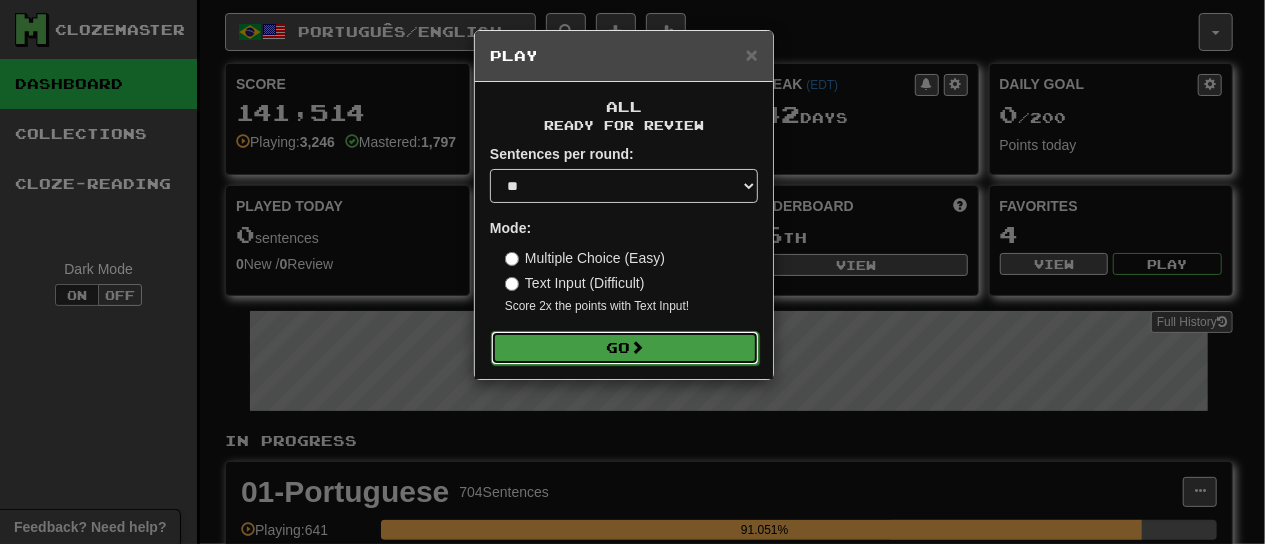 click on "Go" at bounding box center [625, 348] 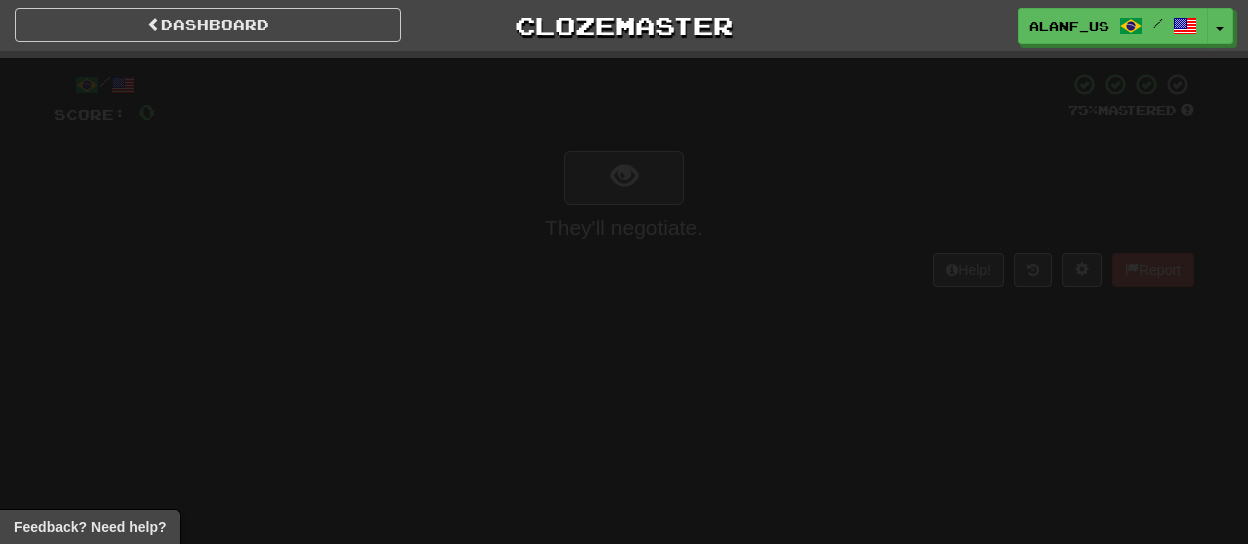 scroll, scrollTop: 0, scrollLeft: 0, axis: both 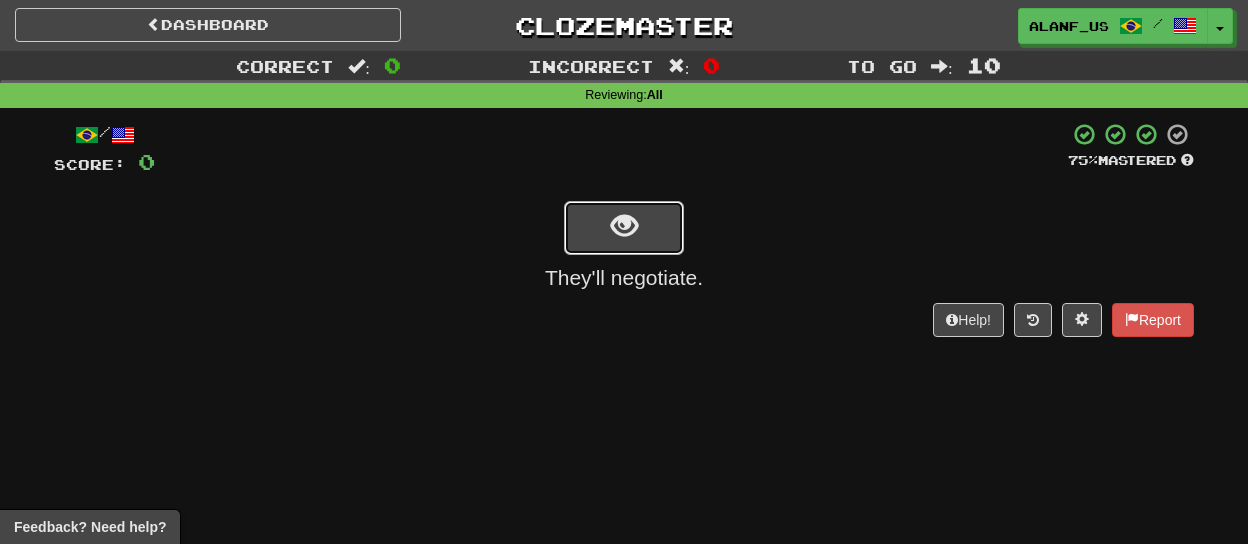 click at bounding box center (624, 228) 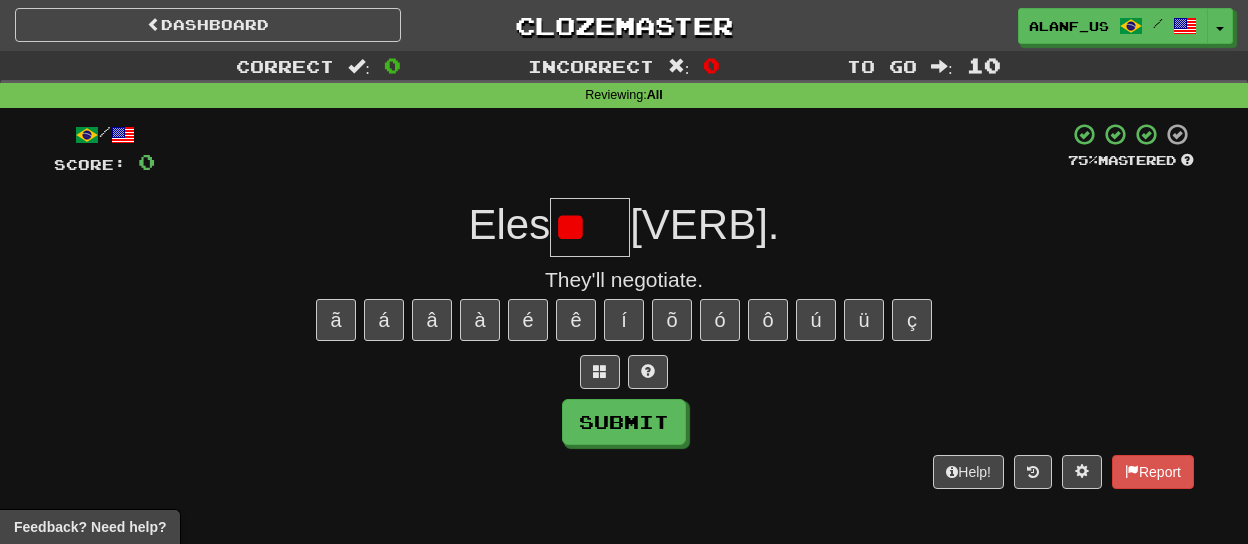 type on "*" 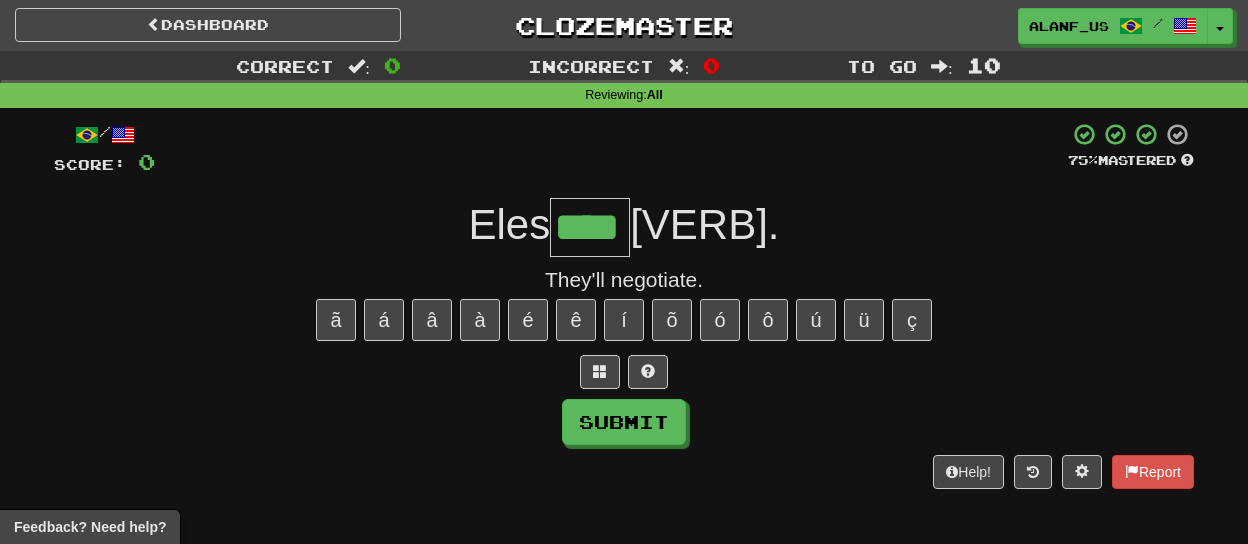 type on "****" 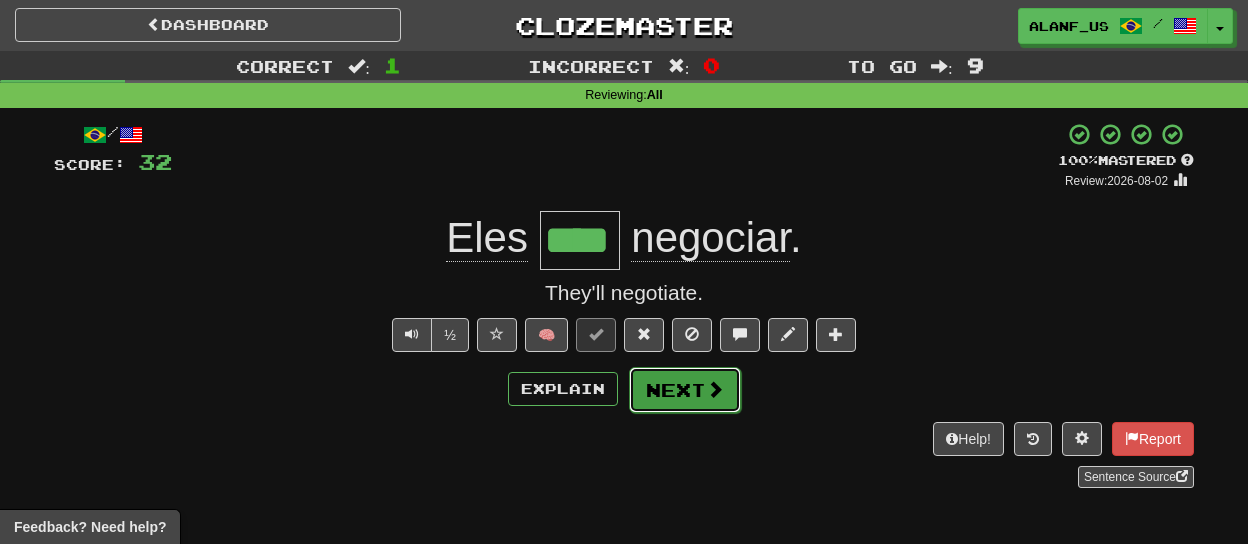 click on "Next" at bounding box center [685, 390] 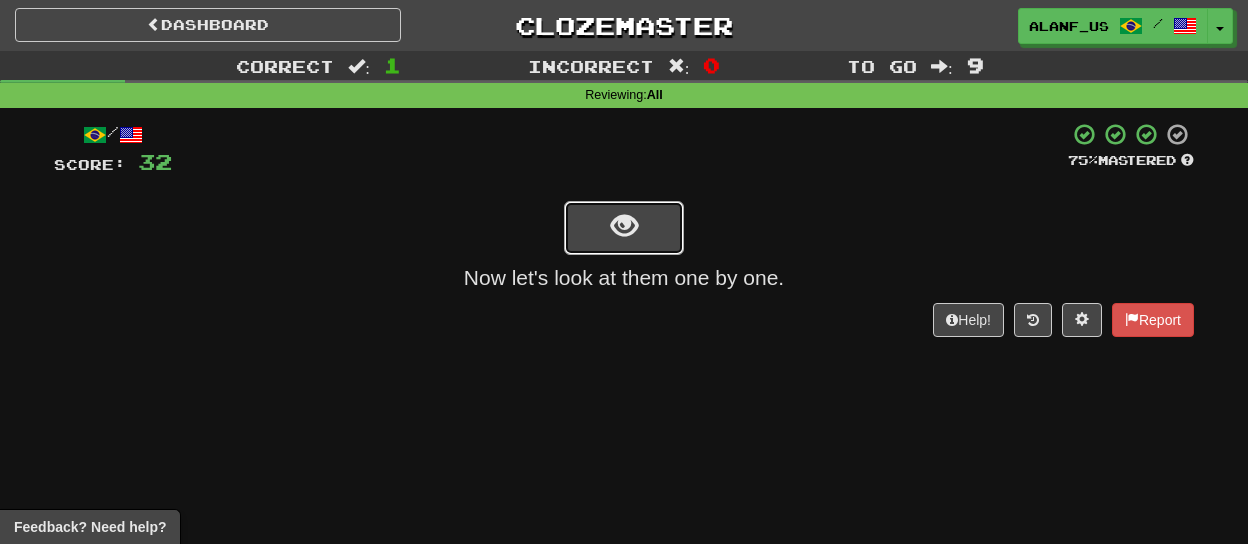 click at bounding box center [624, 228] 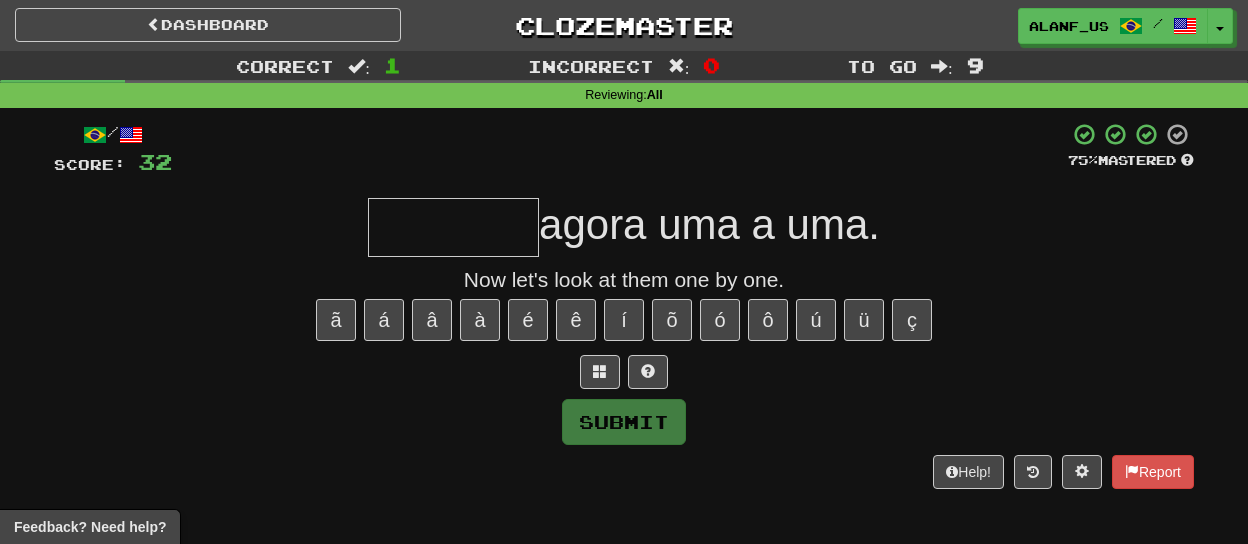 type on "*" 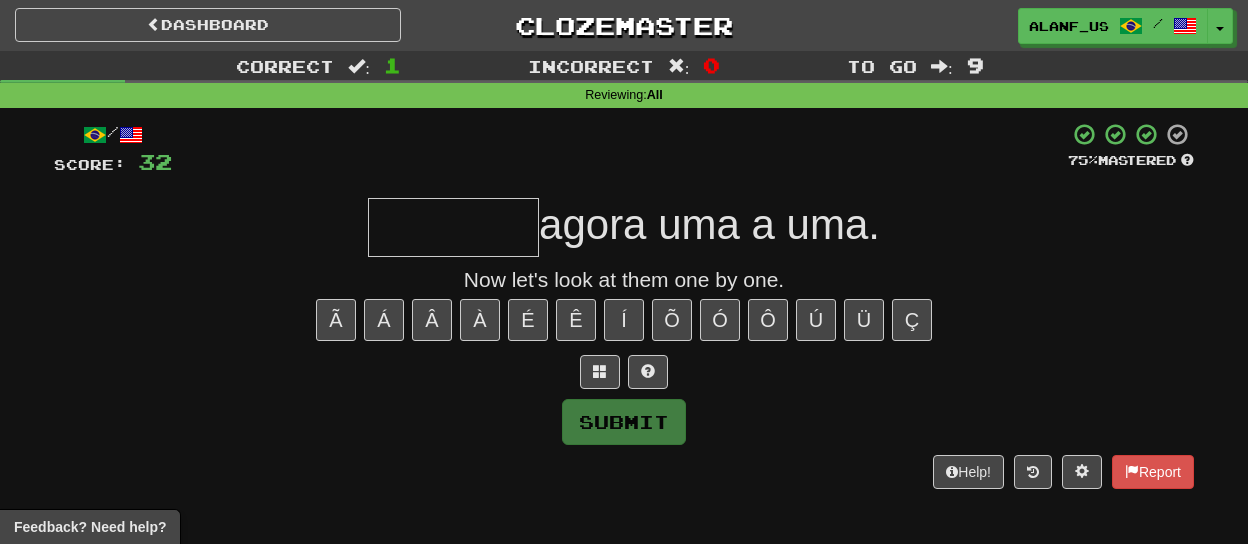 type on "*" 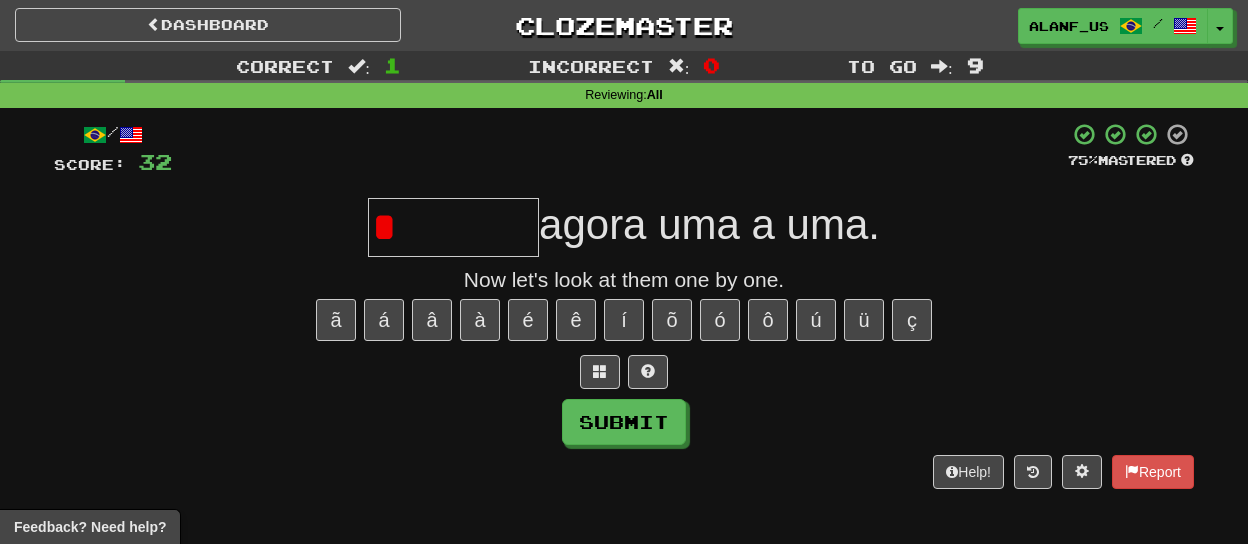 type on "*******" 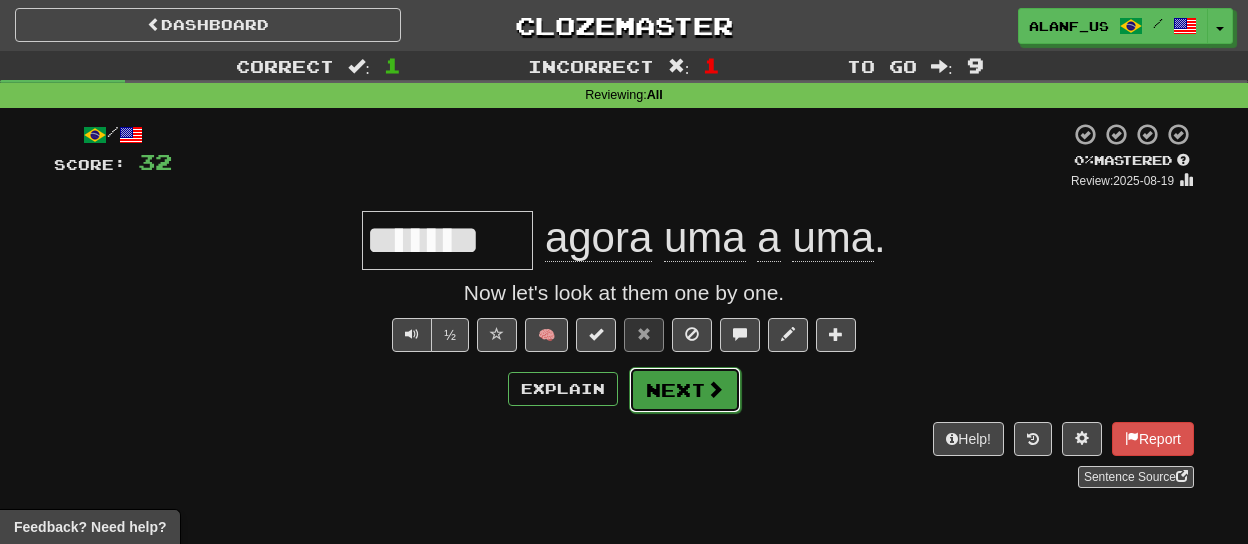 click on "Next" at bounding box center [685, 390] 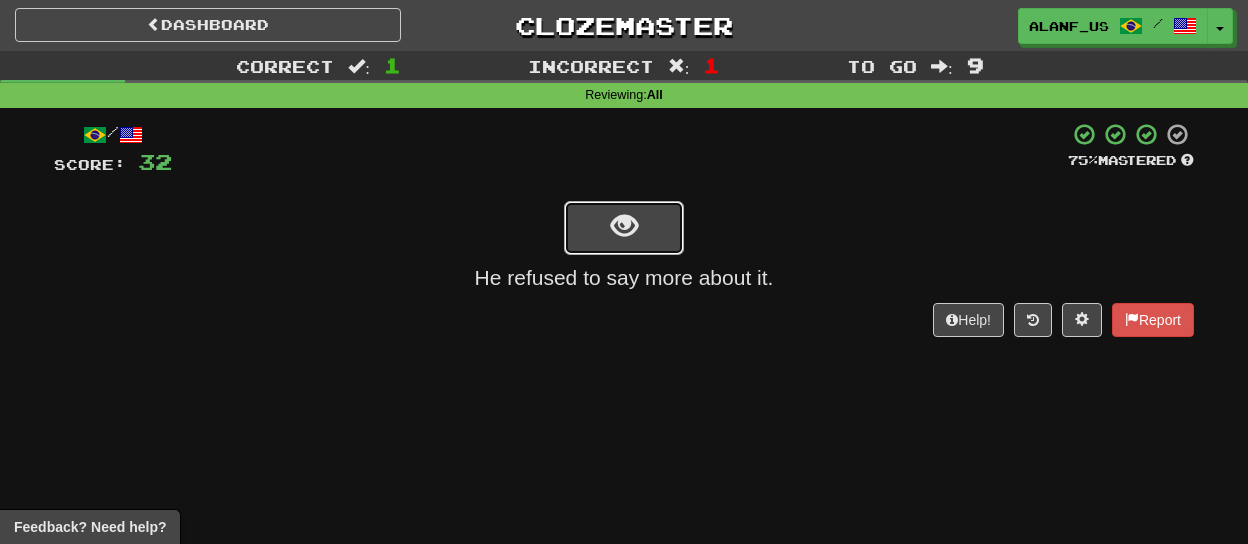 click at bounding box center (624, 228) 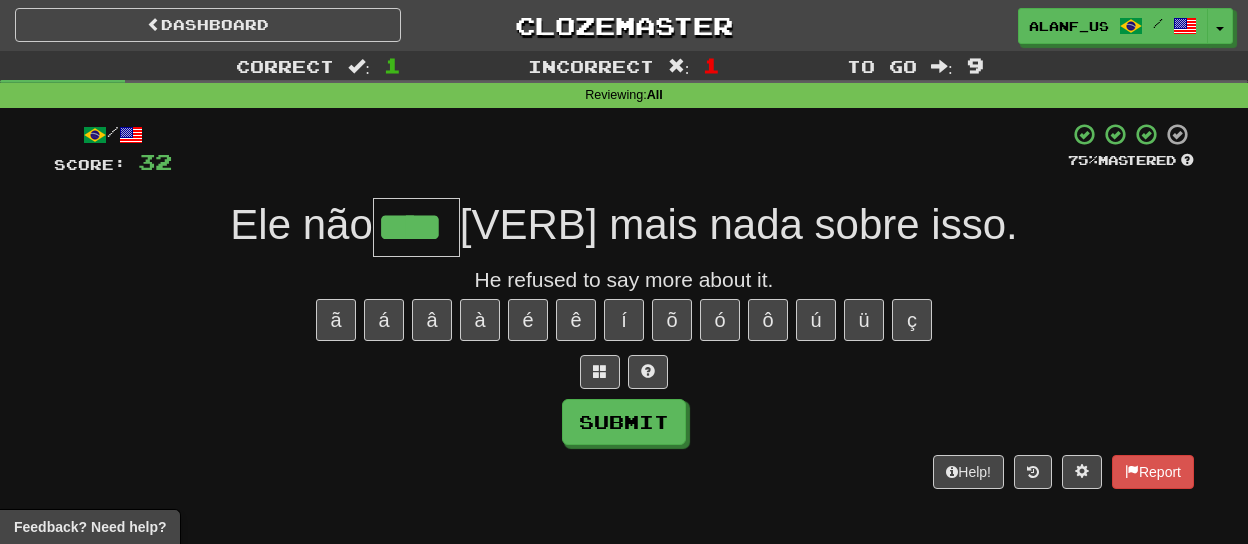 type on "****" 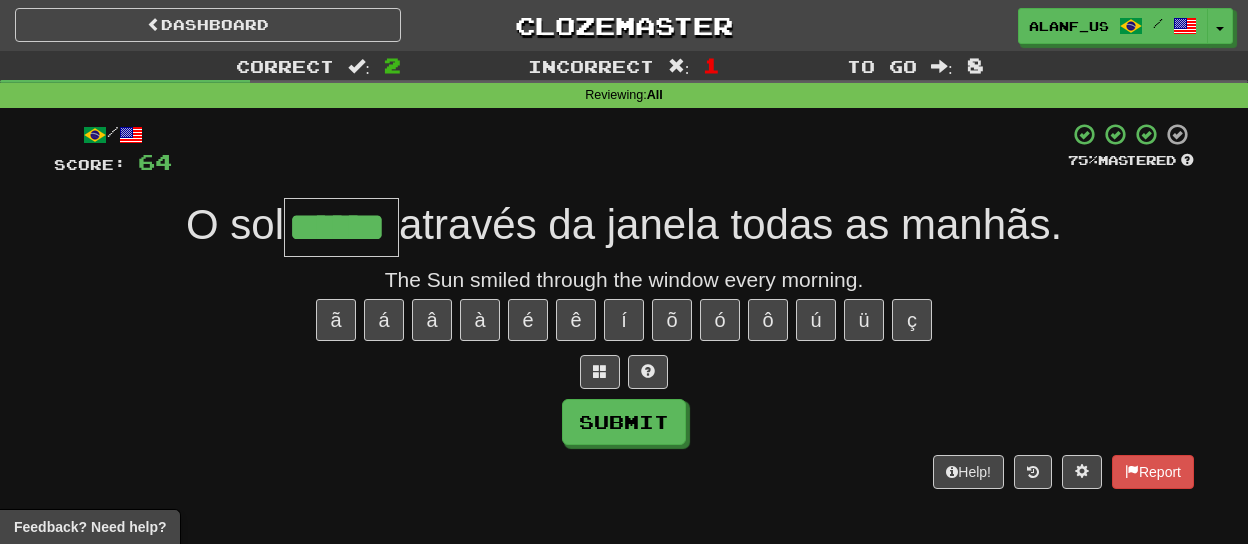 type on "******" 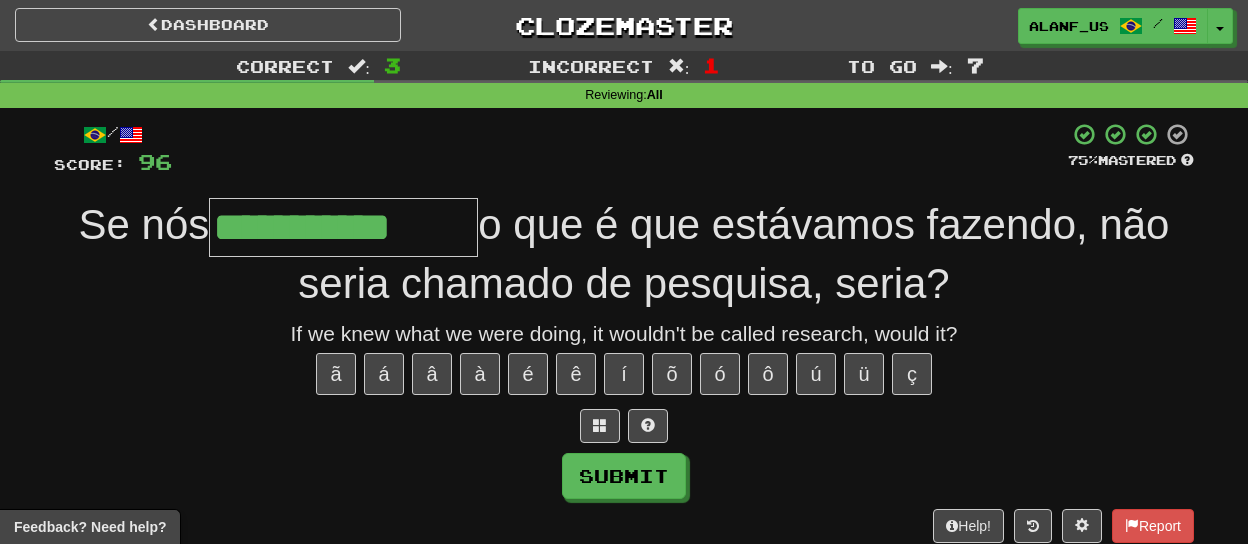 type on "**********" 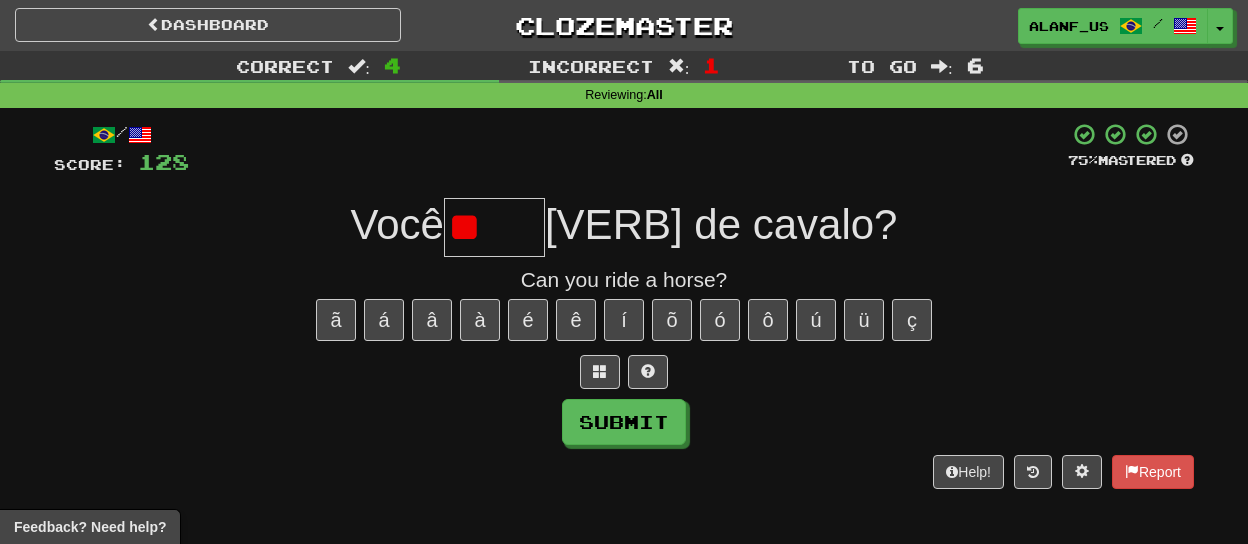 type on "*" 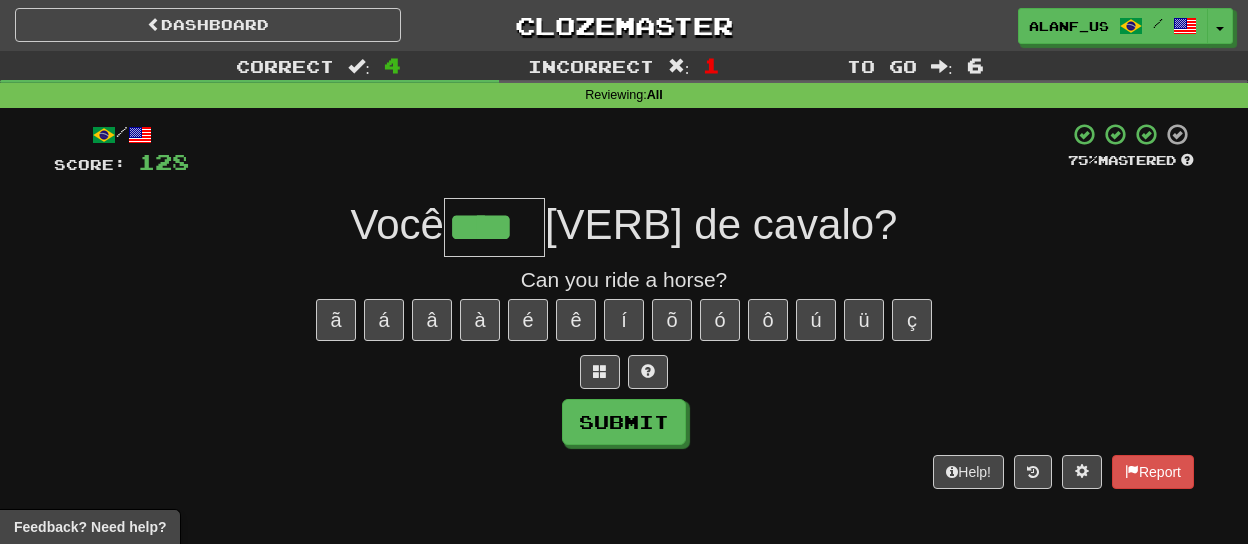type on "****" 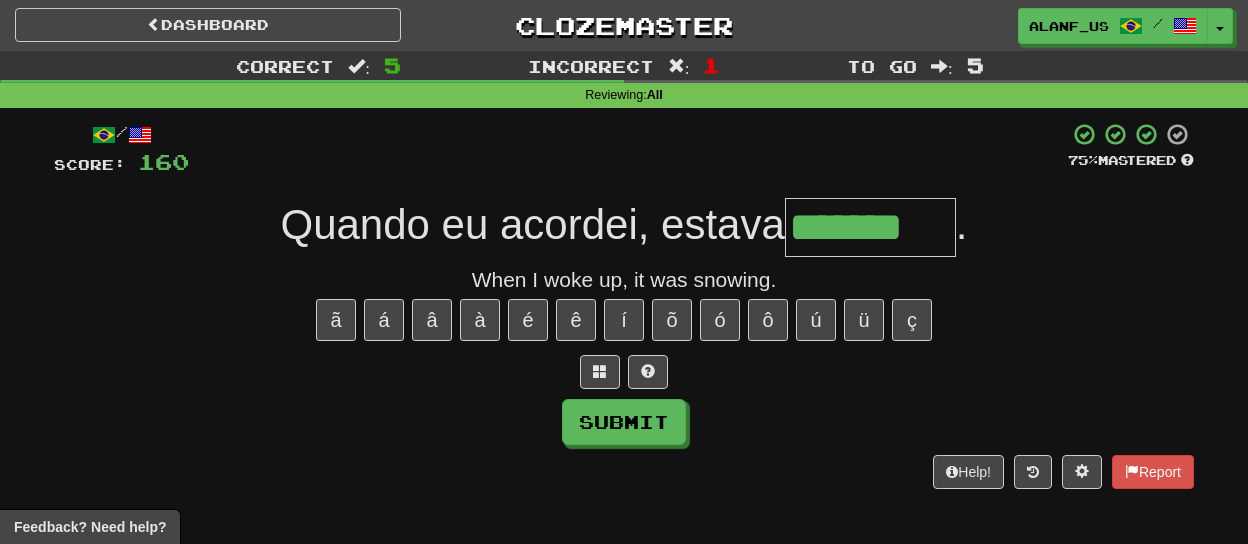 type on "*******" 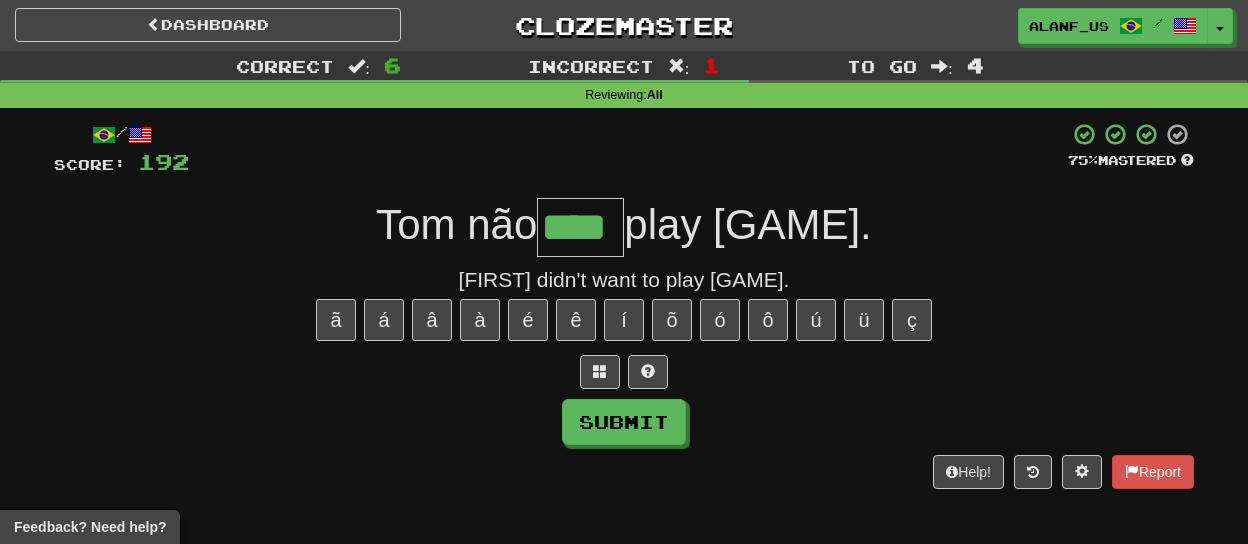 type on "****" 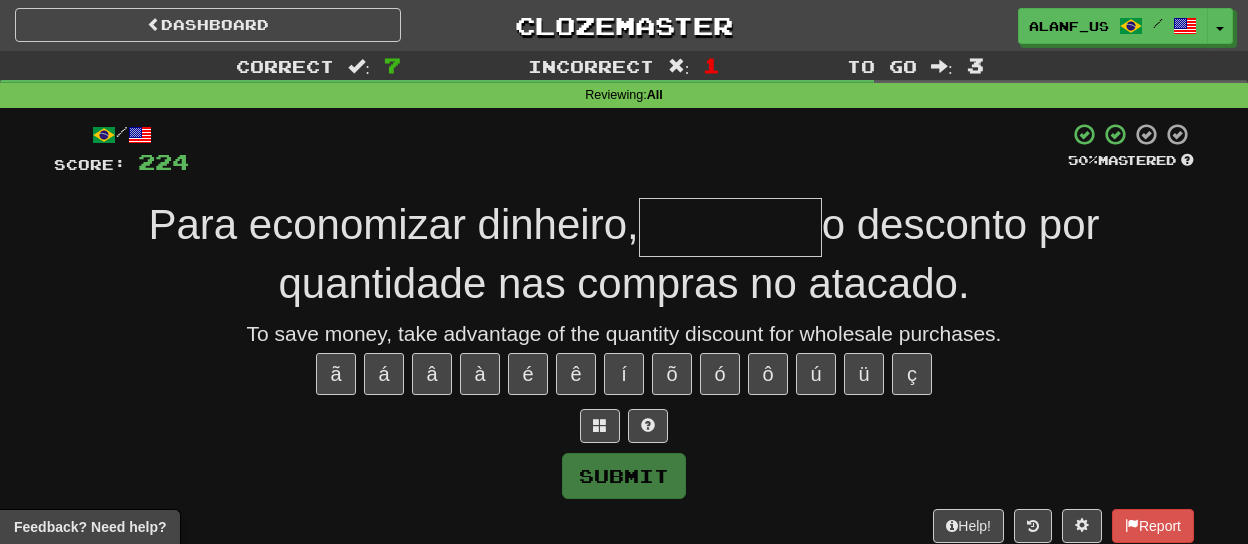type on "*" 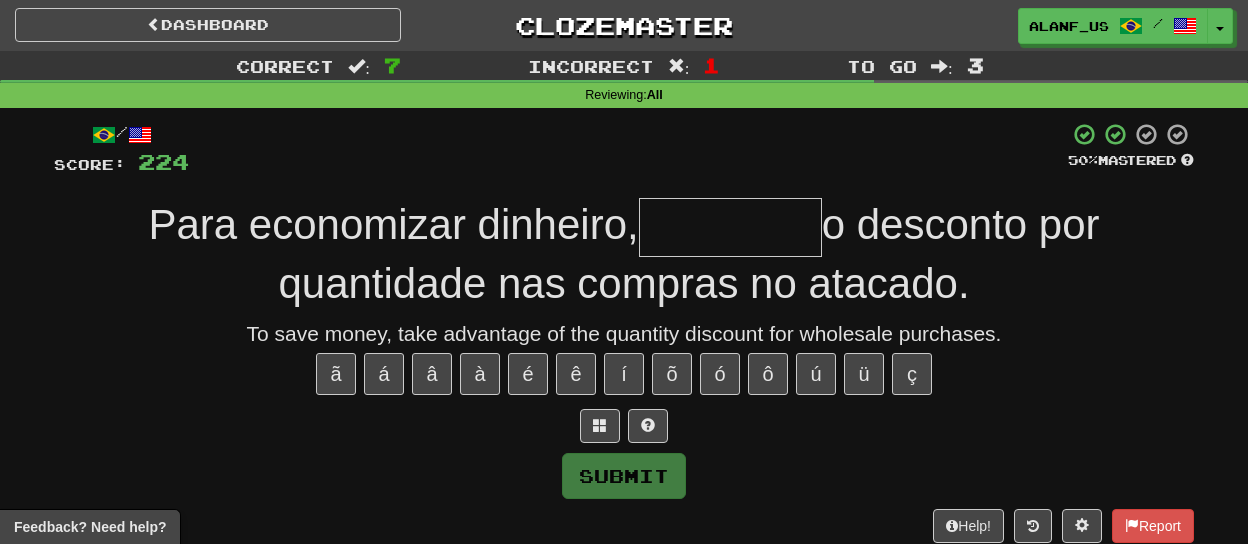 type on "*********" 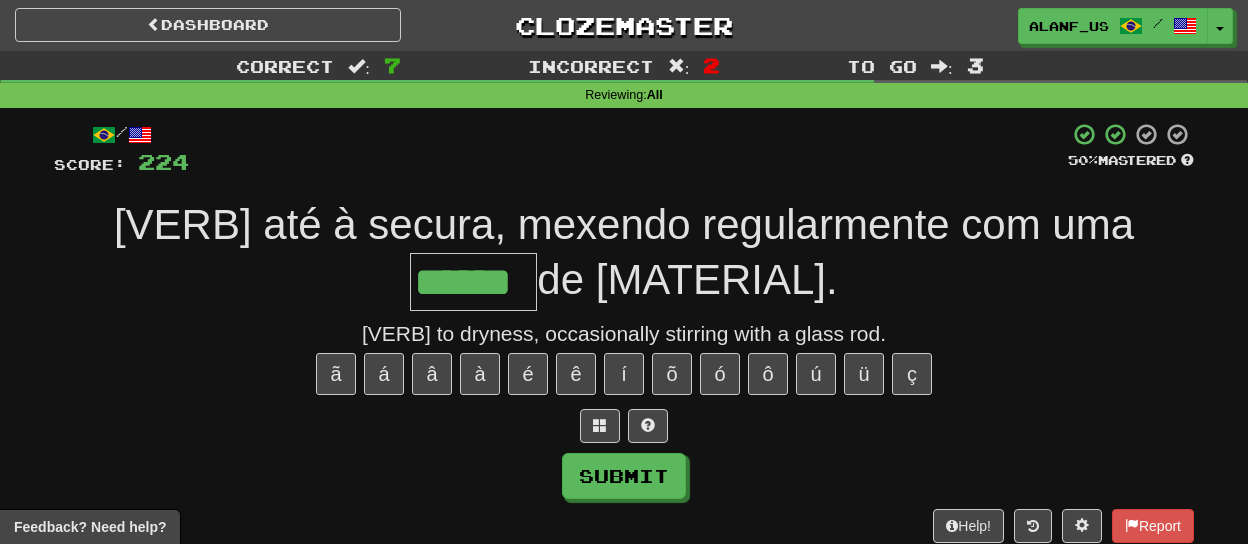 type on "******" 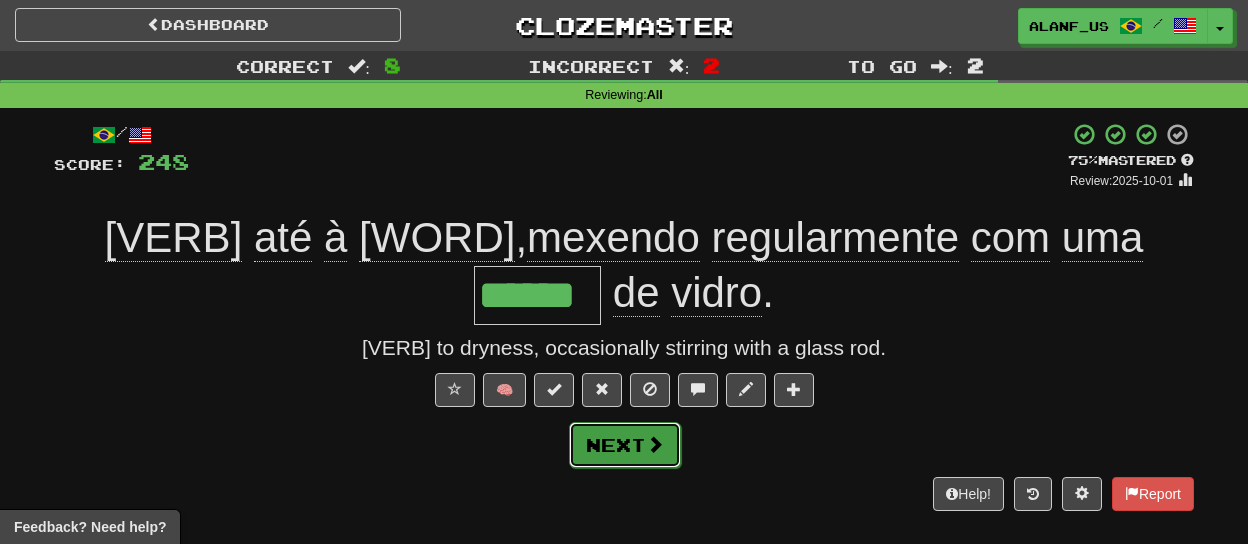 click at bounding box center [655, 444] 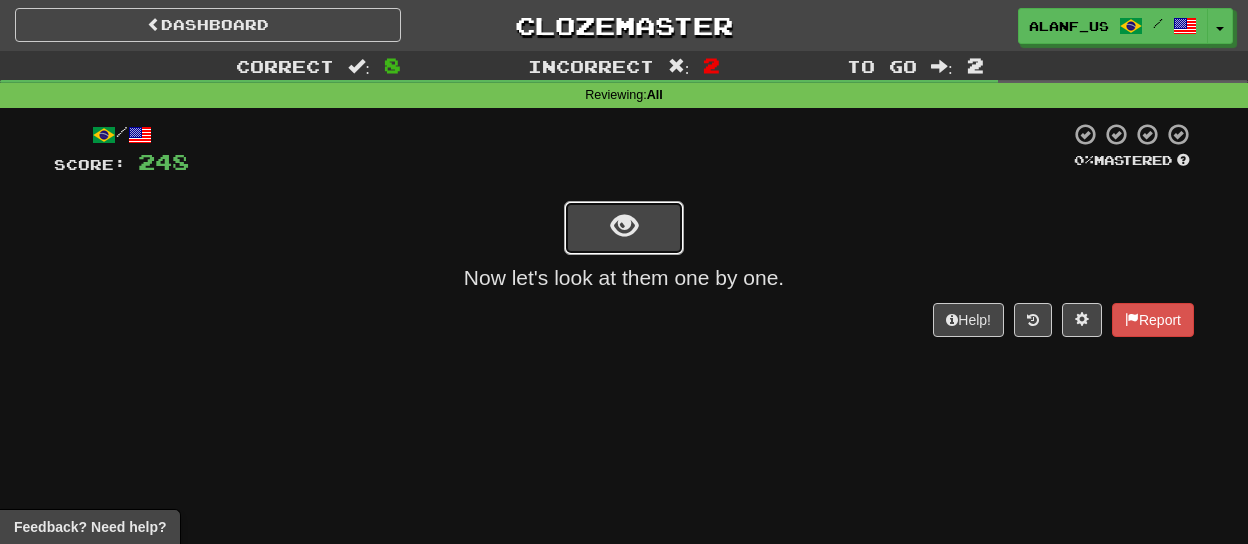 click at bounding box center (624, 228) 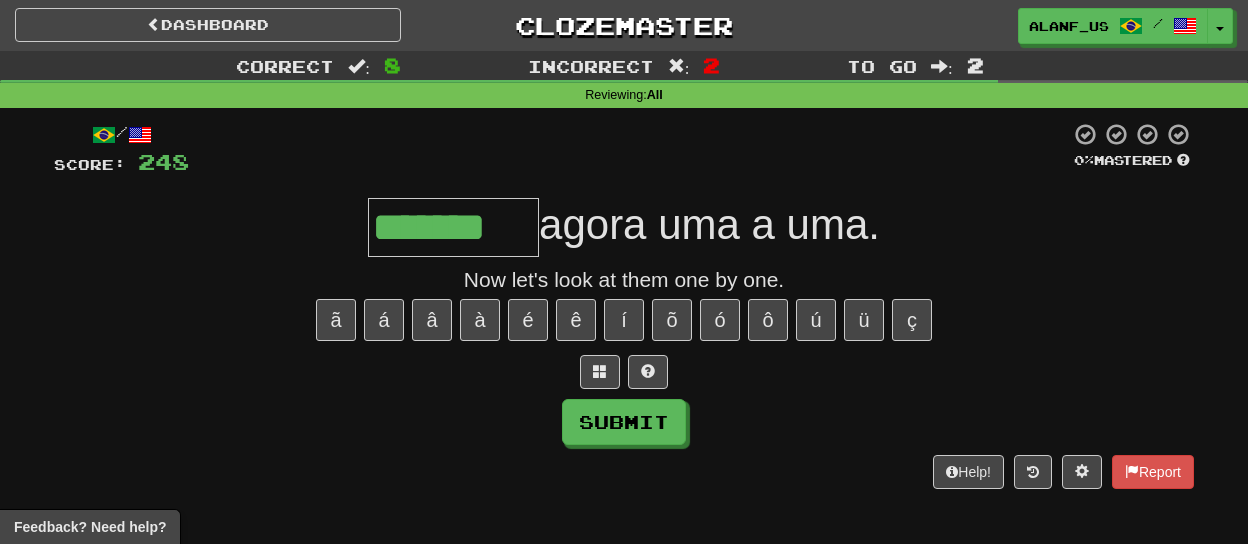 type on "*******" 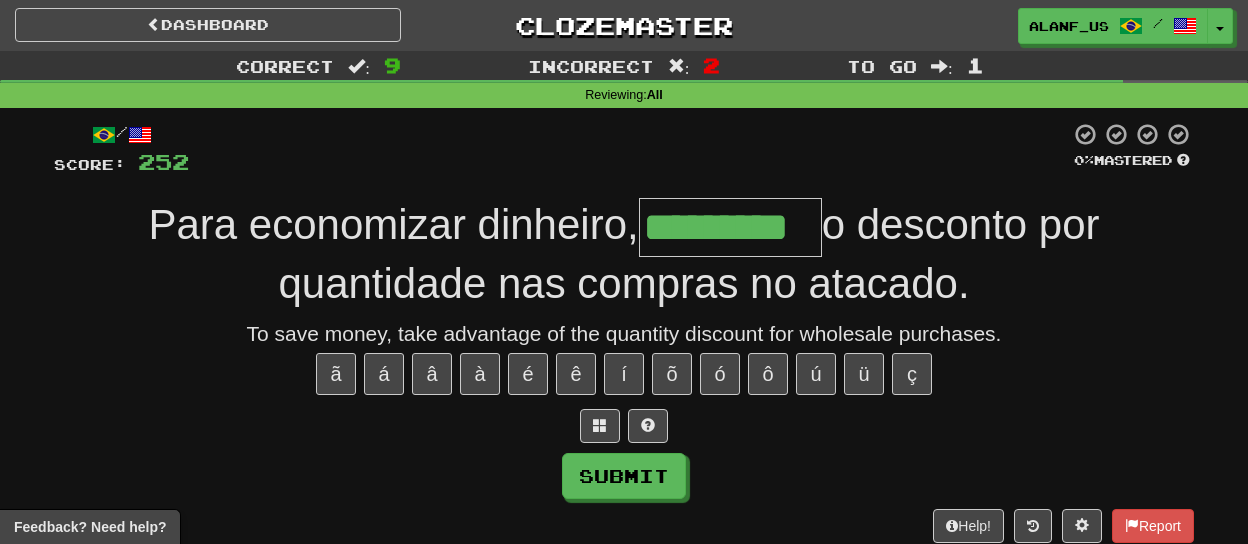 type on "*********" 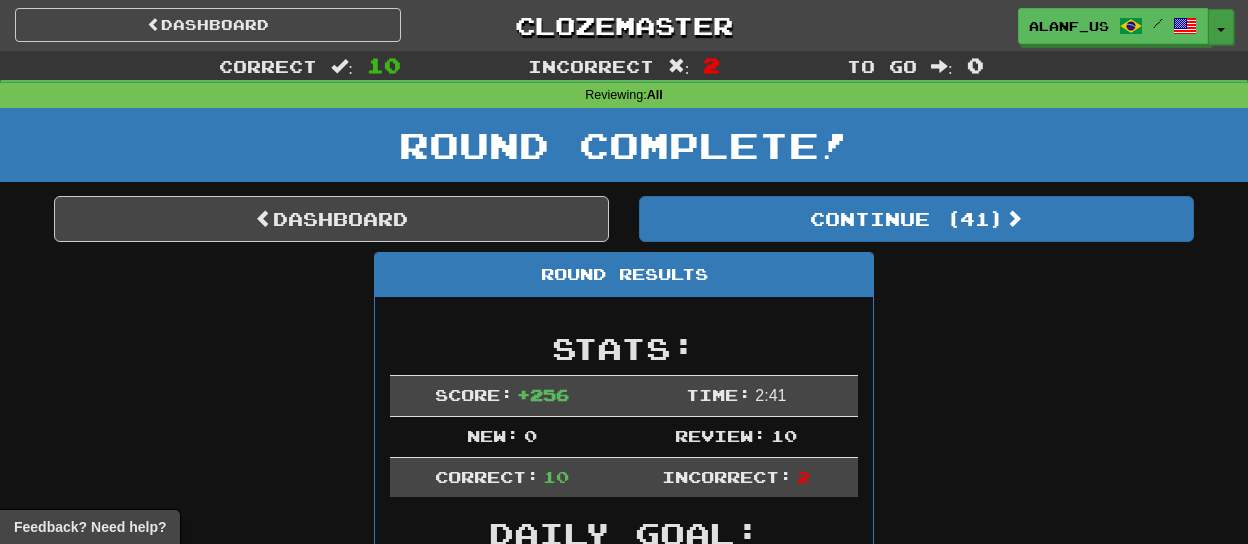 click on "Toggle Dropdown" at bounding box center (1221, 27) 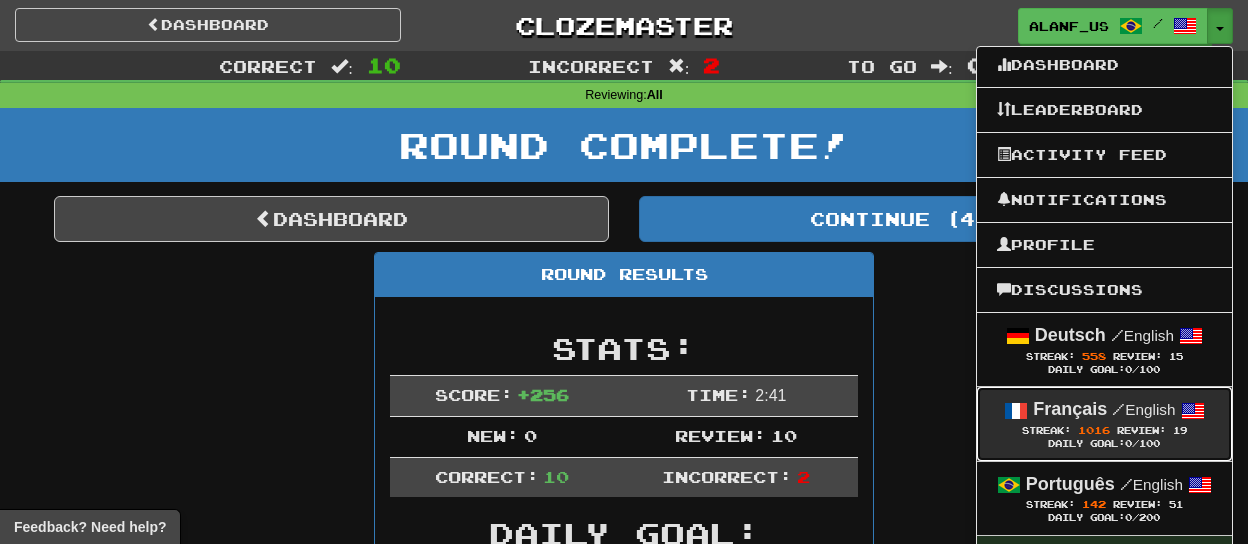 click on "/
English" at bounding box center (1143, 409) 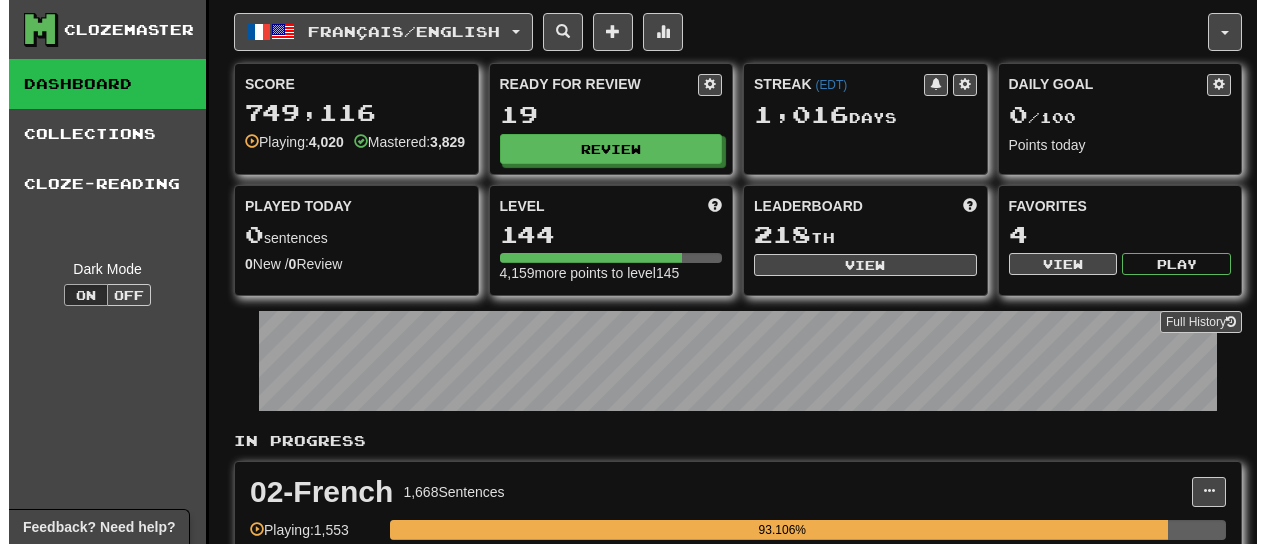 scroll, scrollTop: 0, scrollLeft: 0, axis: both 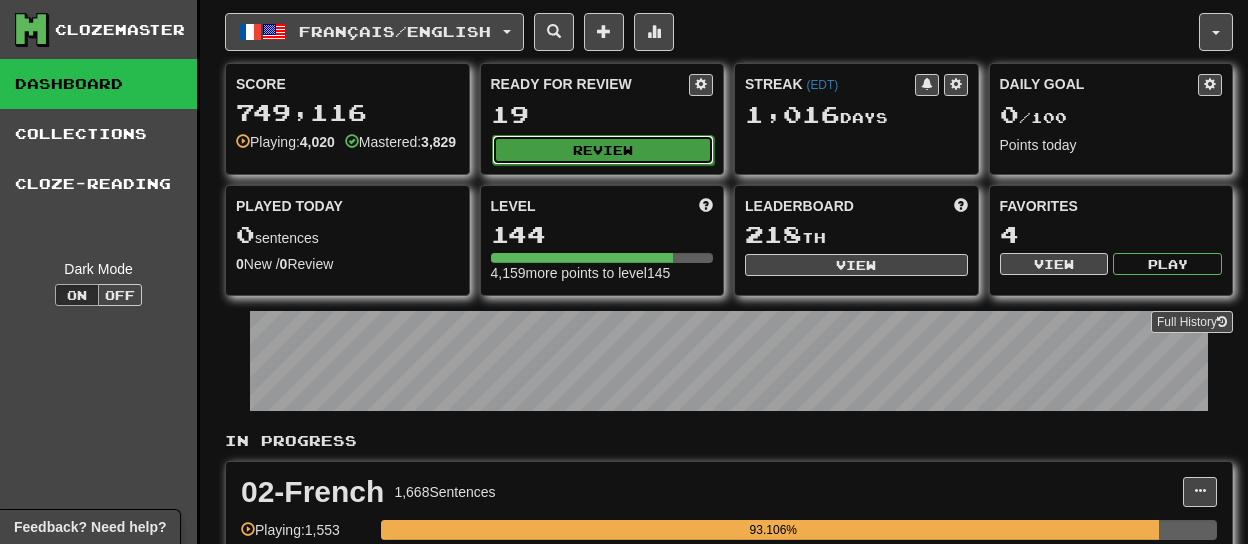 click on "Review" at bounding box center (603, 150) 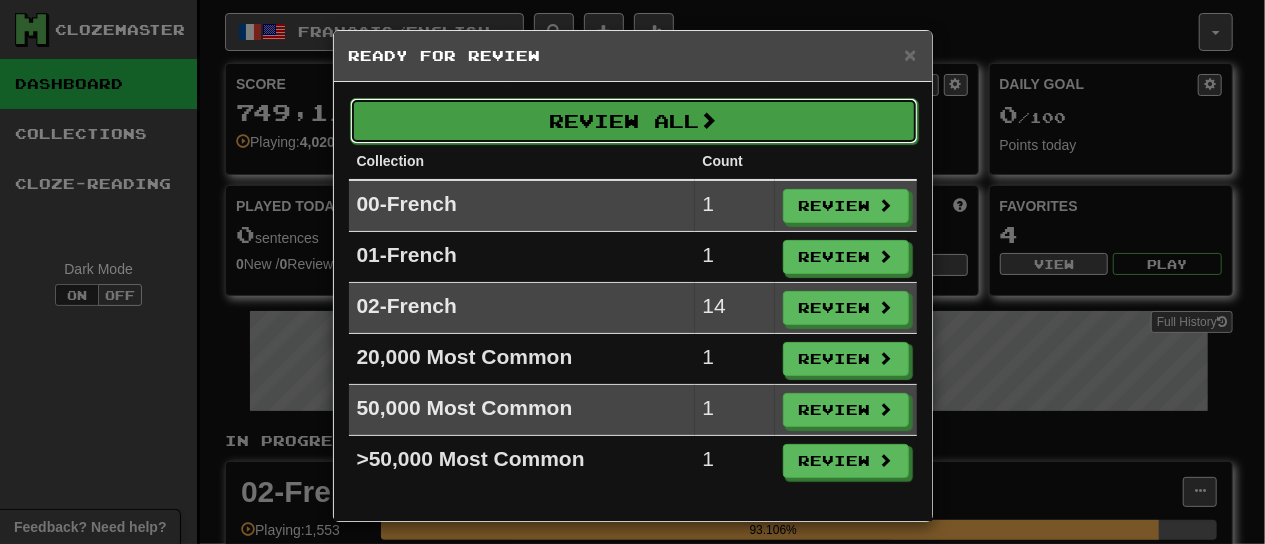 click on "Review All" at bounding box center [634, 121] 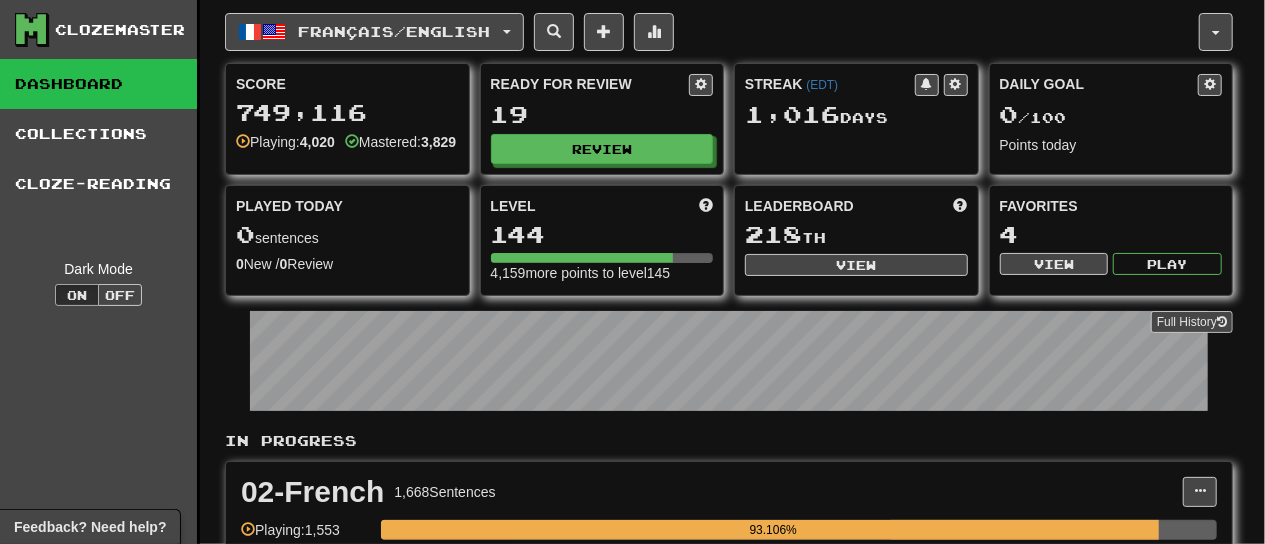 select on "**" 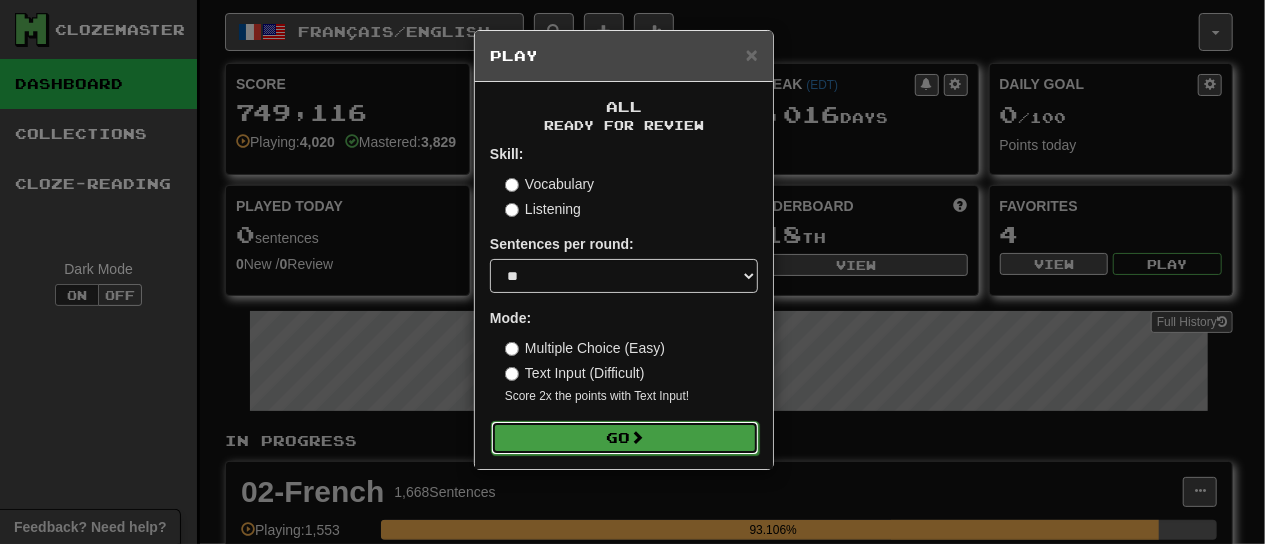 click on "Go" at bounding box center (625, 438) 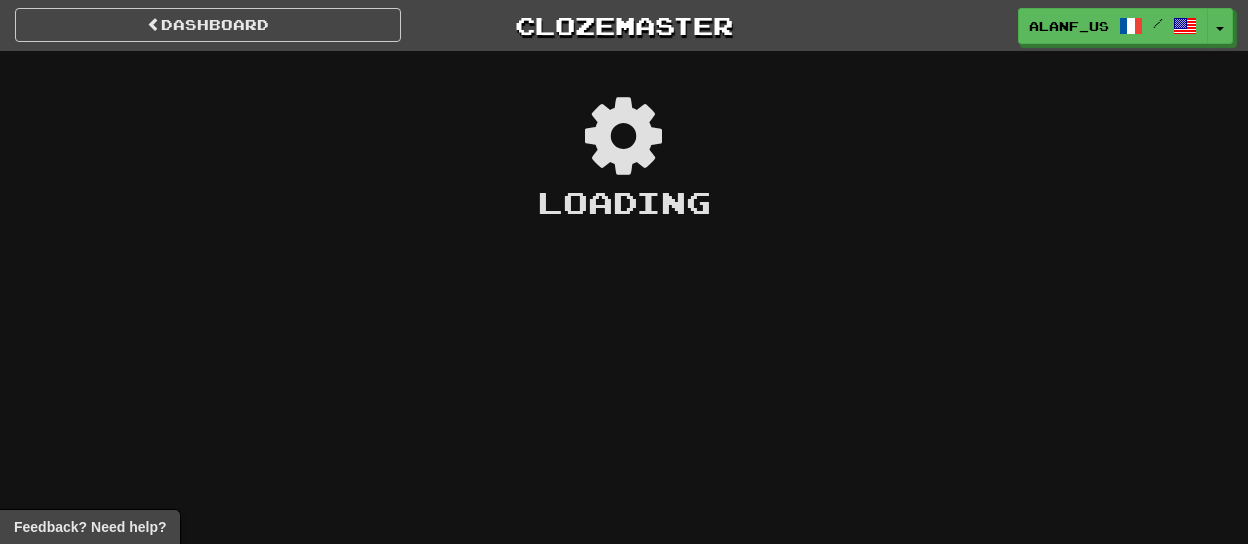 scroll, scrollTop: 0, scrollLeft: 0, axis: both 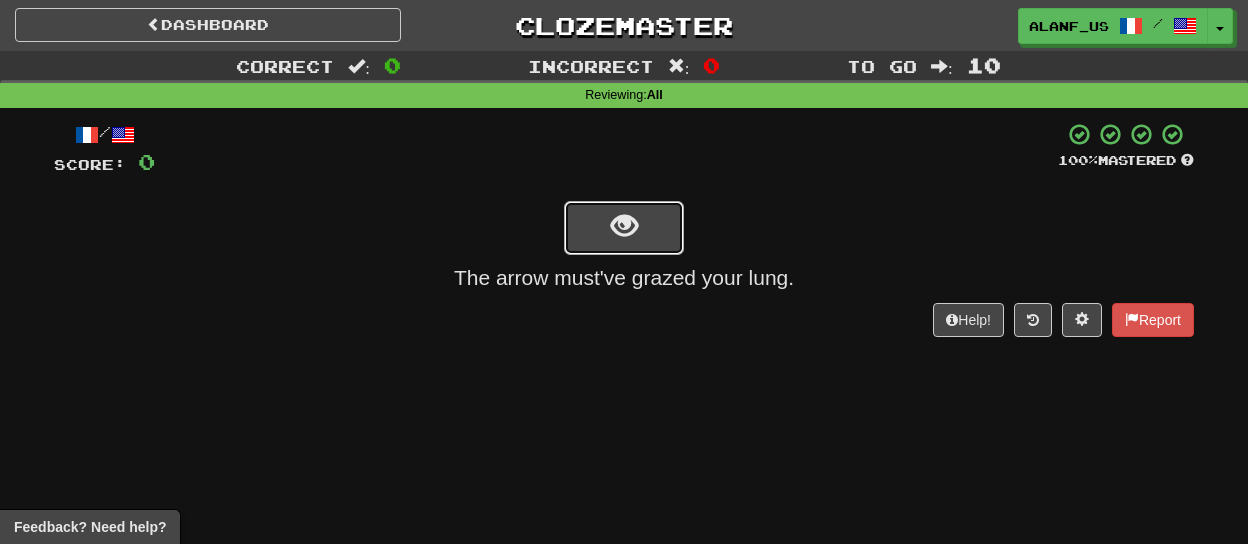 click at bounding box center (624, 228) 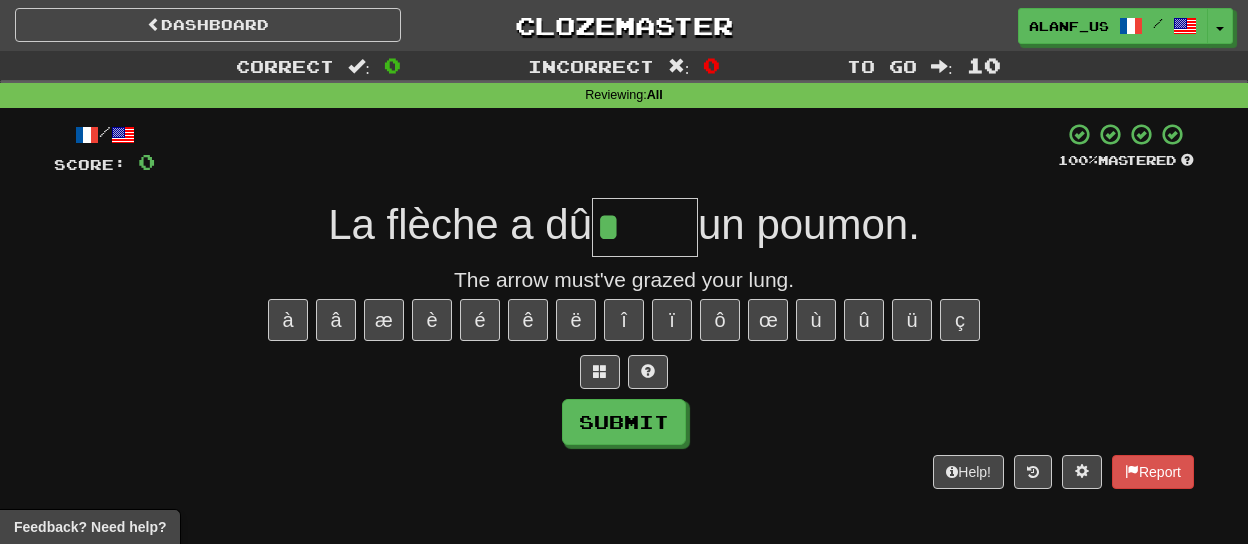 type on "******" 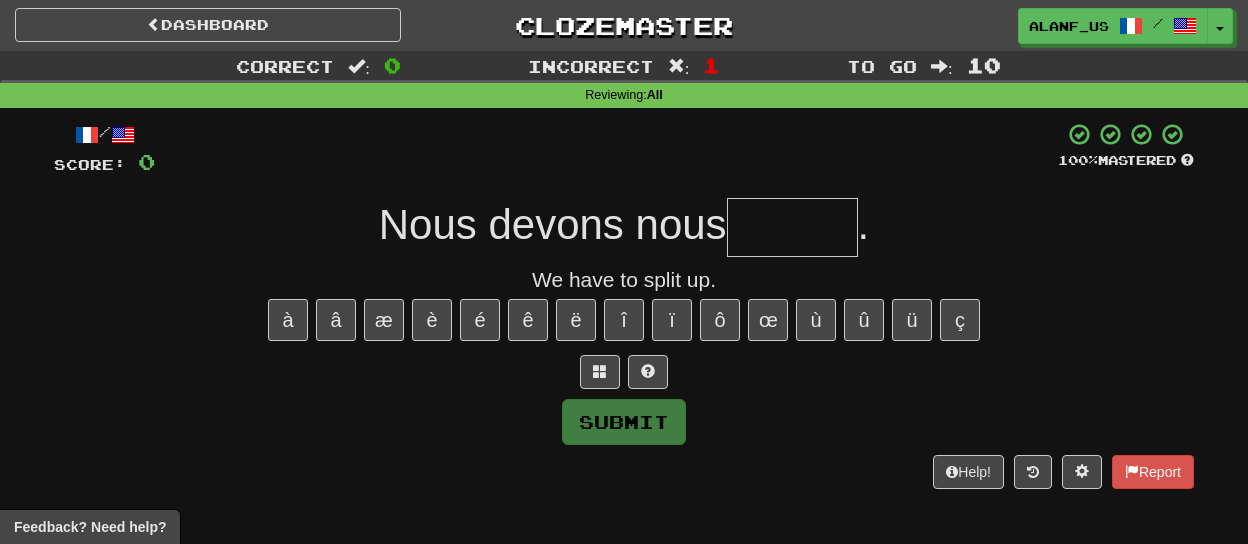 type on "*******" 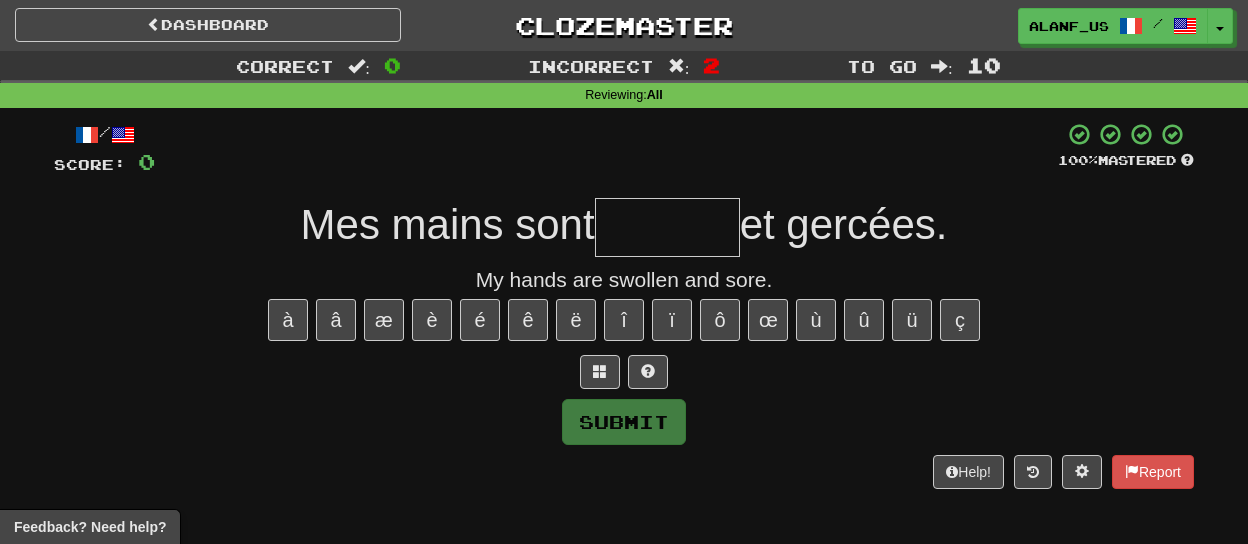 type on "*" 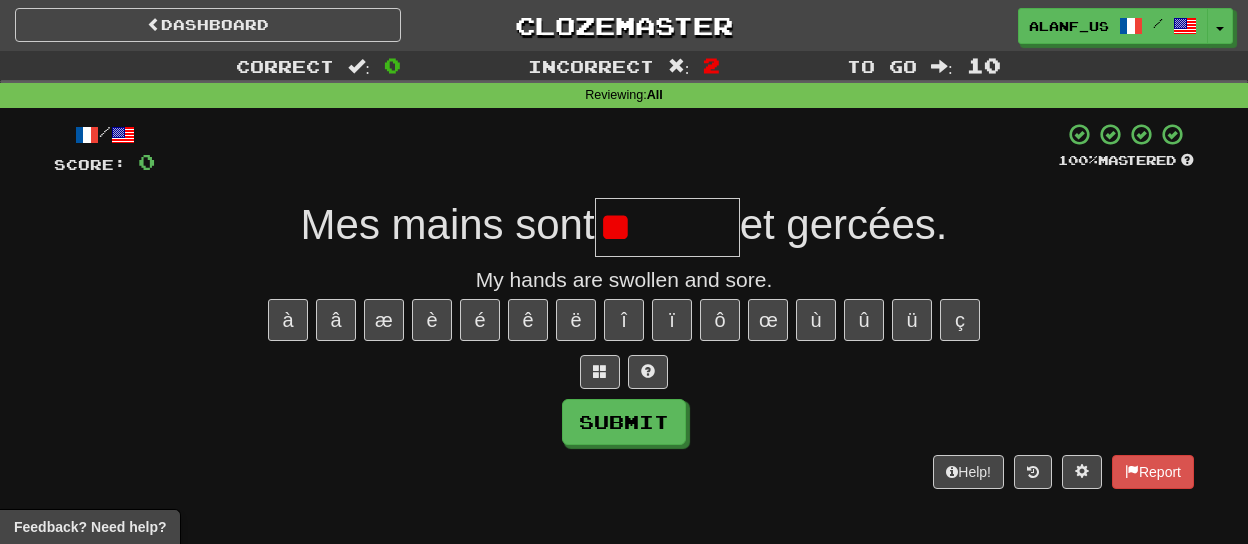 type on "*" 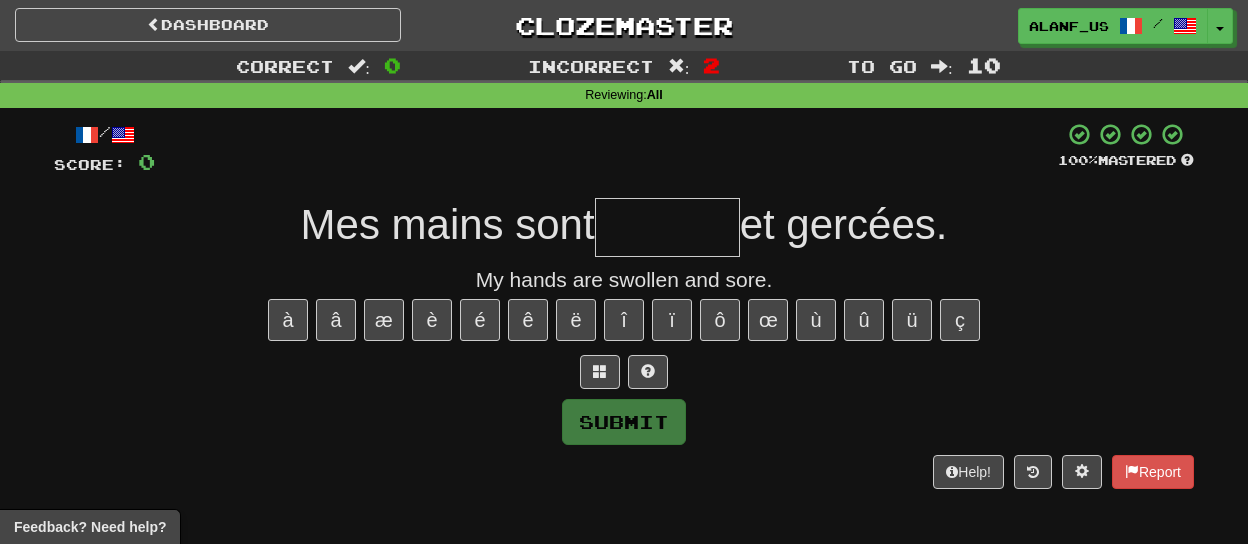 type on "*" 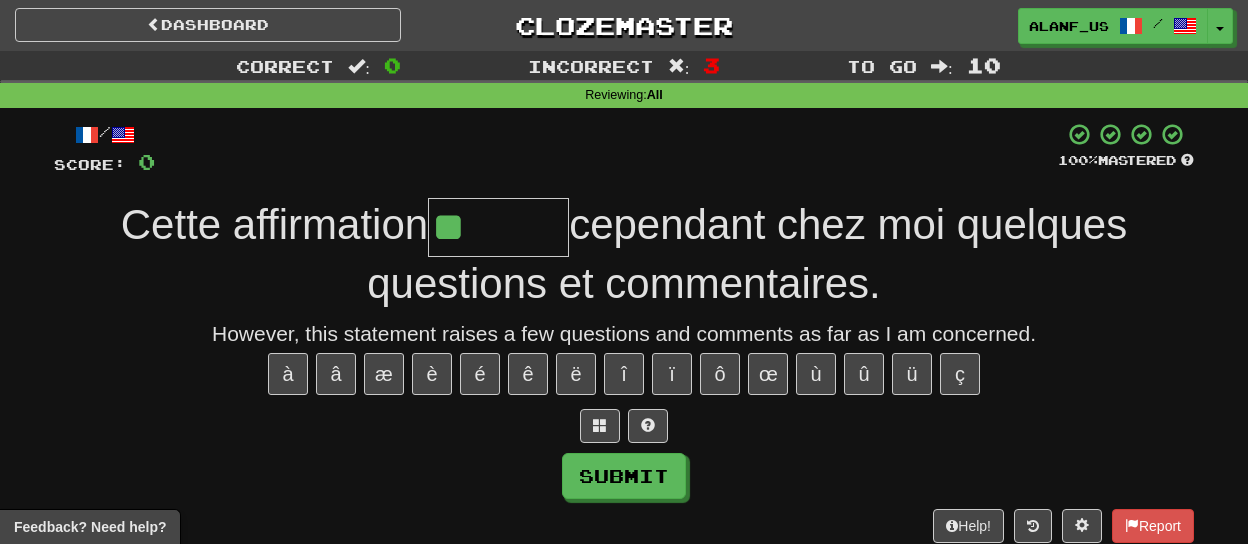 type on "*******" 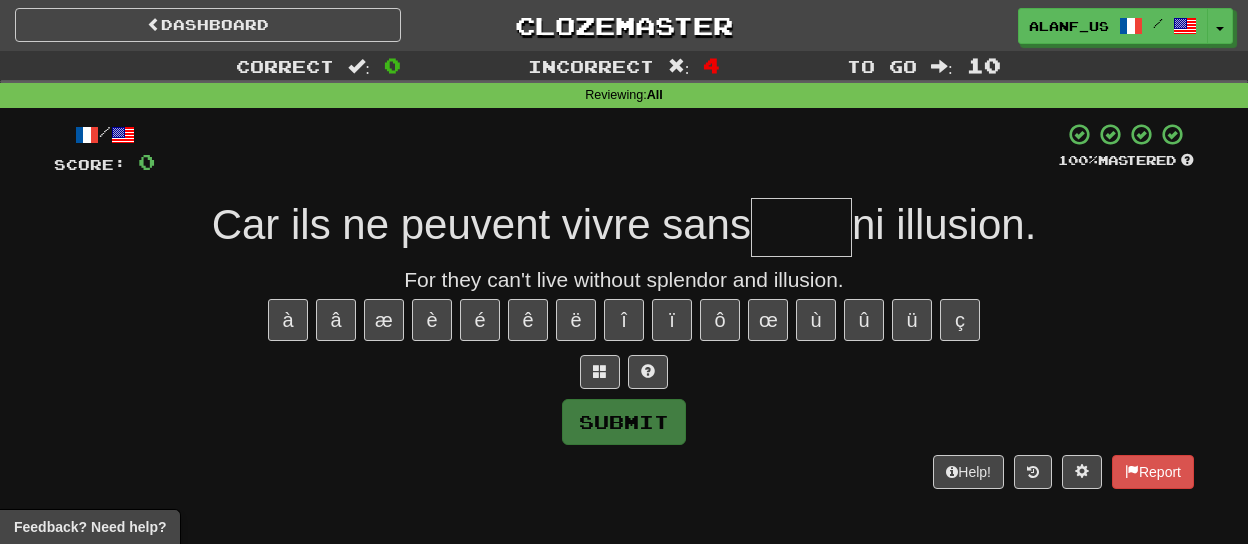 type on "*" 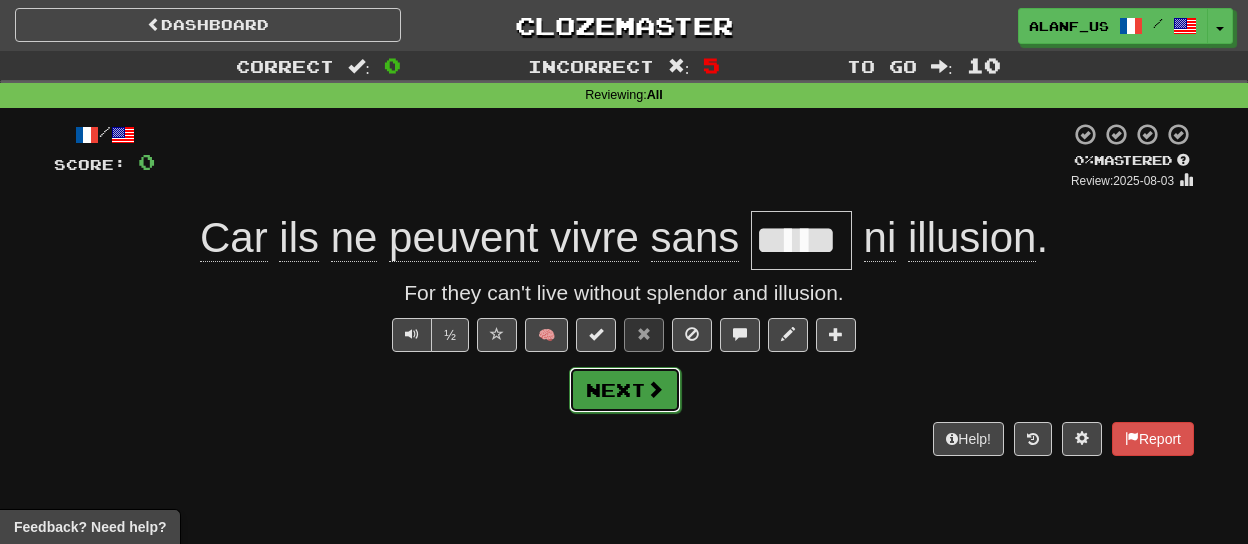 click on "Next" at bounding box center [625, 390] 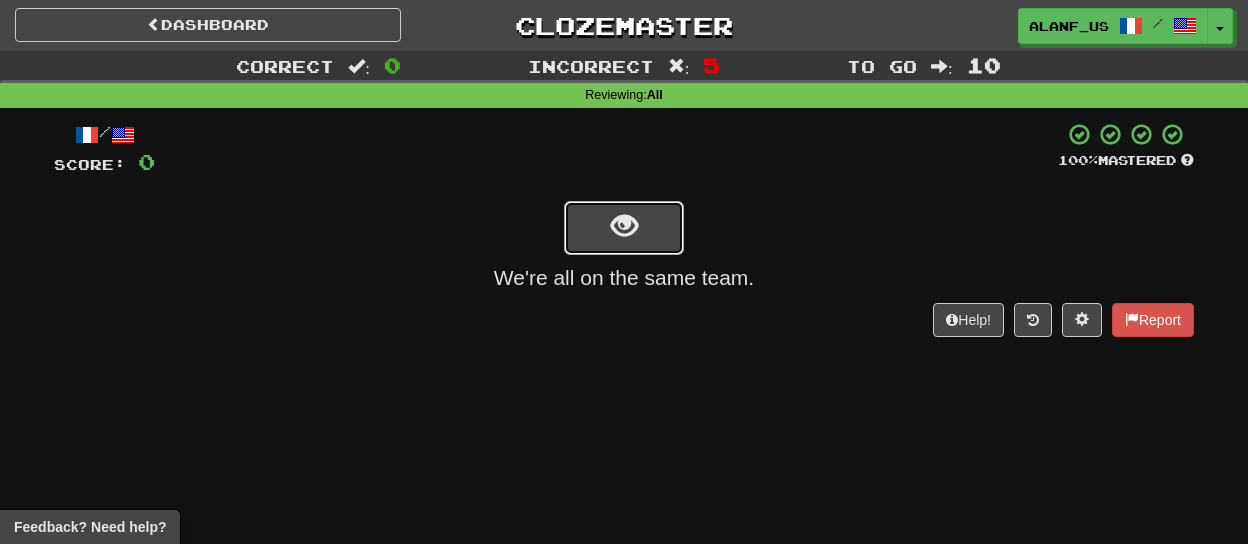click at bounding box center (624, 228) 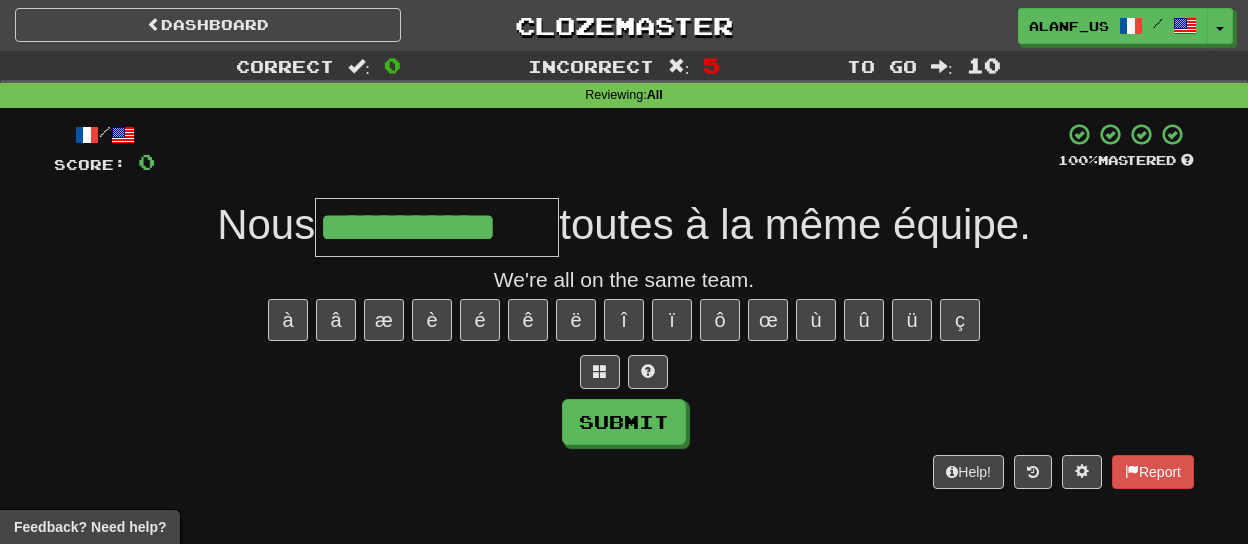 type on "**********" 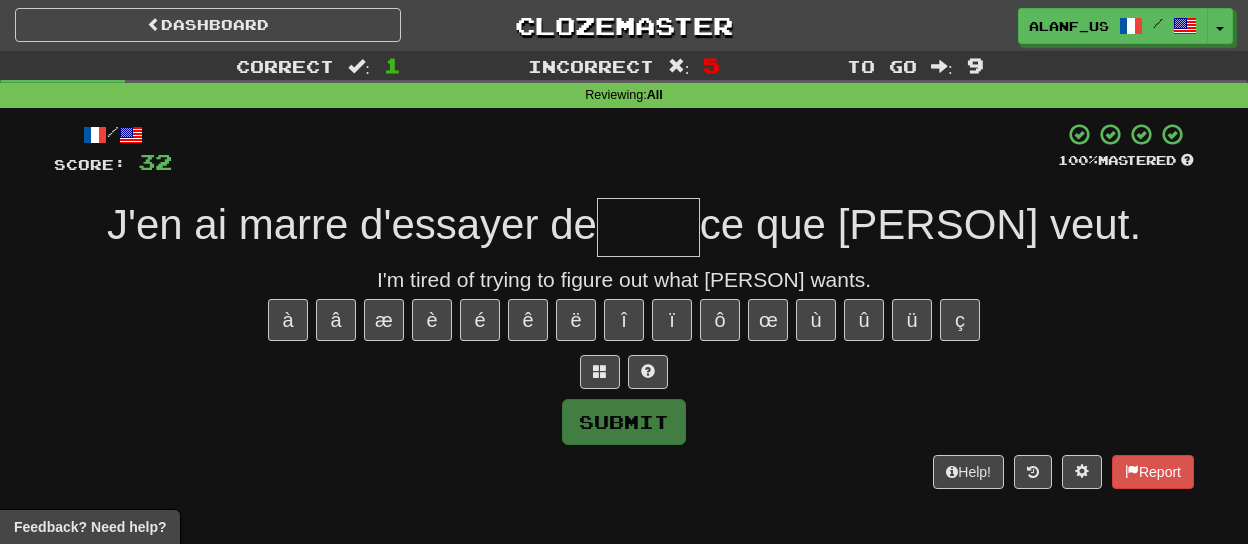 type on "*****" 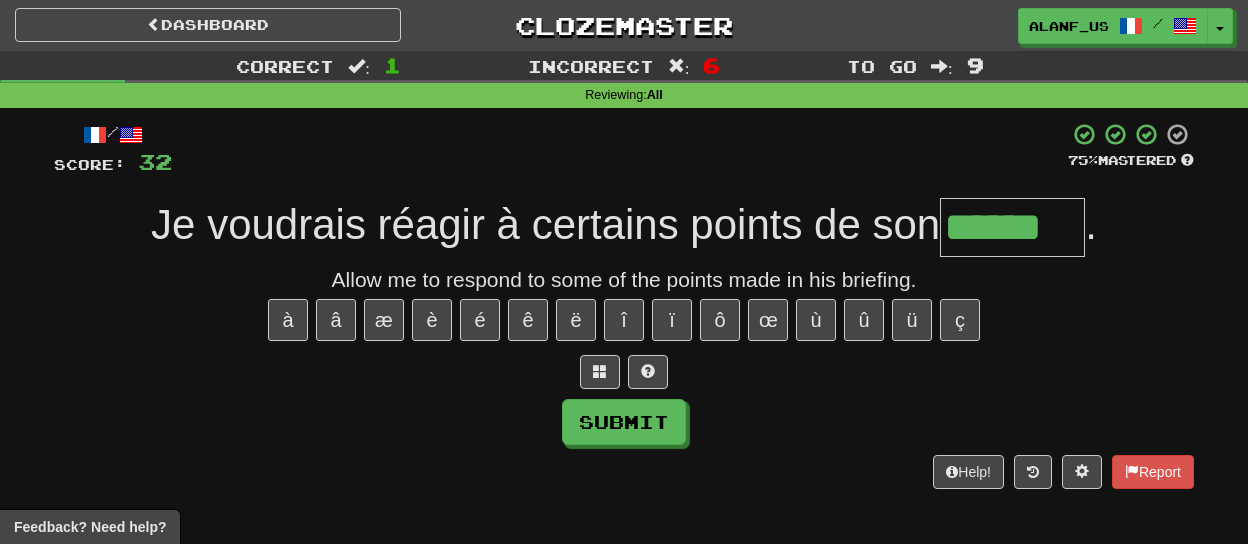 type on "******" 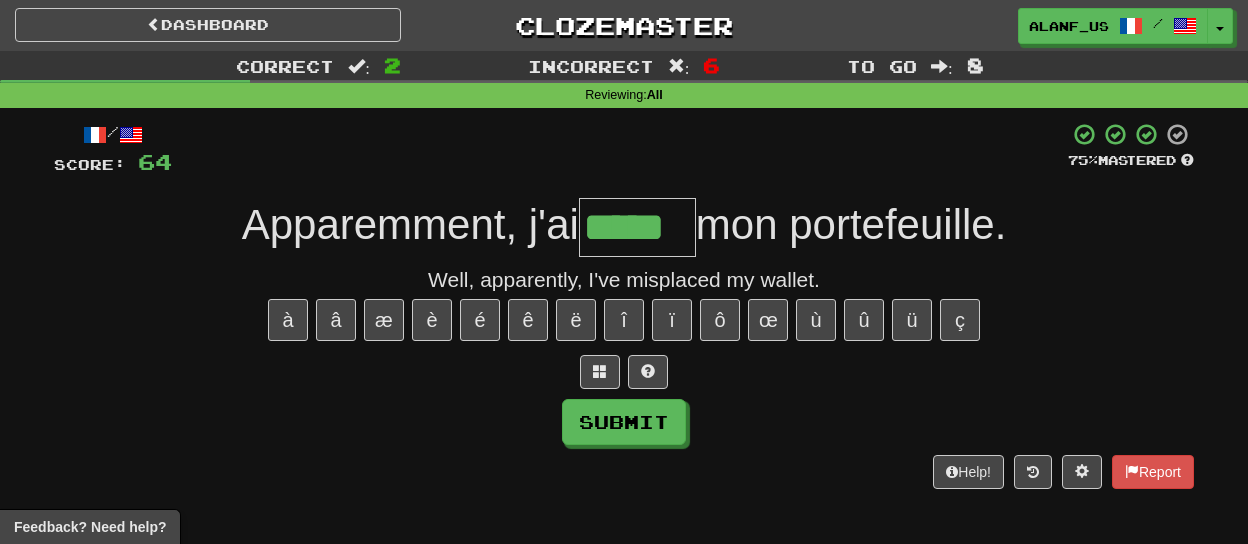 type on "*****" 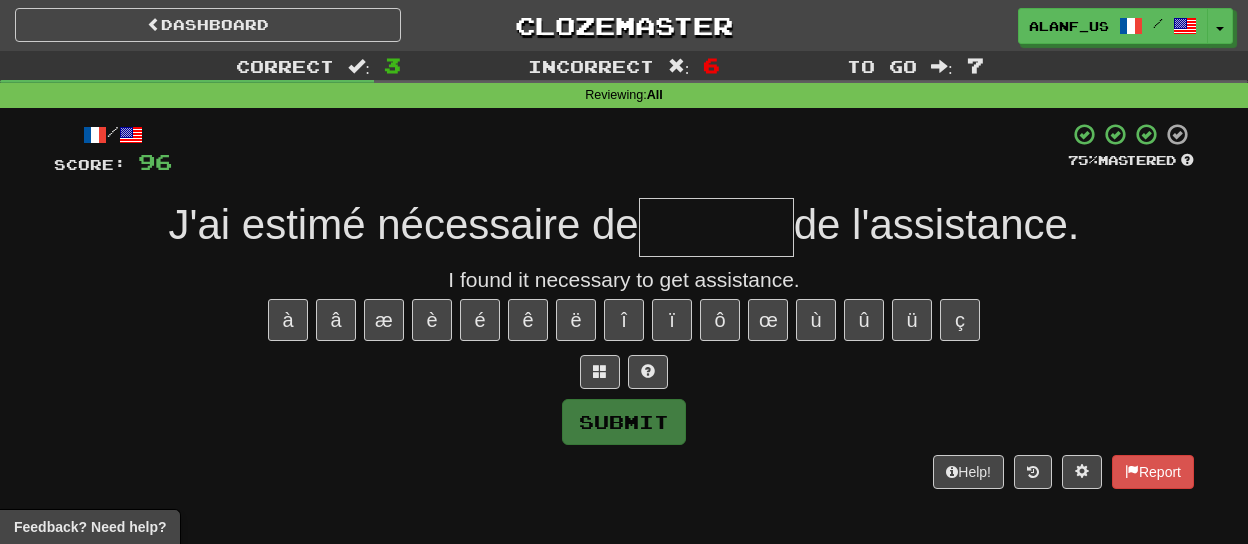 type on "*" 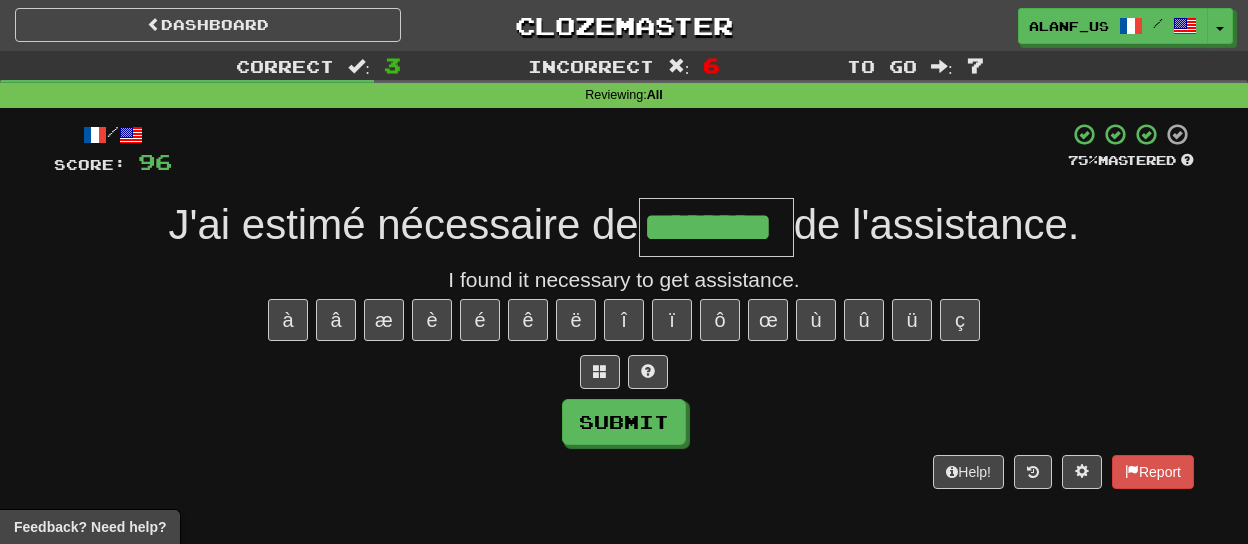 type on "********" 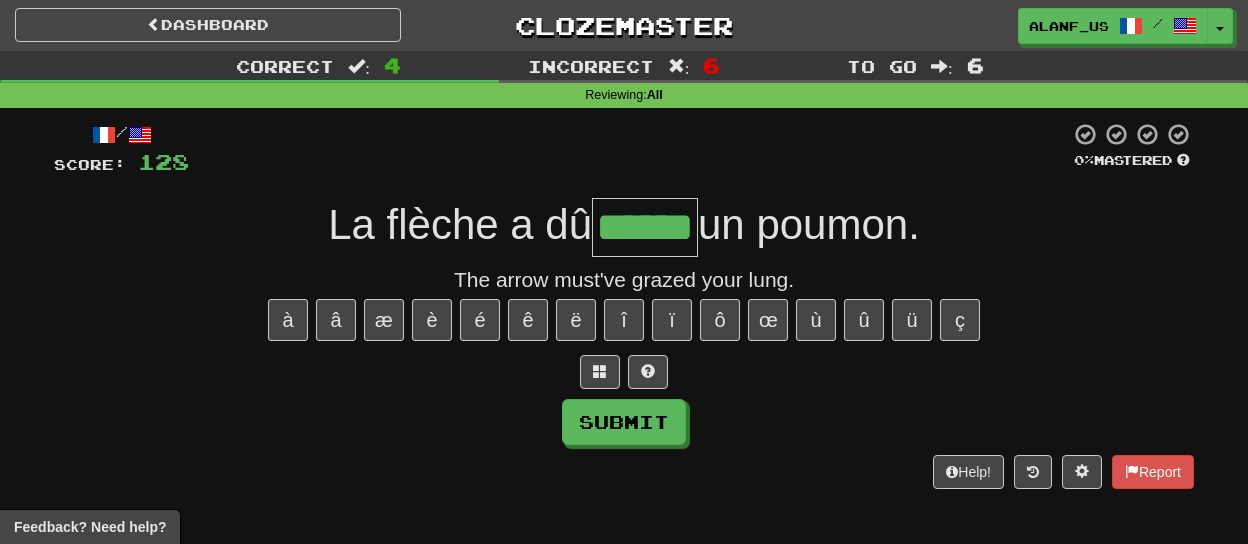 type on "******" 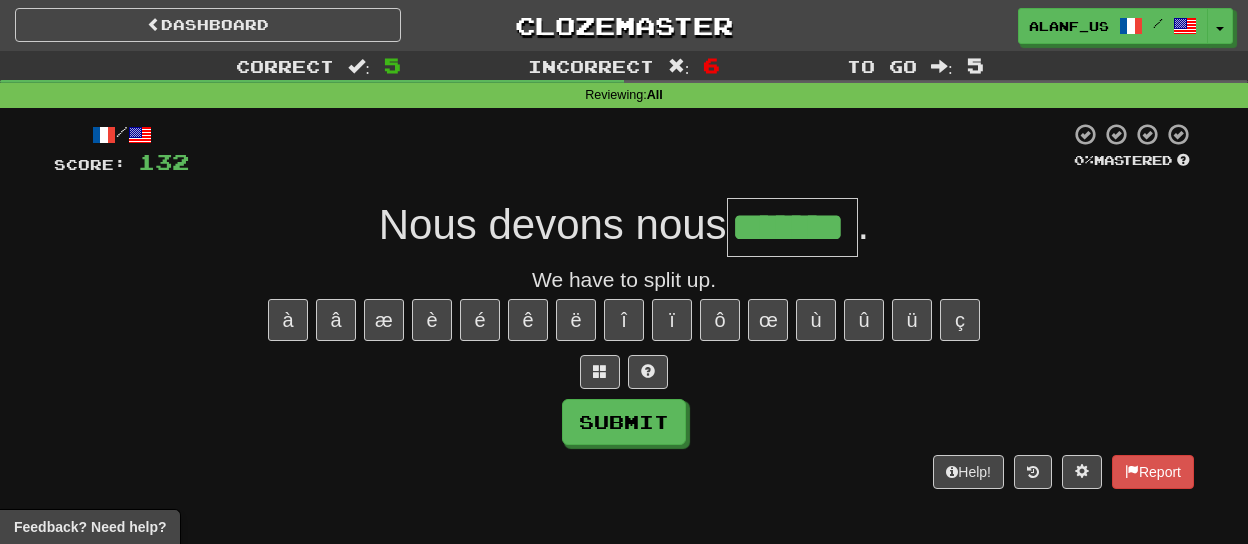 type on "*******" 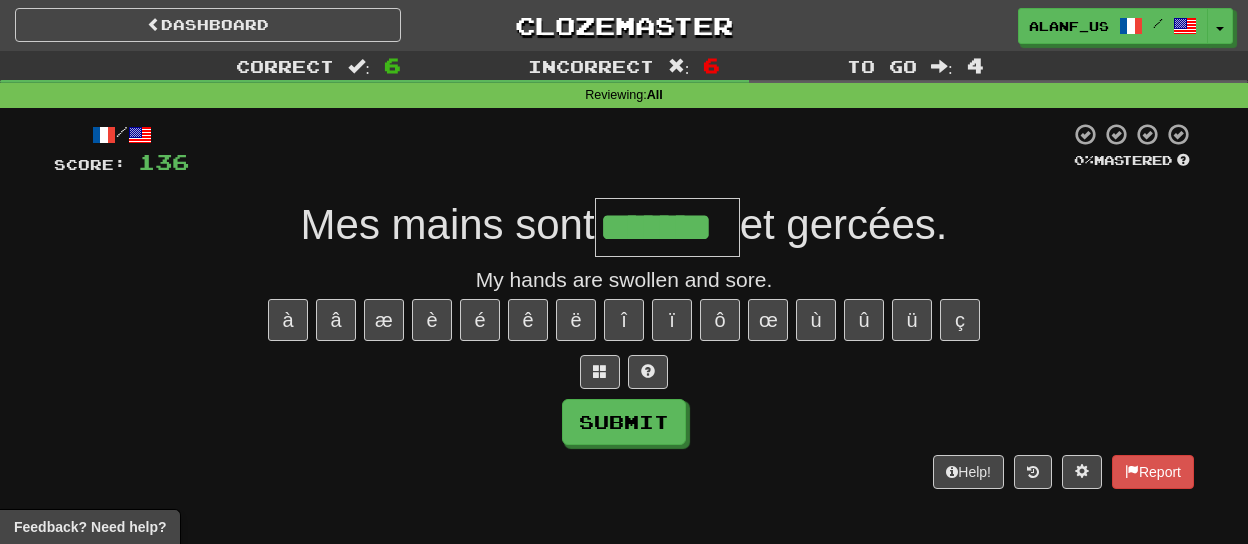 type on "*******" 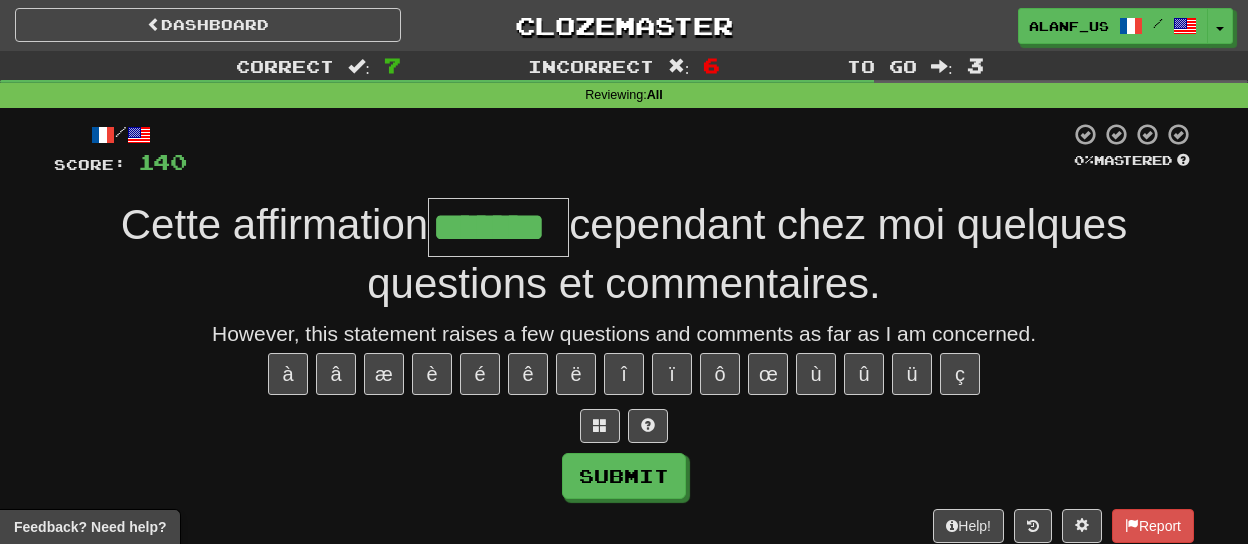 type on "*******" 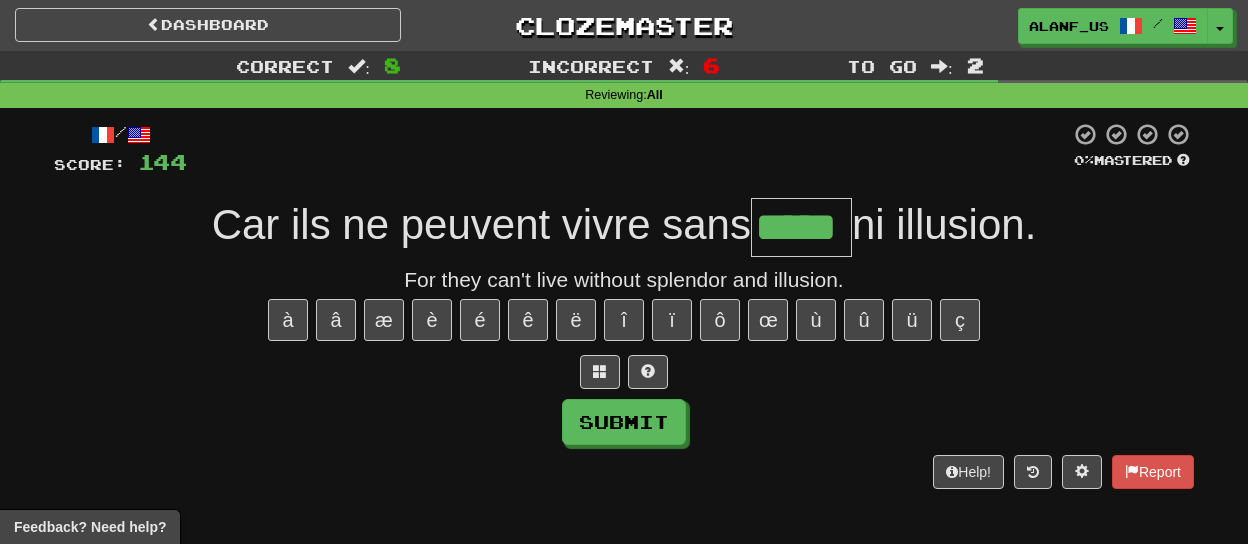 type on "*****" 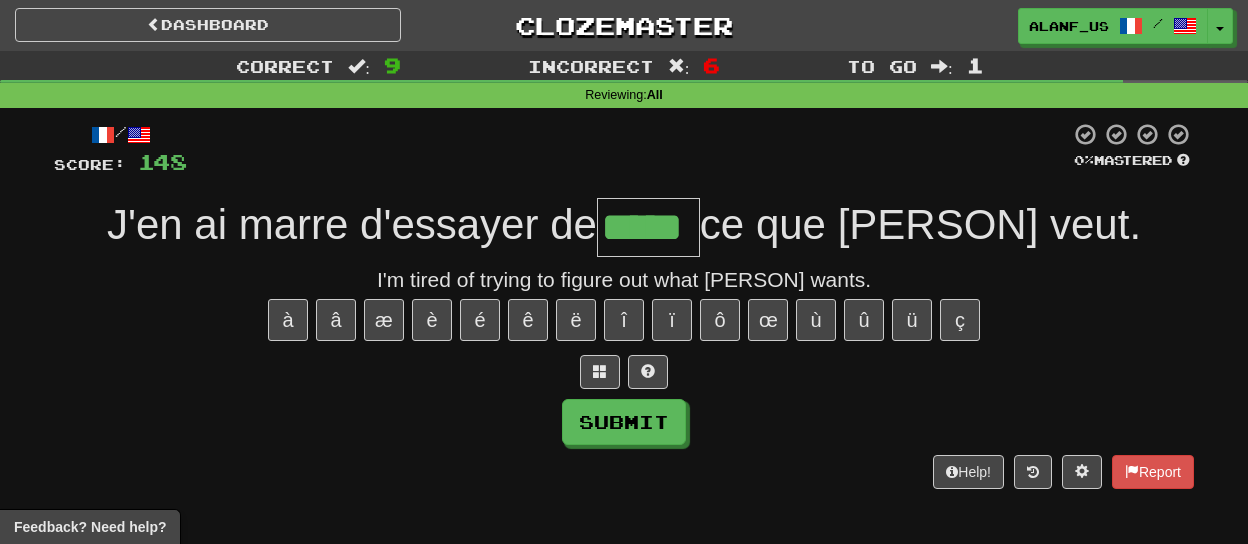 type on "*****" 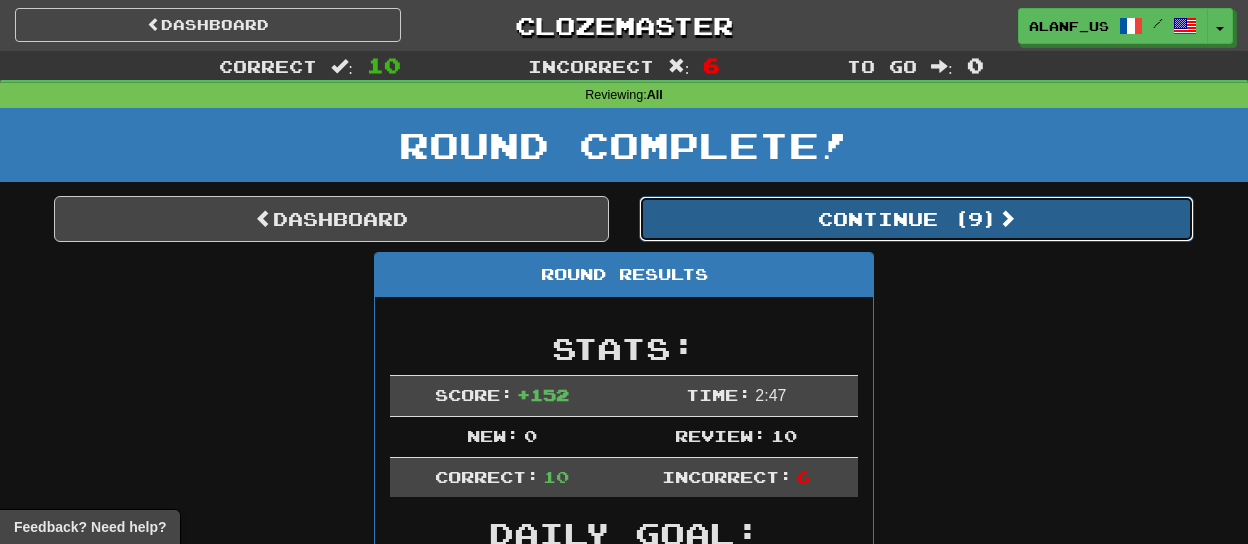 click on "Continue ( 9 )" at bounding box center (916, 219) 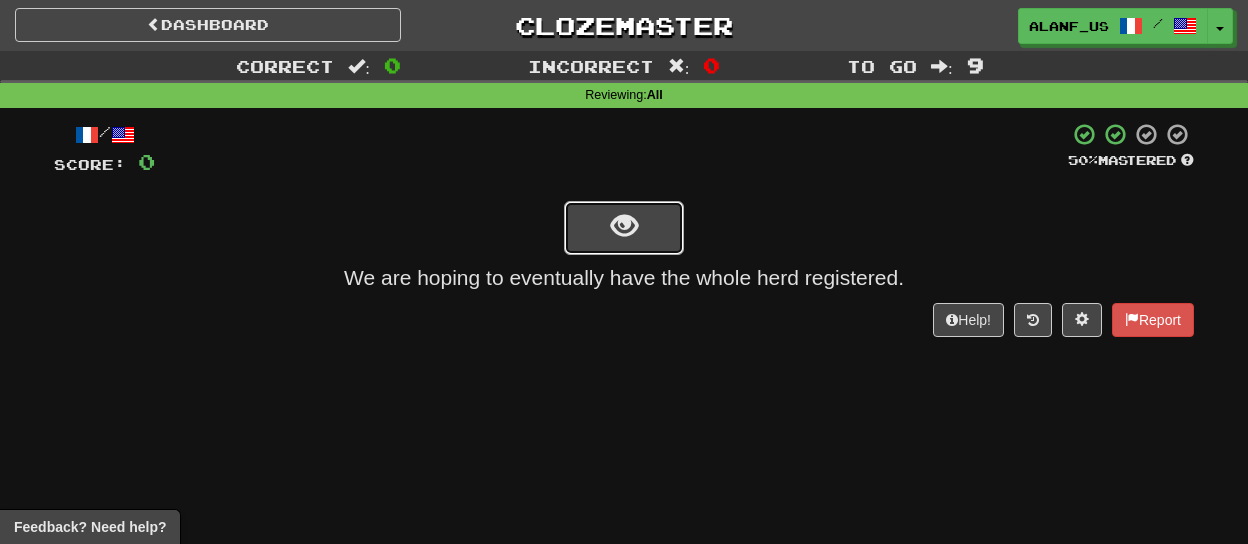 click at bounding box center [624, 228] 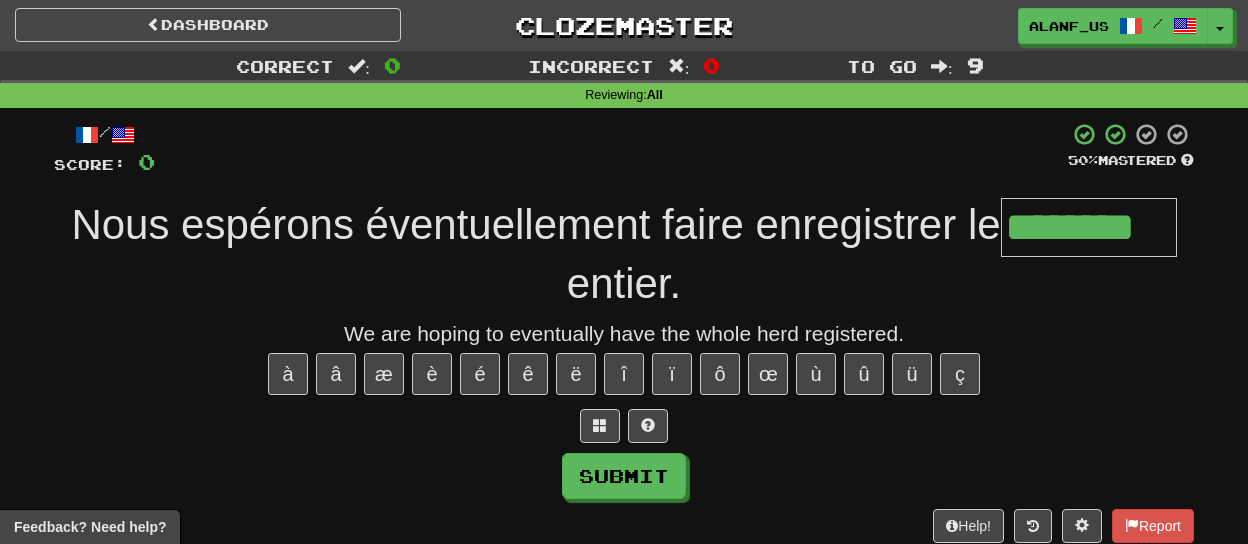 type on "********" 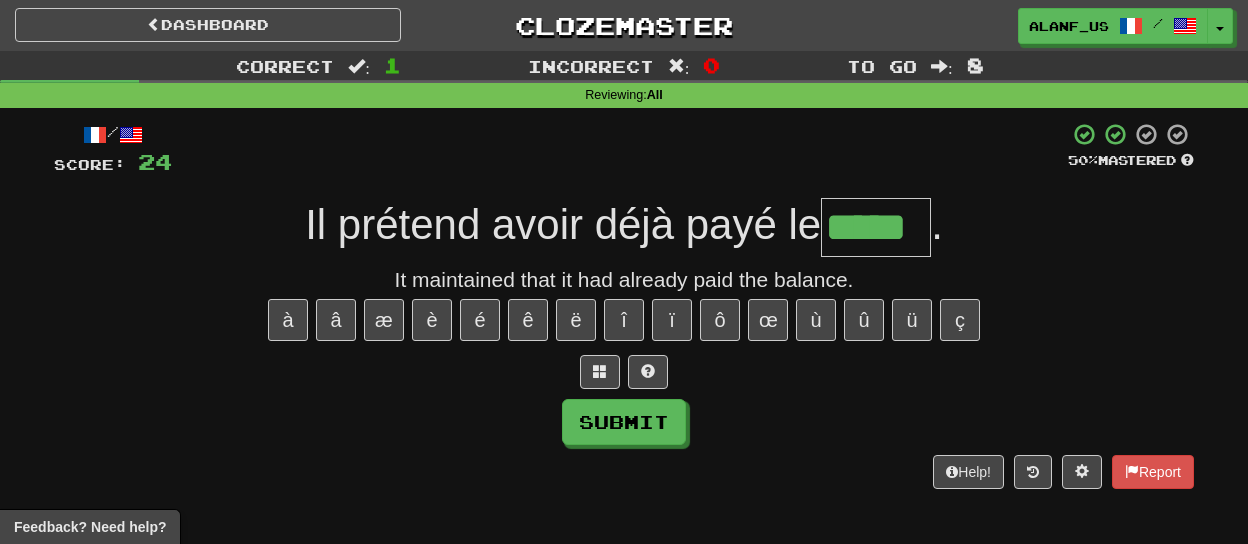 type on "*****" 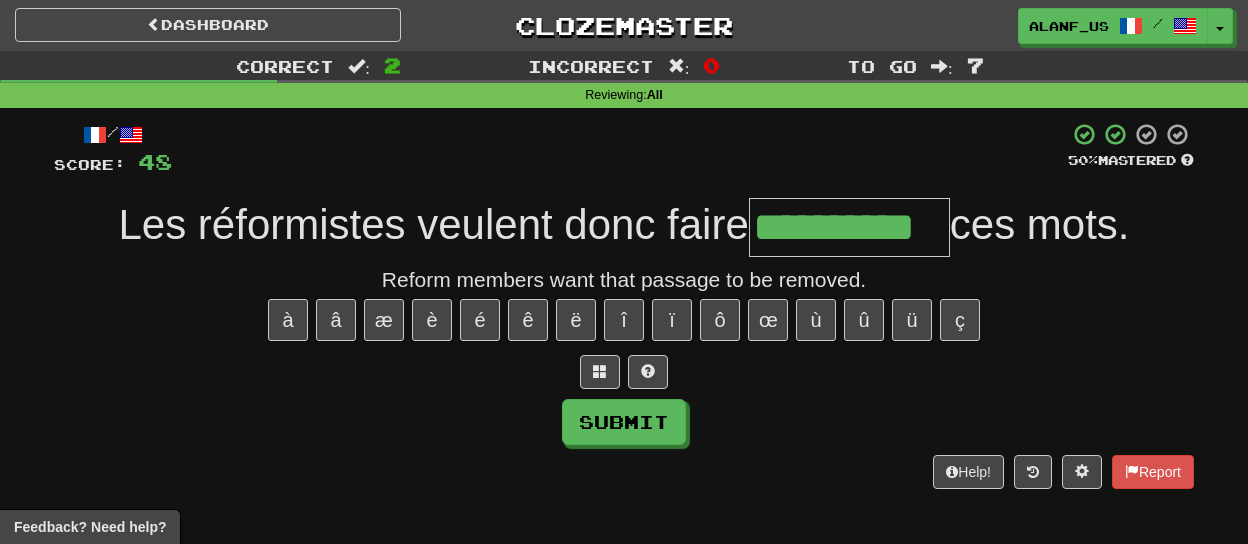 type on "**********" 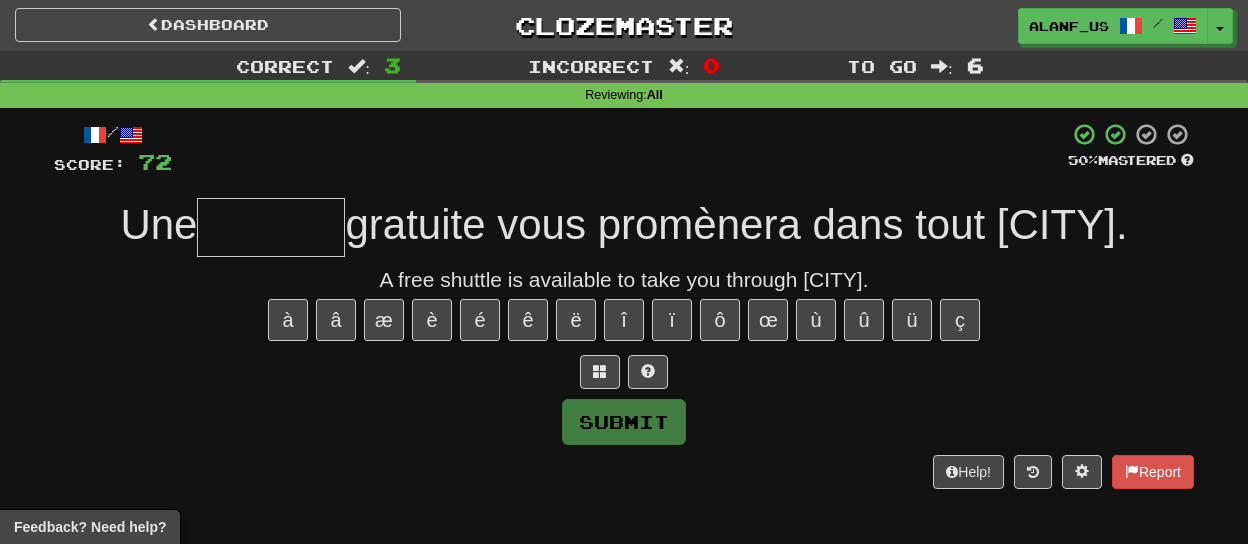 type on "*" 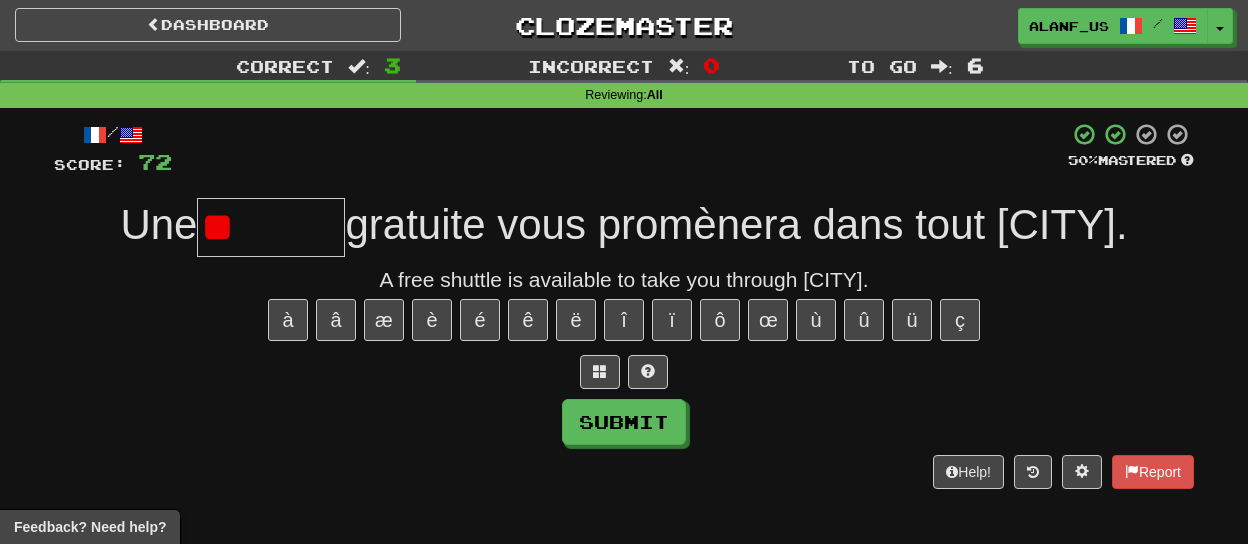 type on "*" 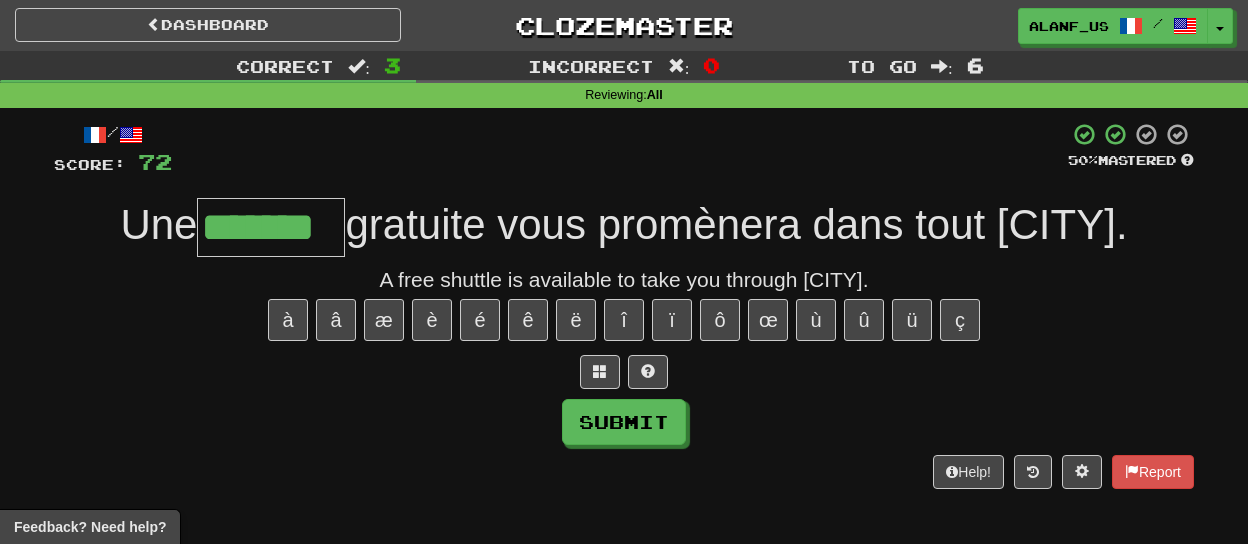 type on "*******" 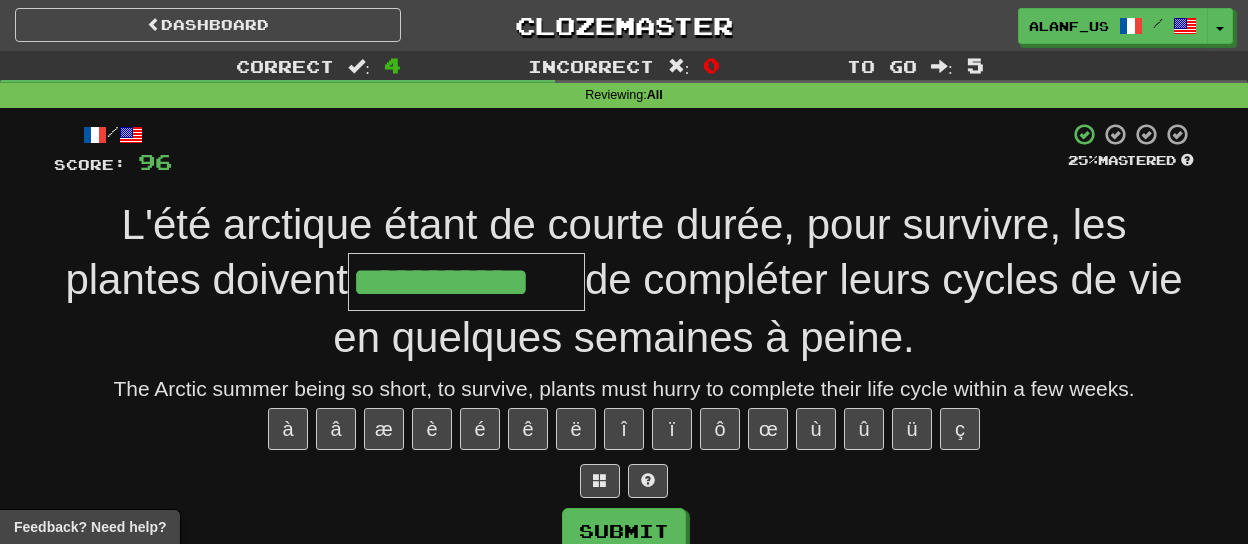 type on "**********" 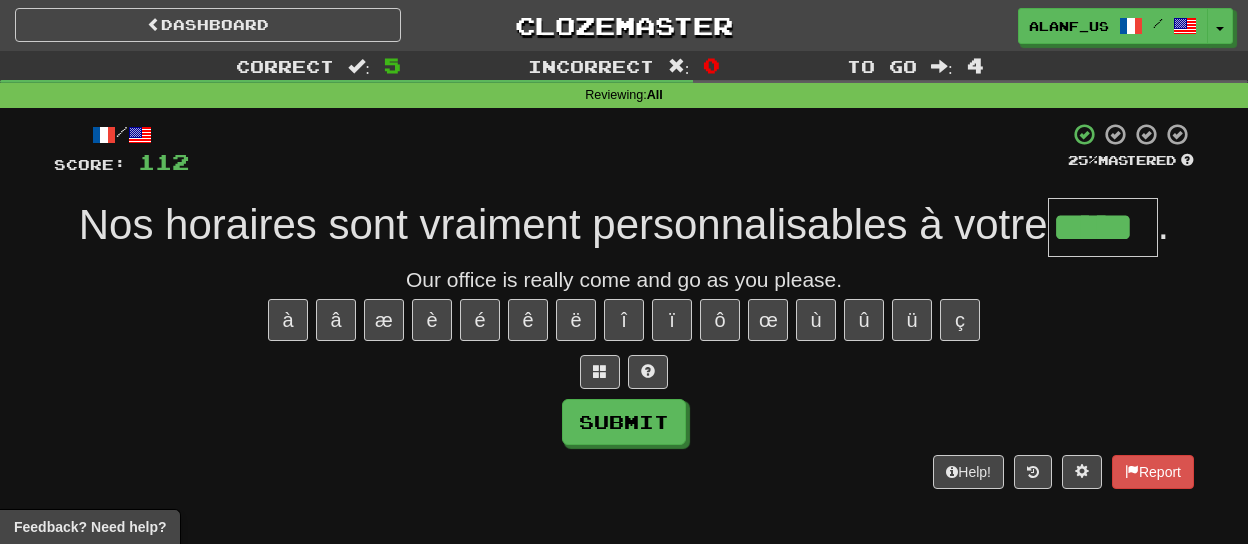 type on "*****" 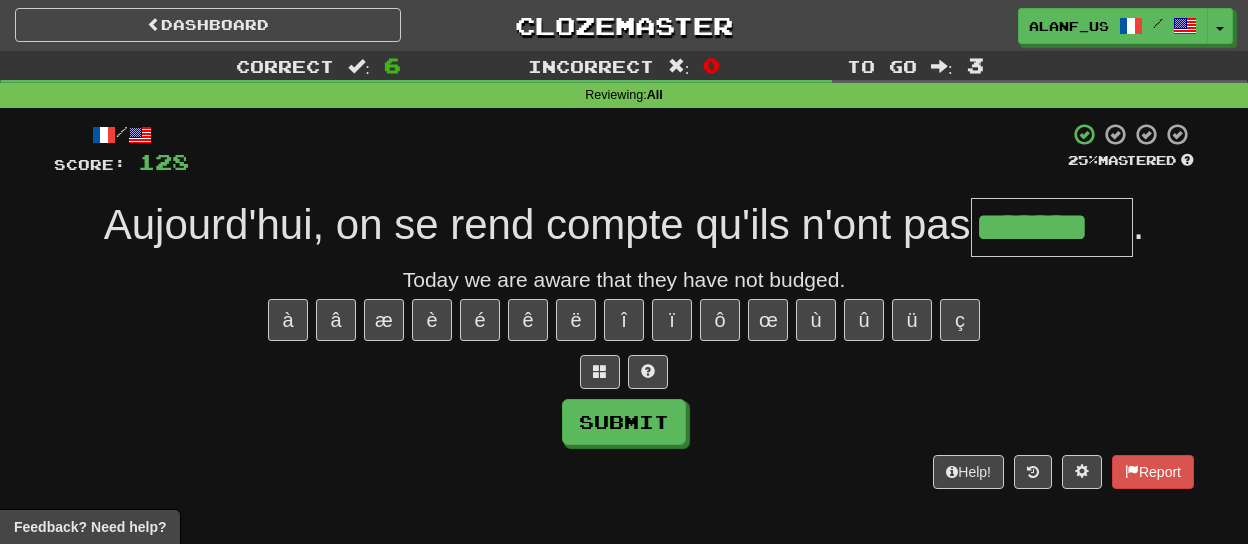 type on "*******" 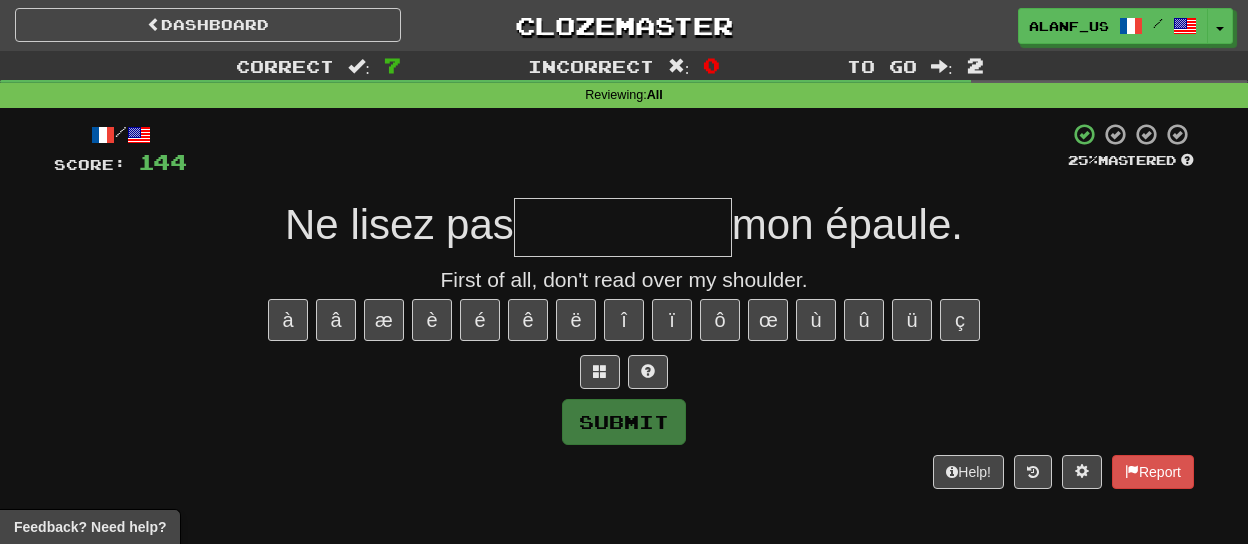 type on "*" 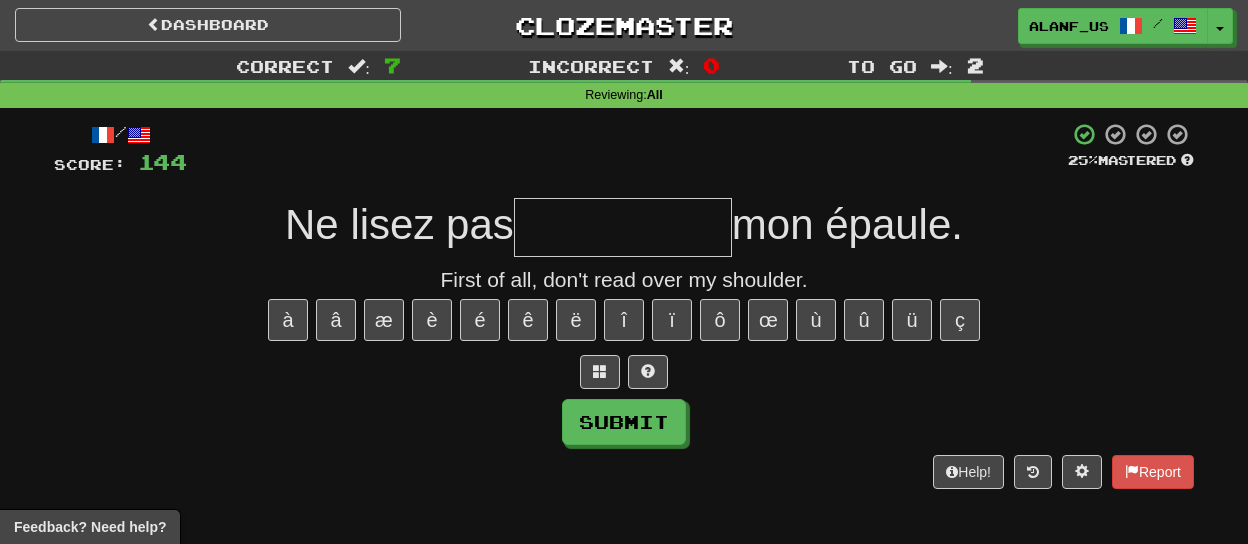 type on "*" 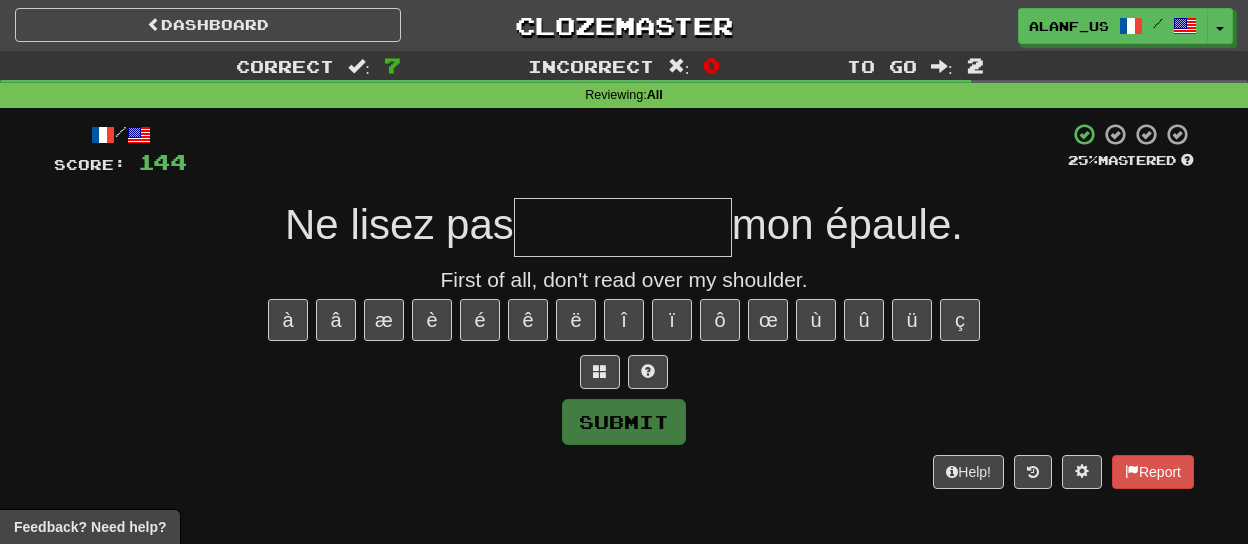 type on "*" 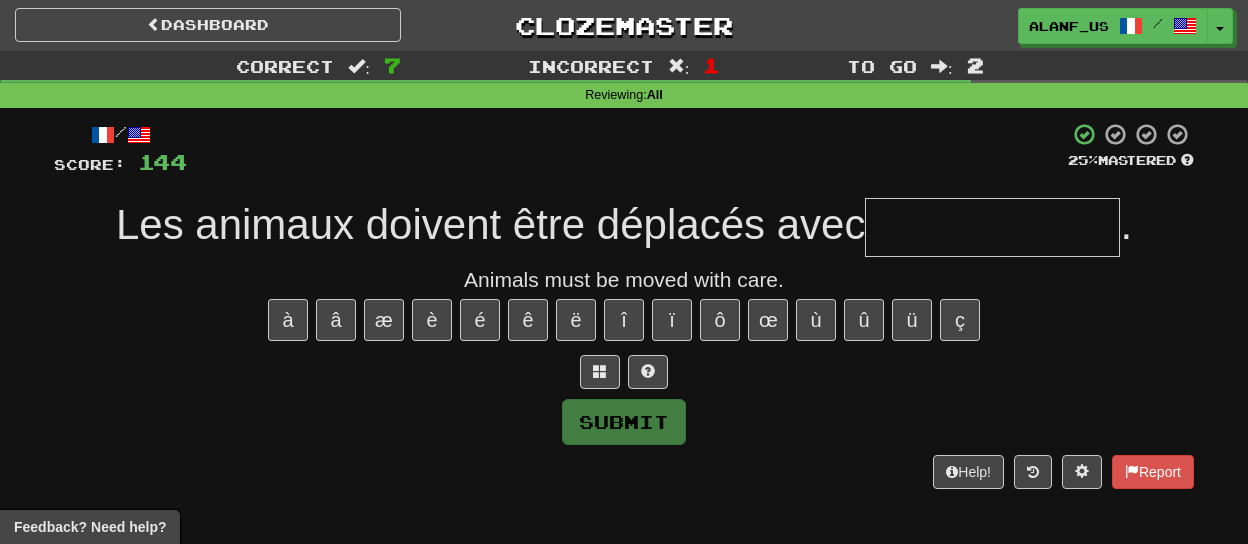 type on "*" 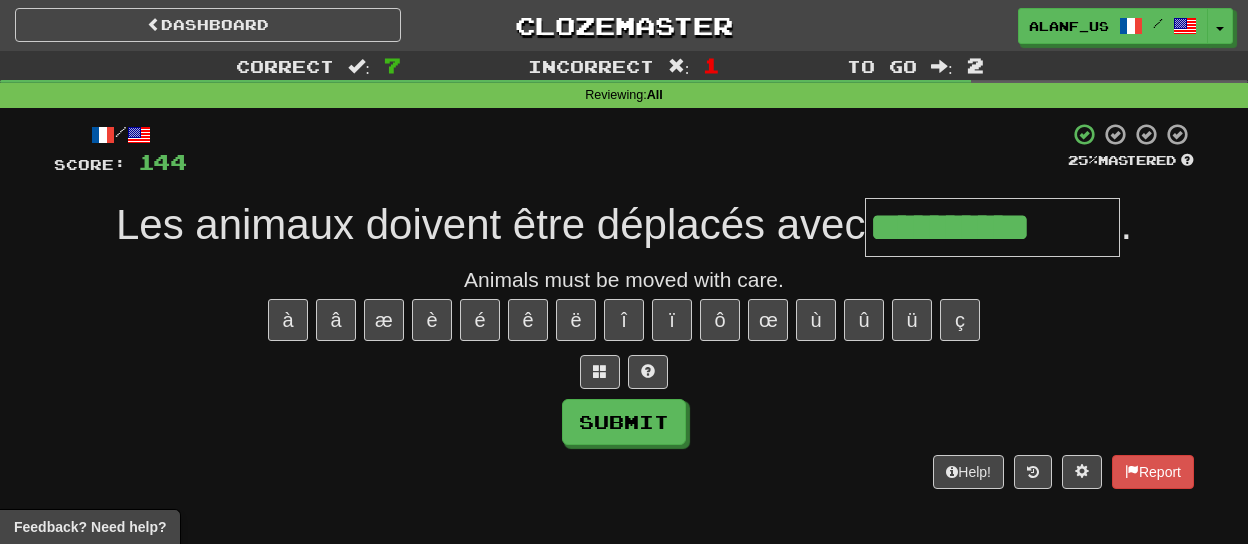 type on "**********" 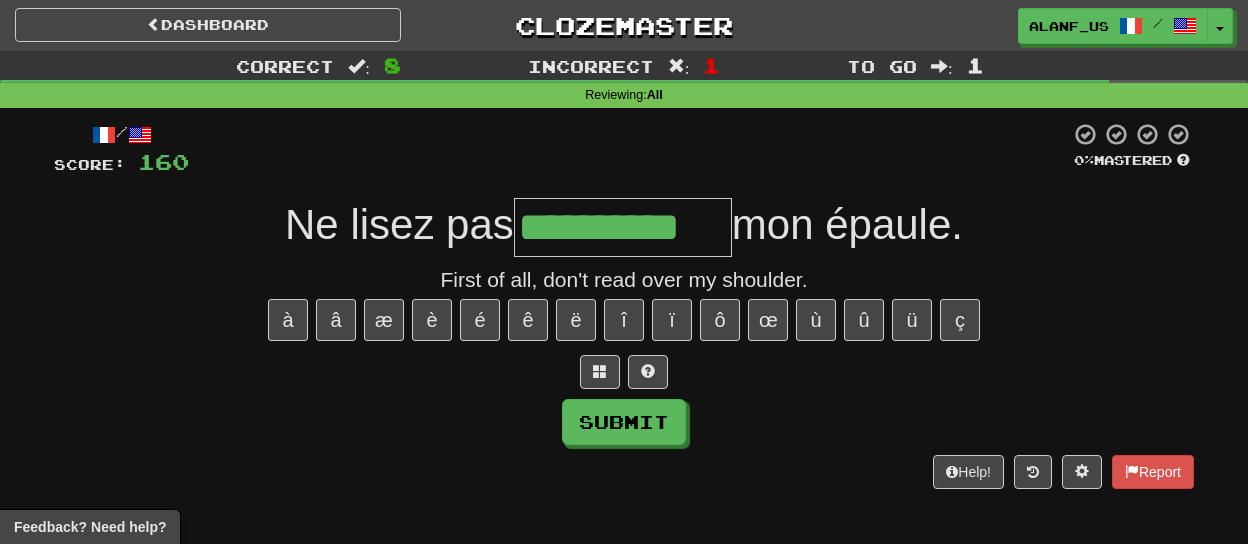 type on "**********" 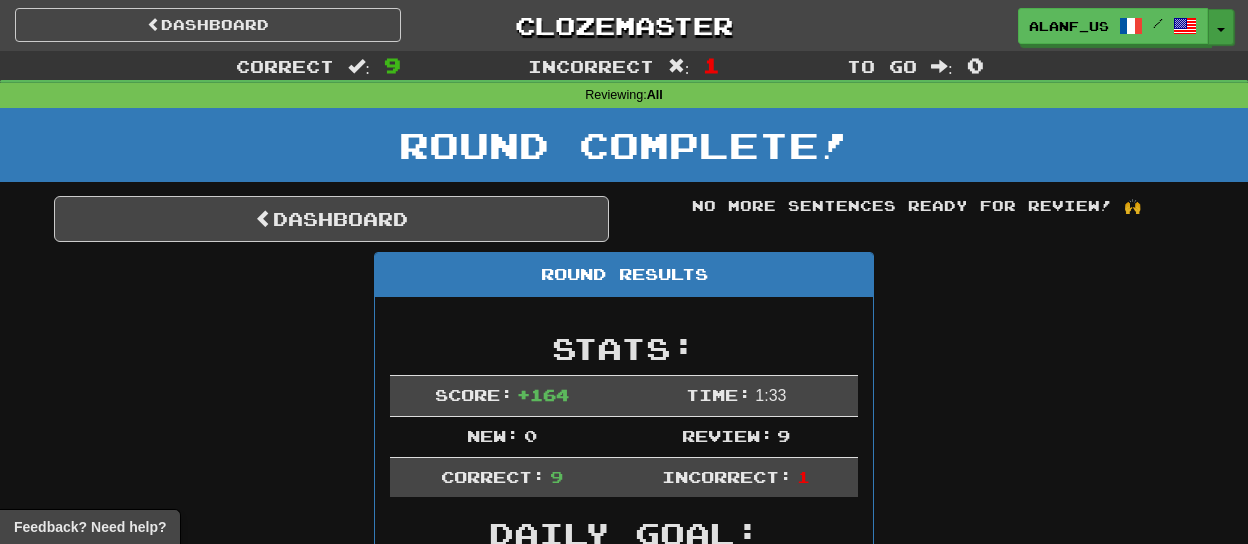 click on "Toggle Dropdown" at bounding box center [1221, 27] 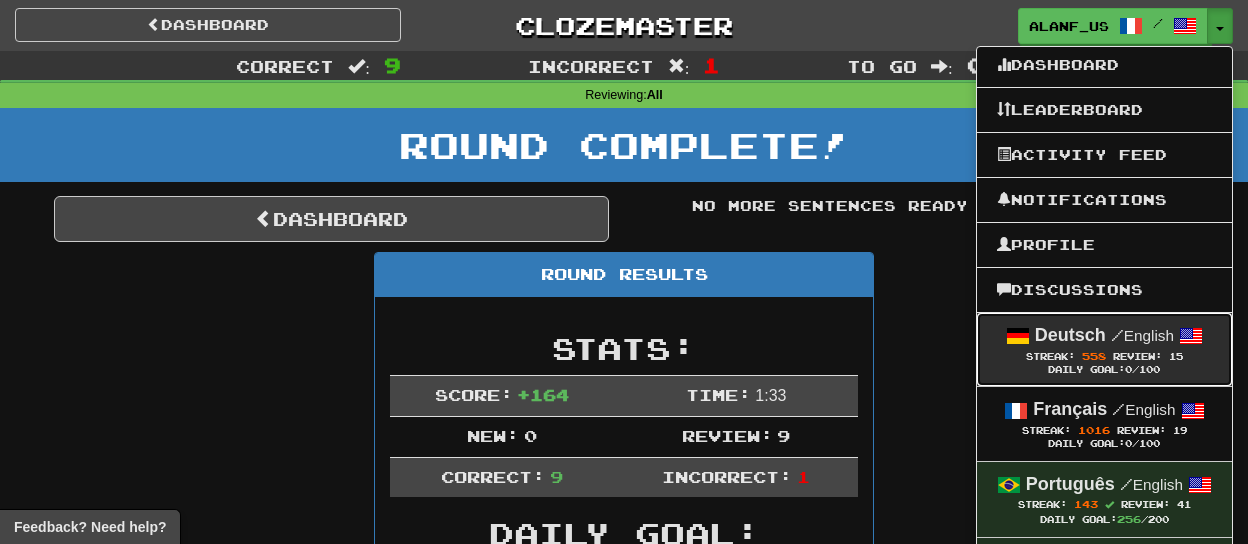 click on "Streak:
558
Review:
15" at bounding box center (1104, 356) 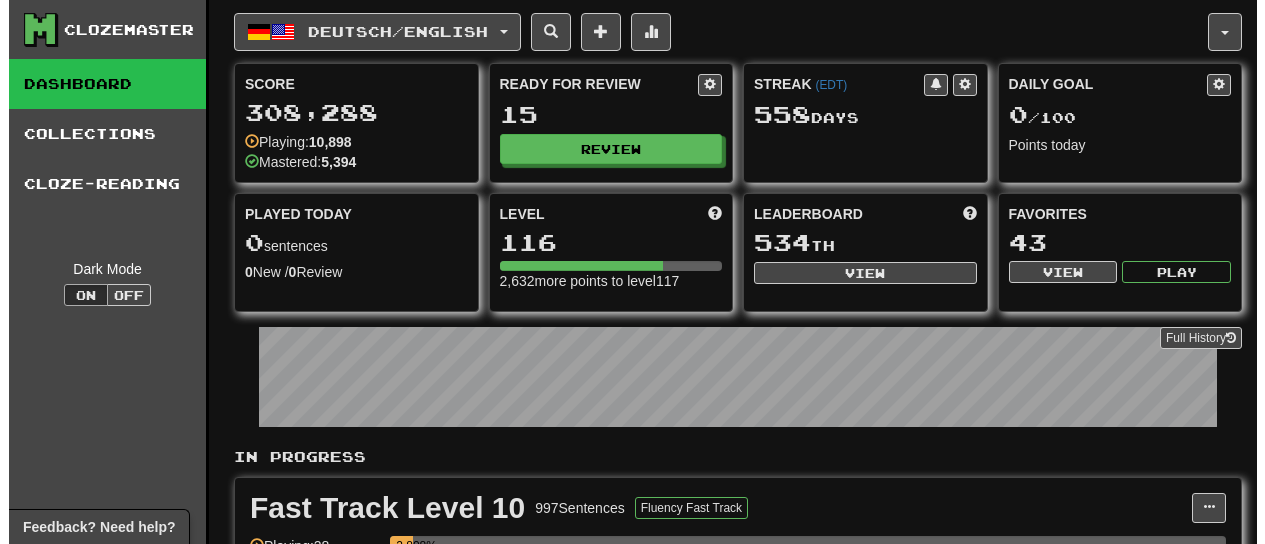 scroll, scrollTop: 0, scrollLeft: 0, axis: both 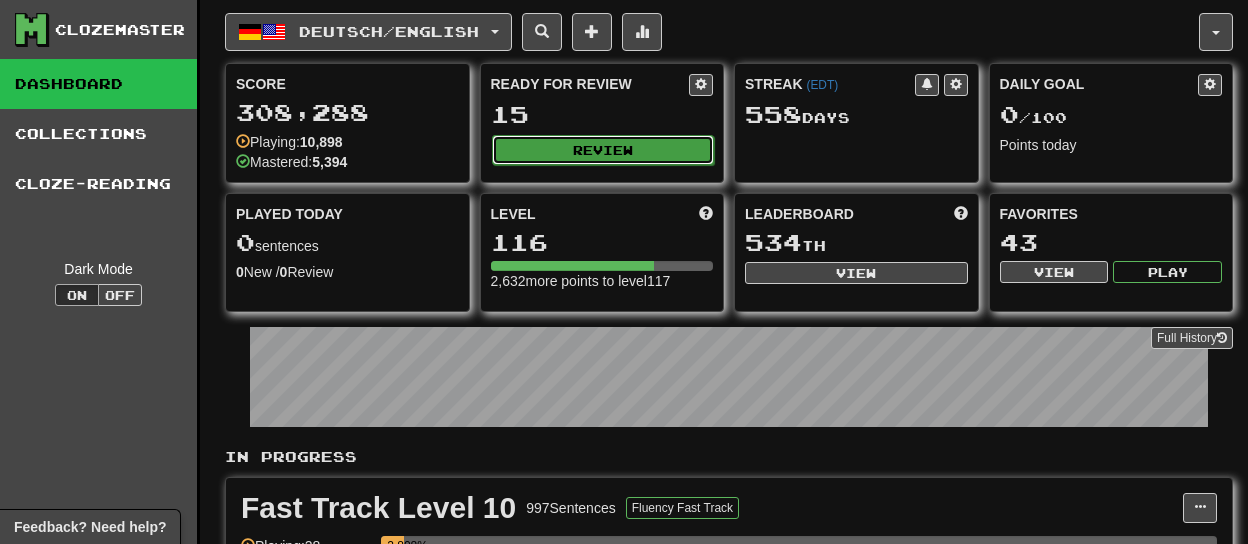 click on "Review" at bounding box center (603, 150) 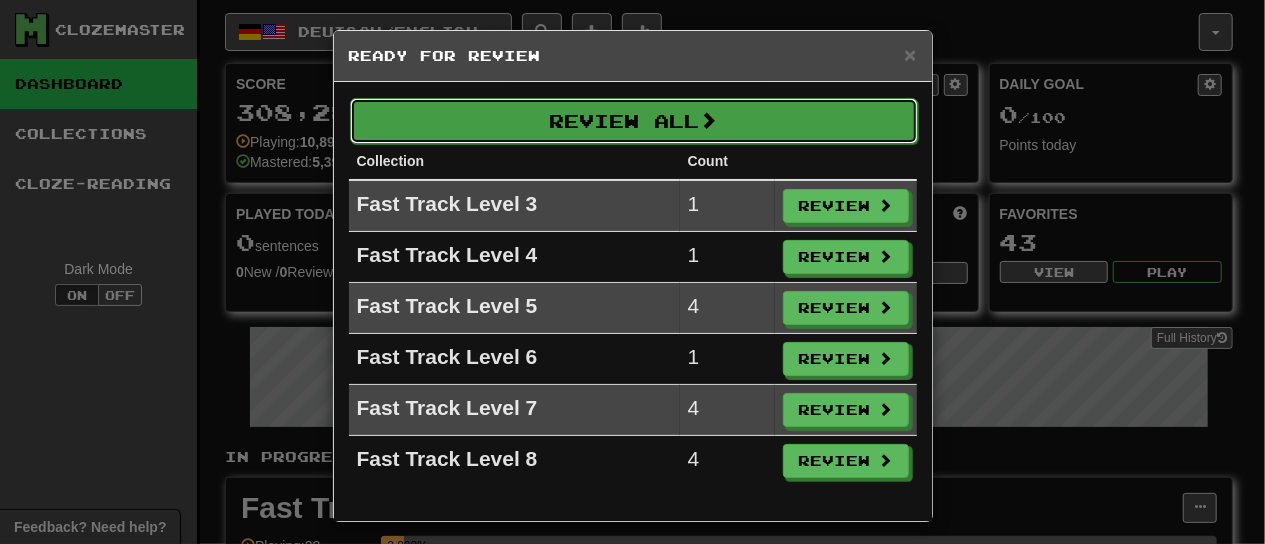 click on "Review All" at bounding box center (634, 121) 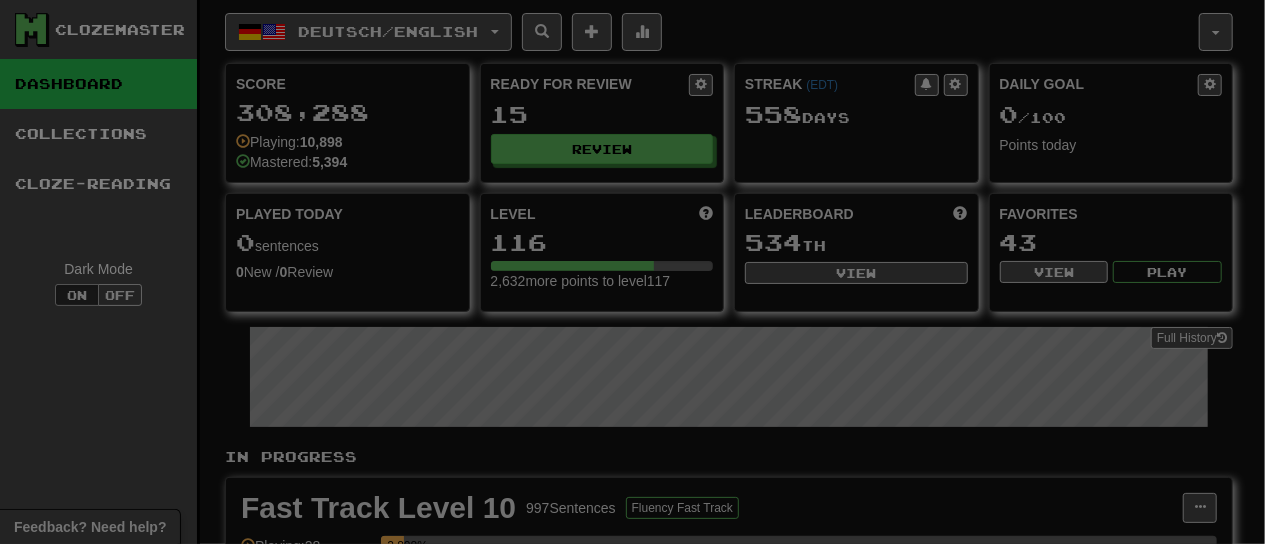 select on "**" 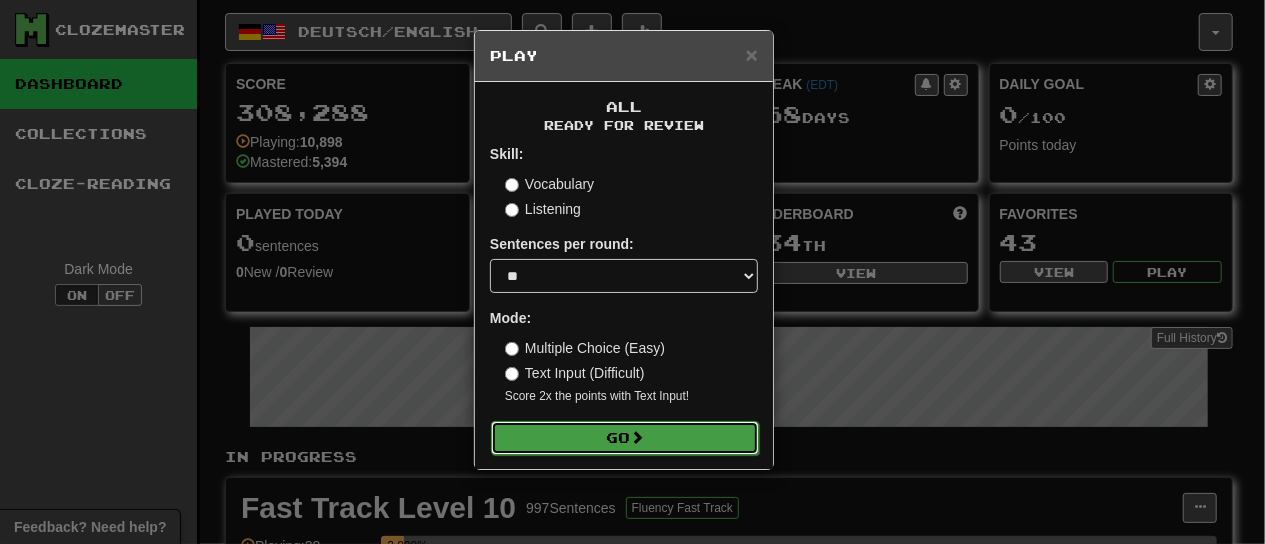 click on "Go" at bounding box center (625, 438) 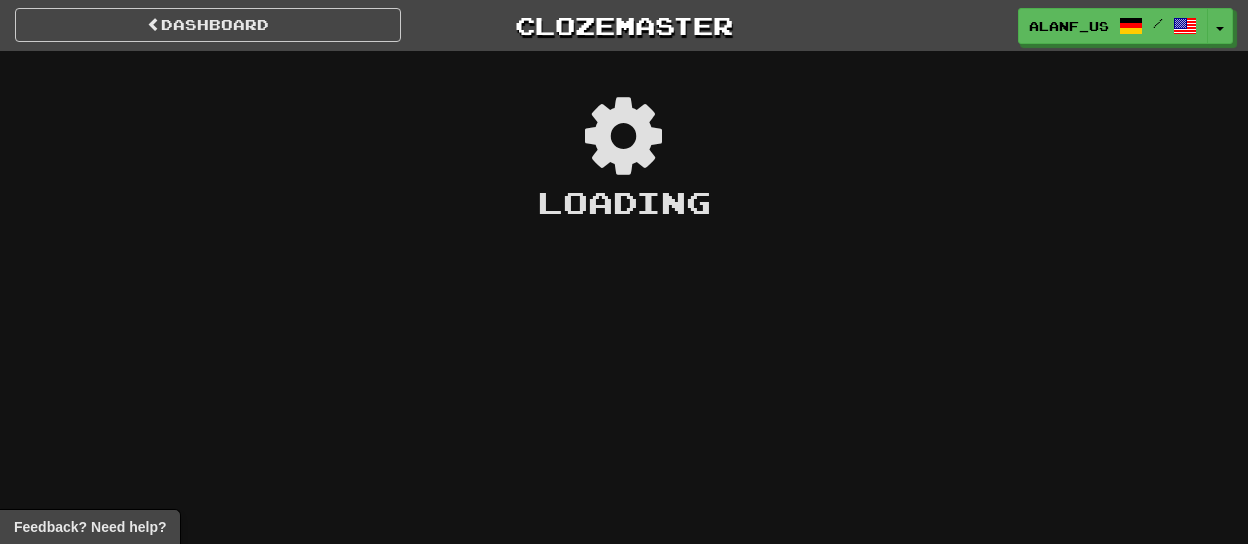 scroll, scrollTop: 0, scrollLeft: 0, axis: both 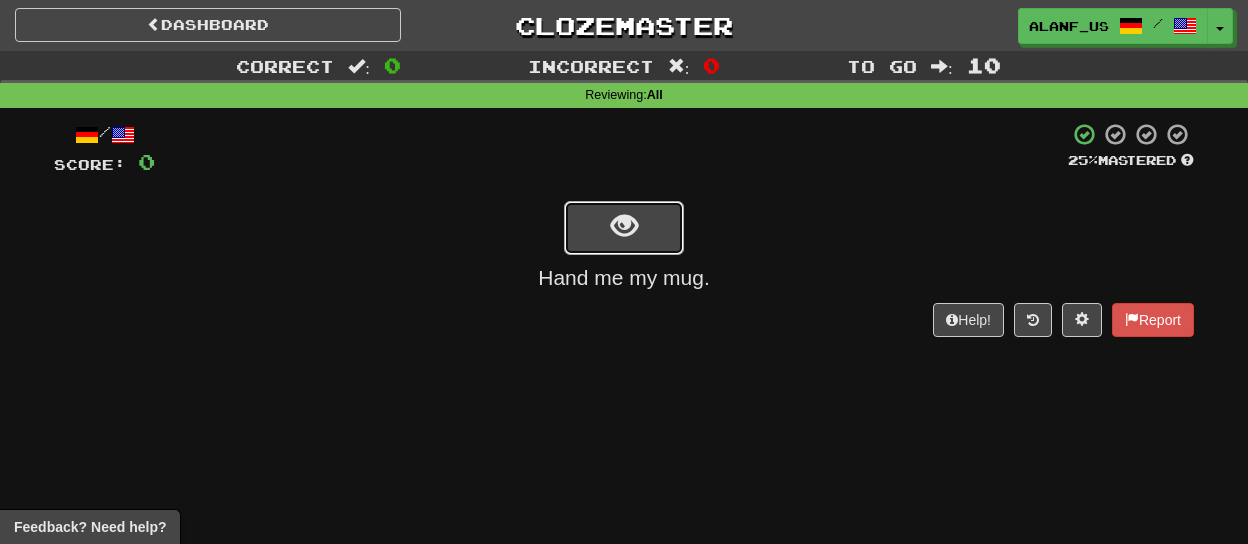 click at bounding box center [624, 228] 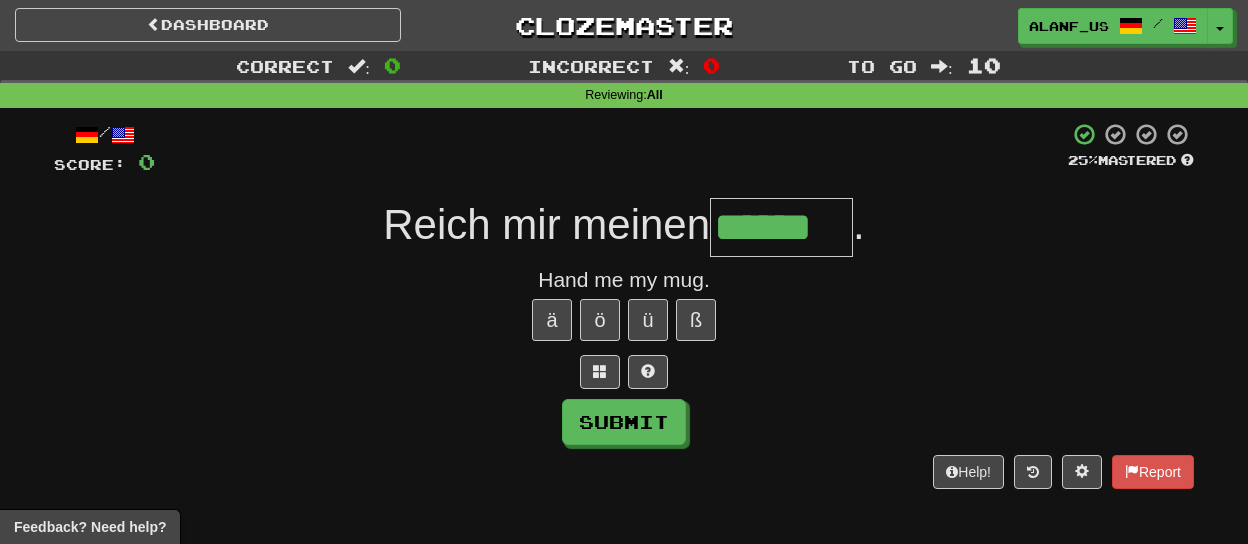 type on "******" 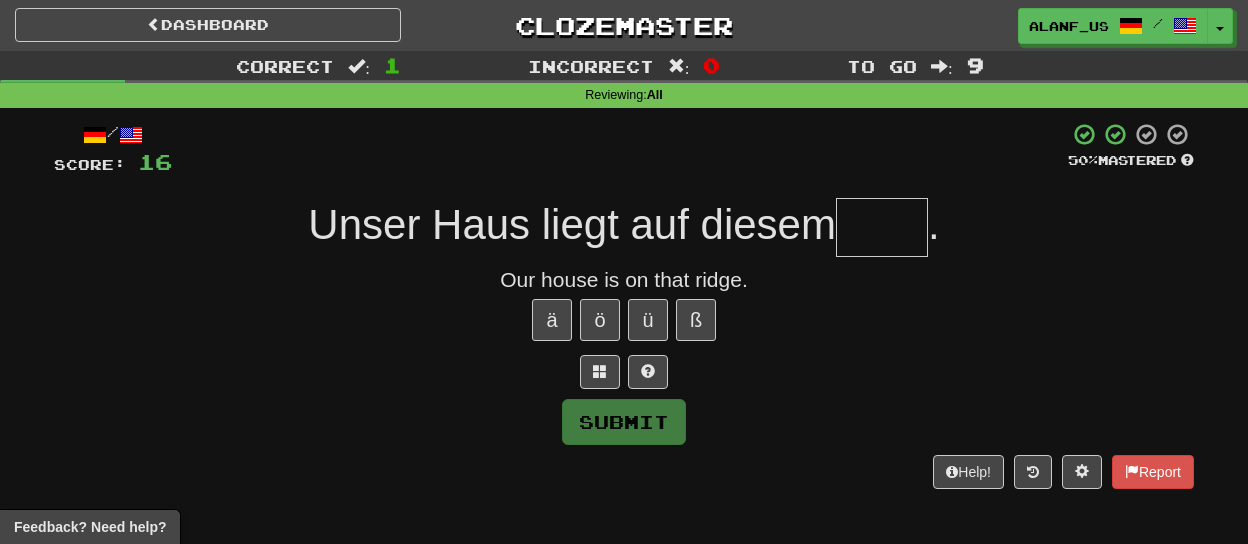 type on "****" 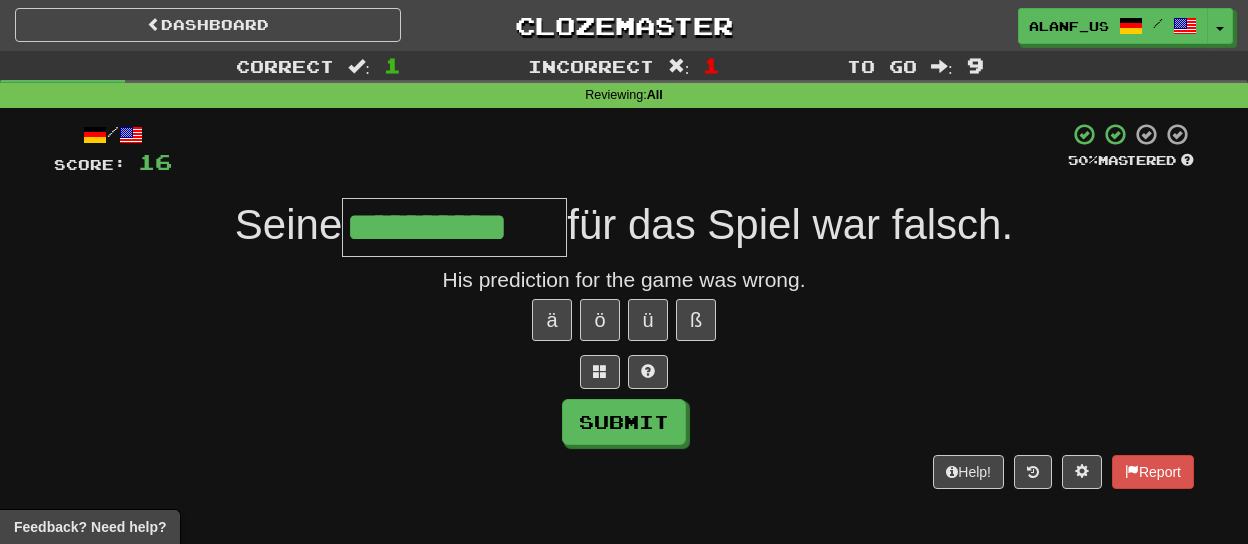 type on "**********" 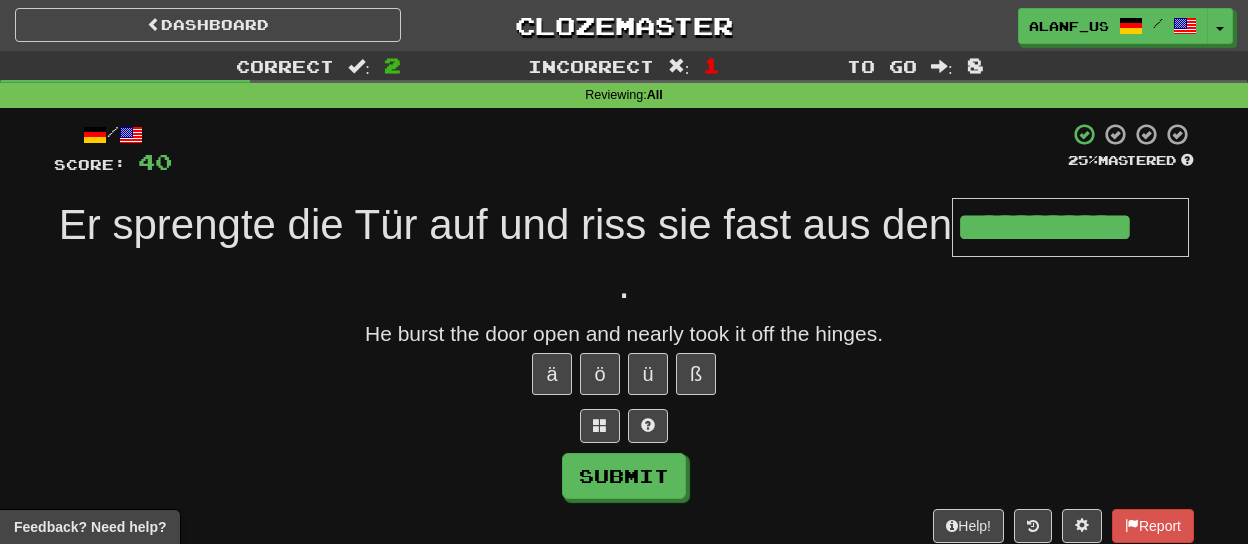 type on "**********" 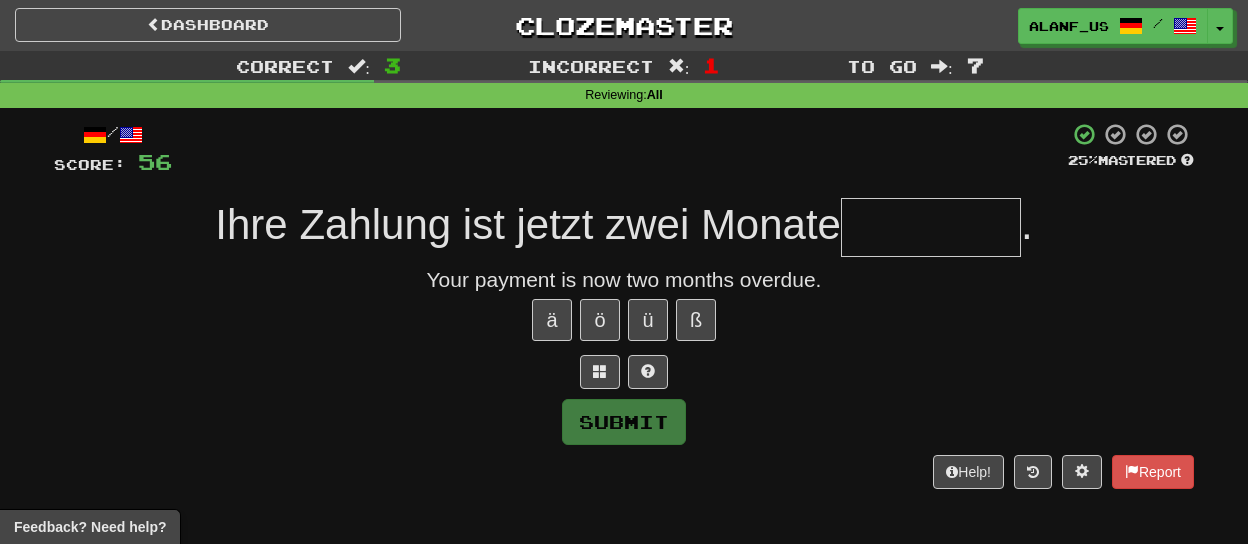 type on "**********" 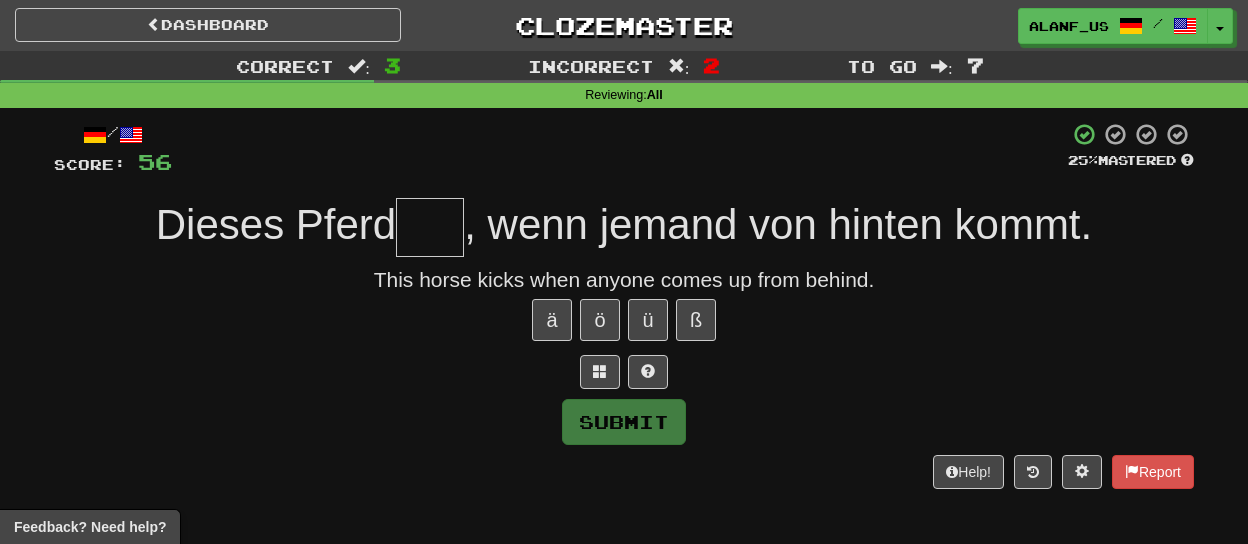 type on "*****" 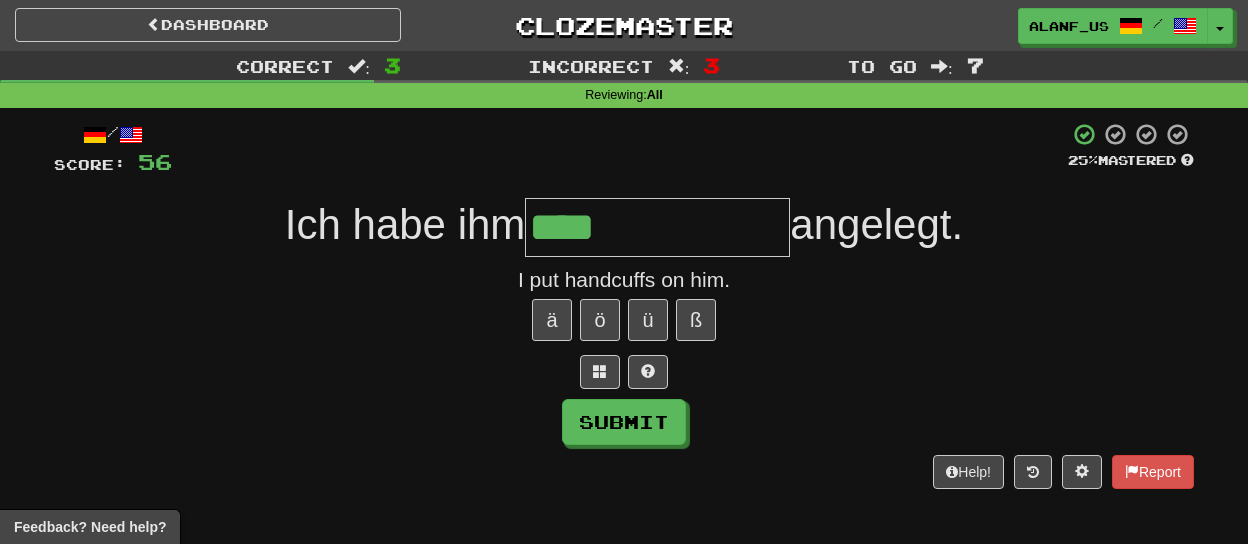 type on "**********" 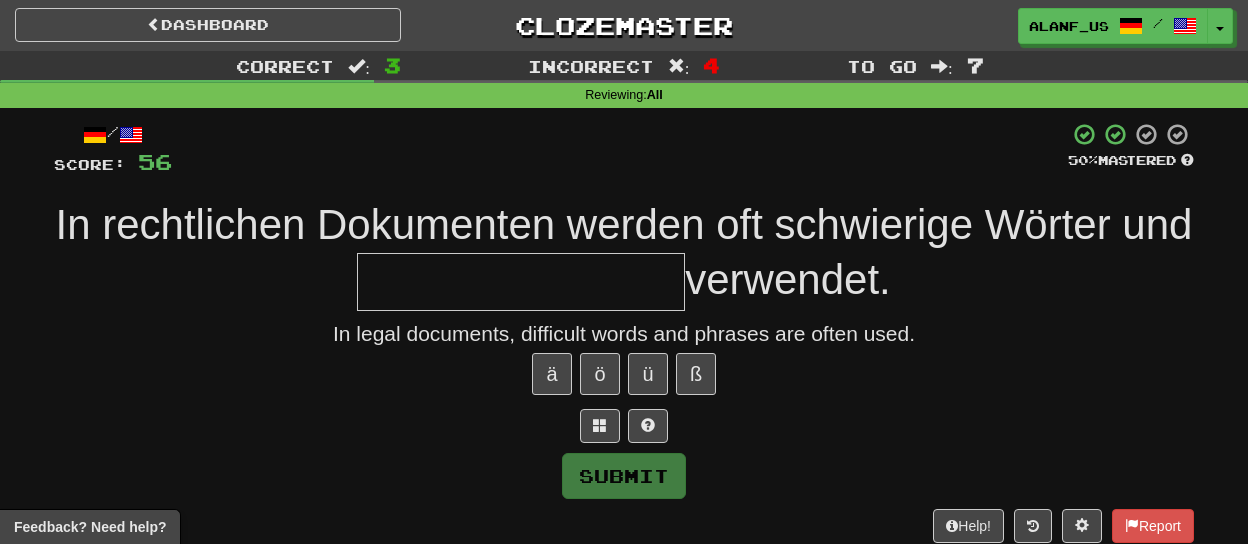 type on "*" 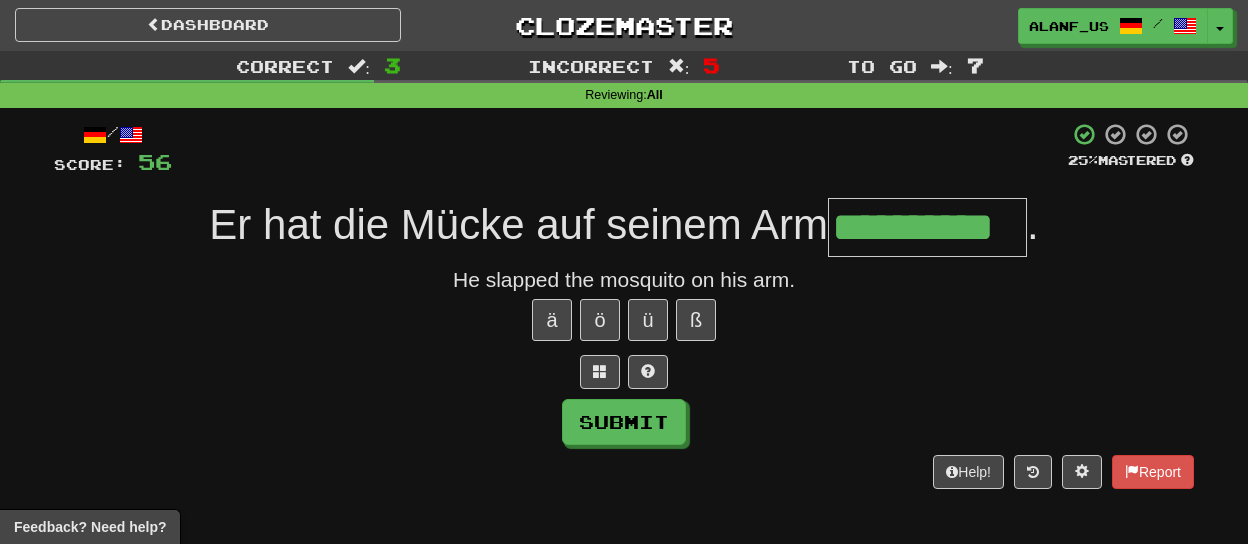 type on "**********" 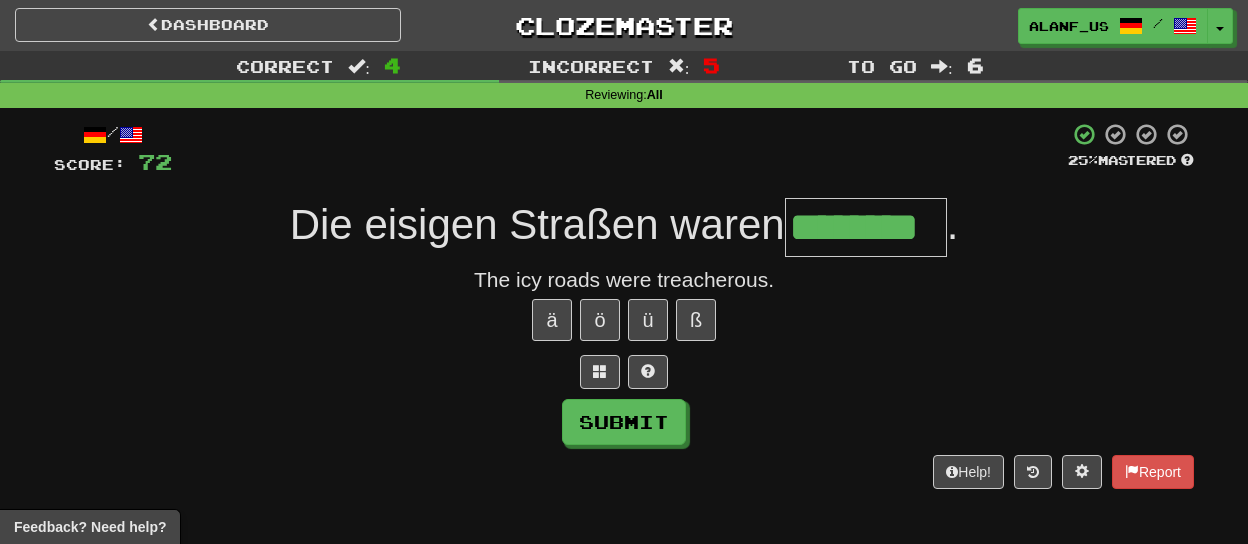 type on "********" 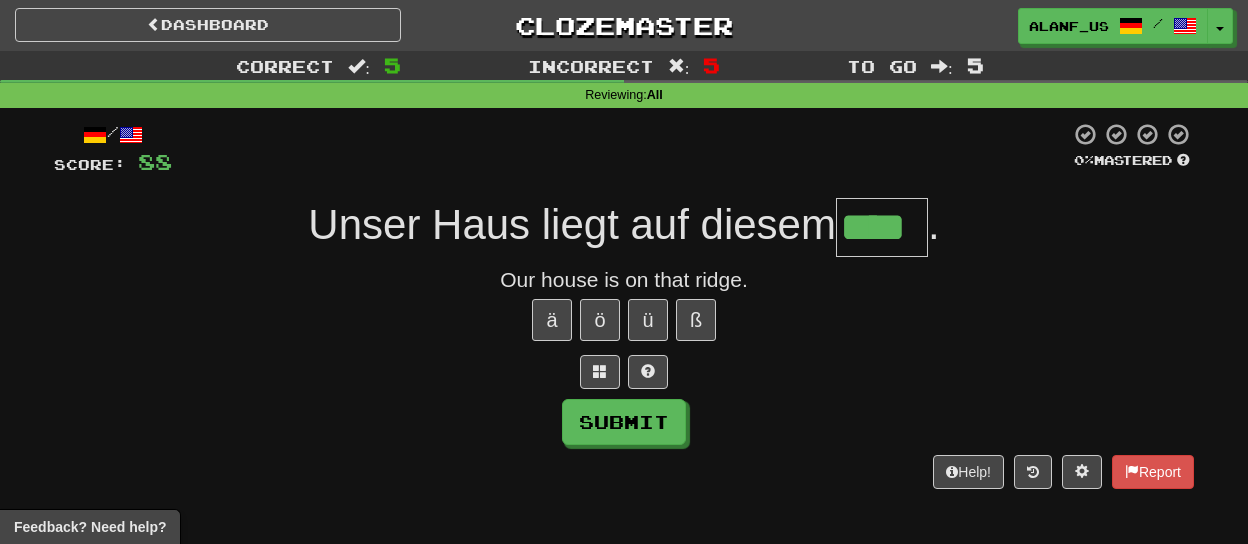 type on "****" 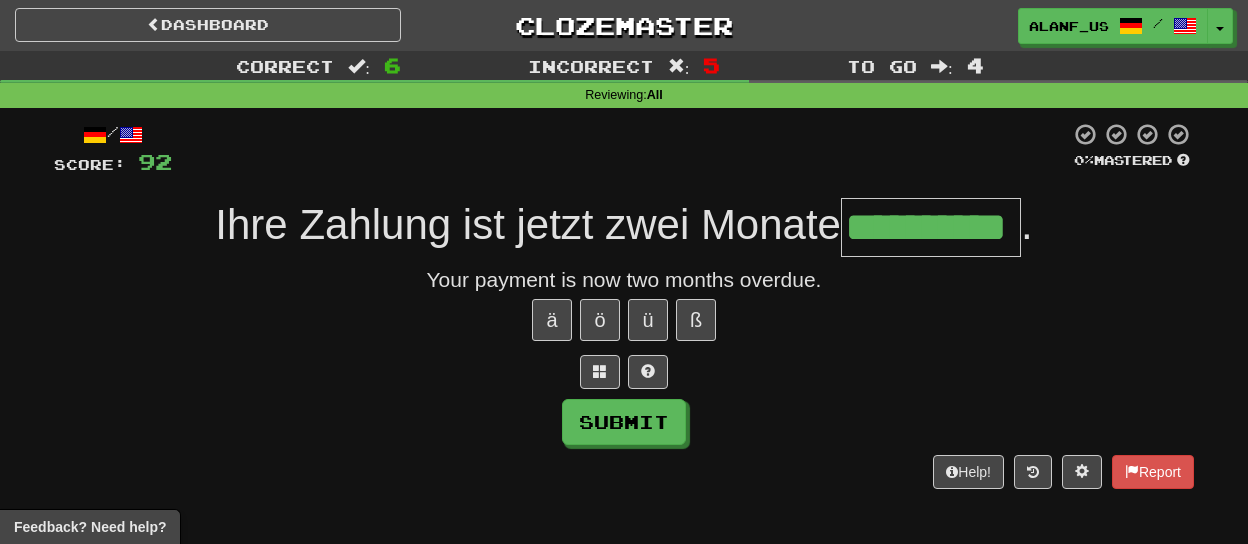 type on "**********" 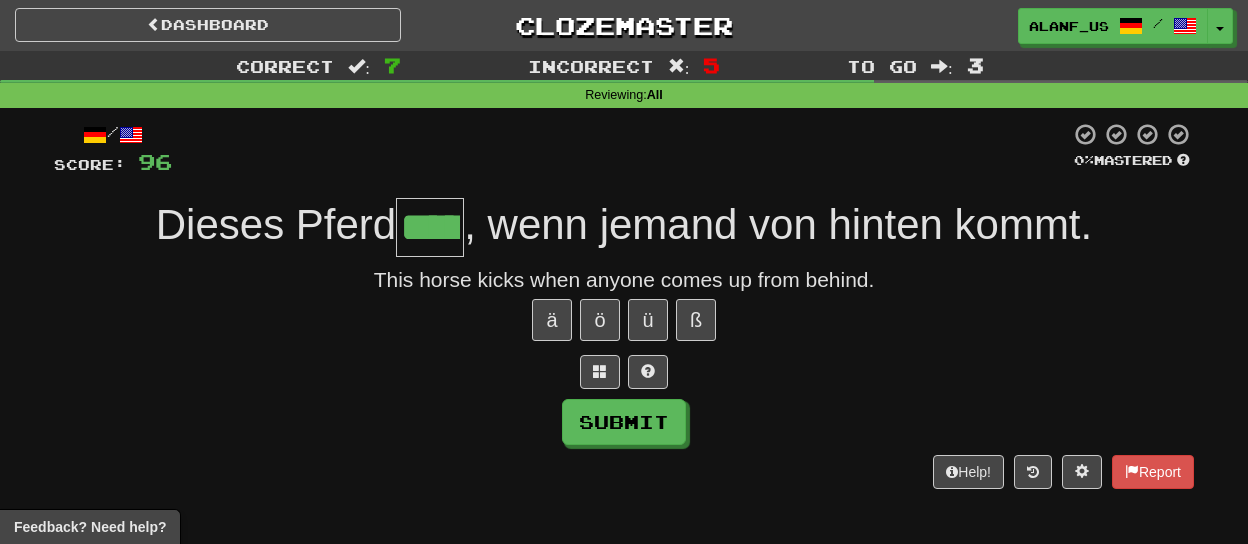 type on "*****" 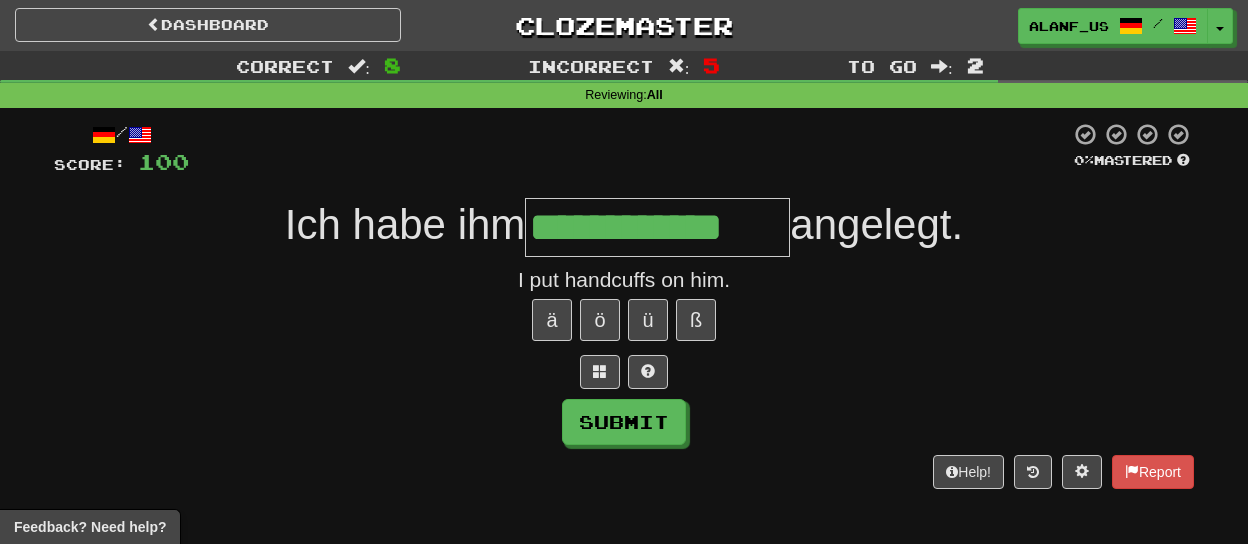 type on "**********" 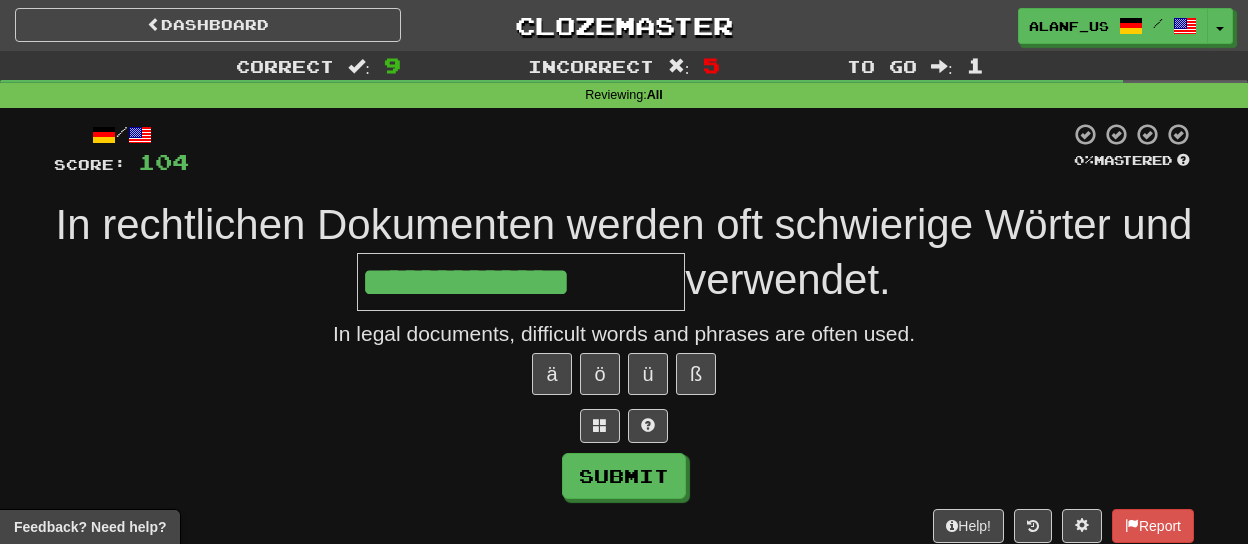 type on "**********" 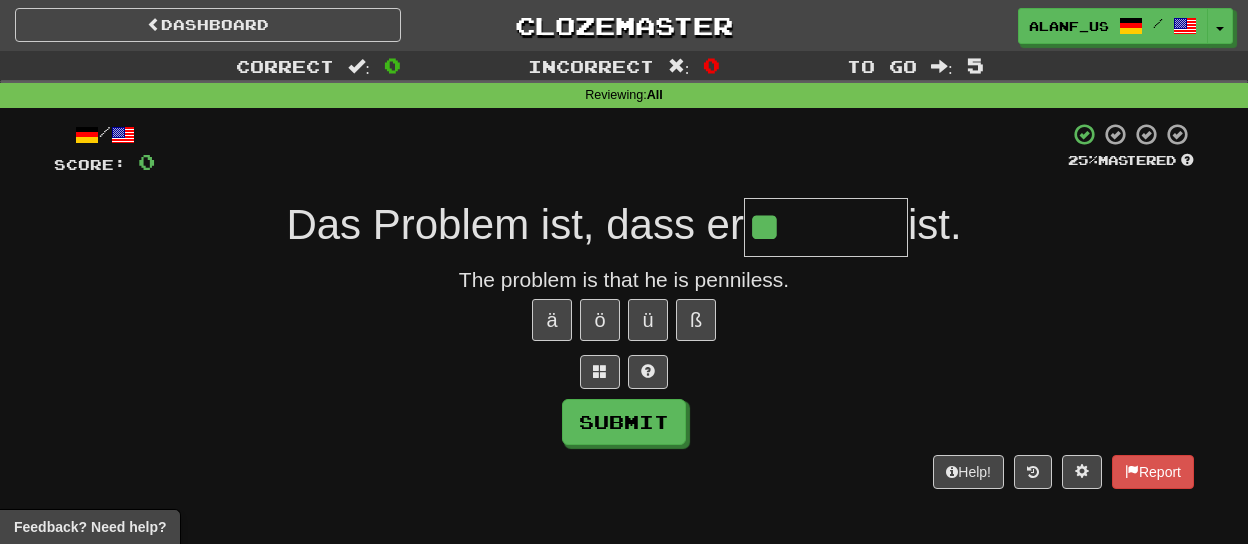 type on "*" 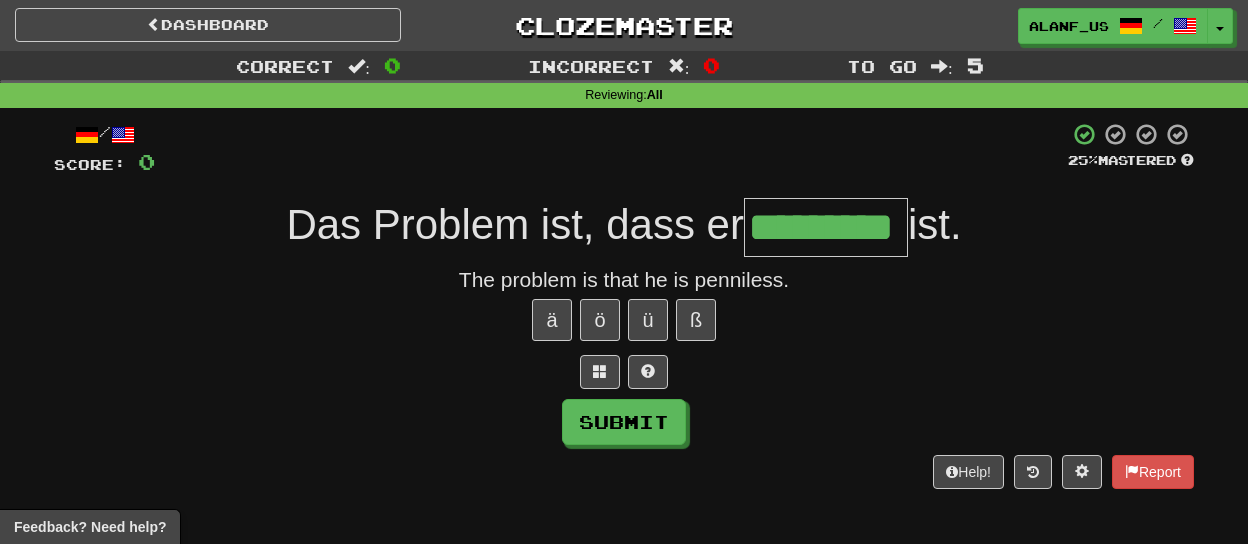 type on "*********" 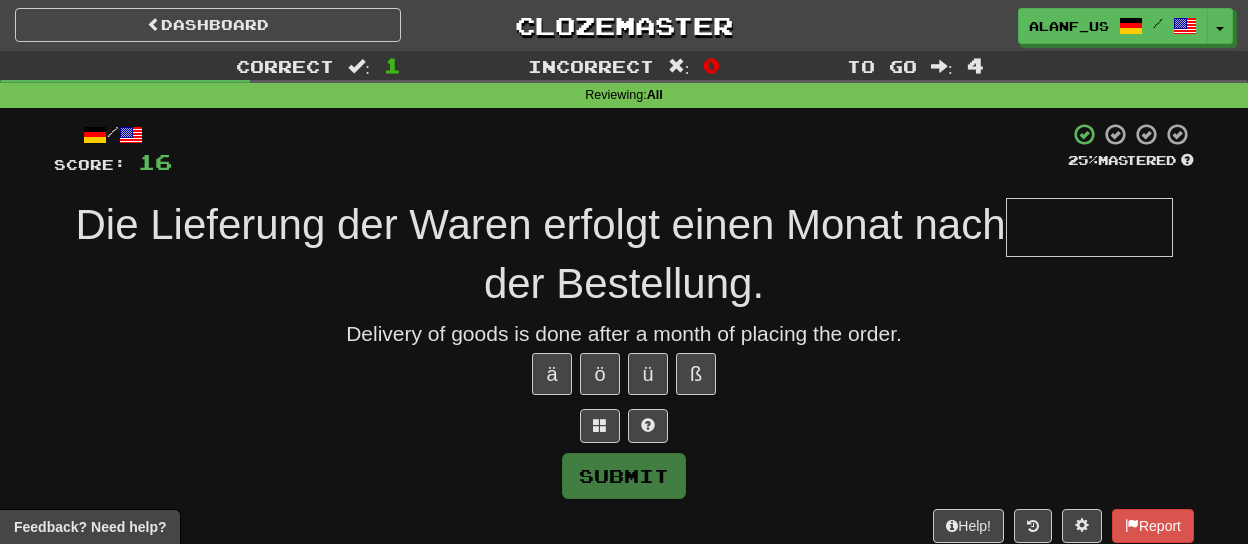 type on "*" 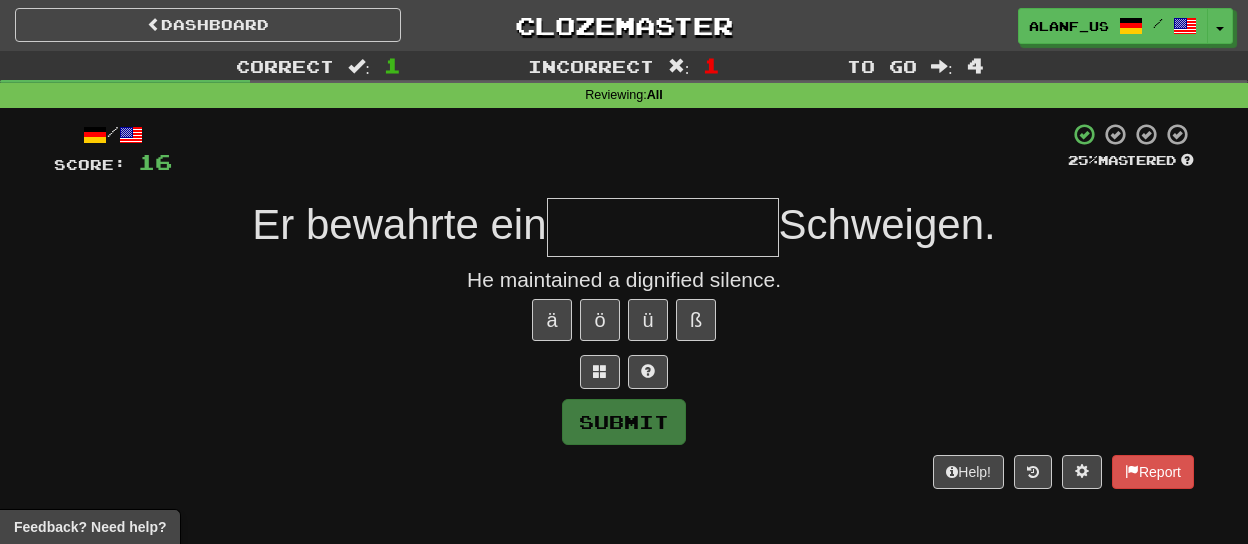 type on "*" 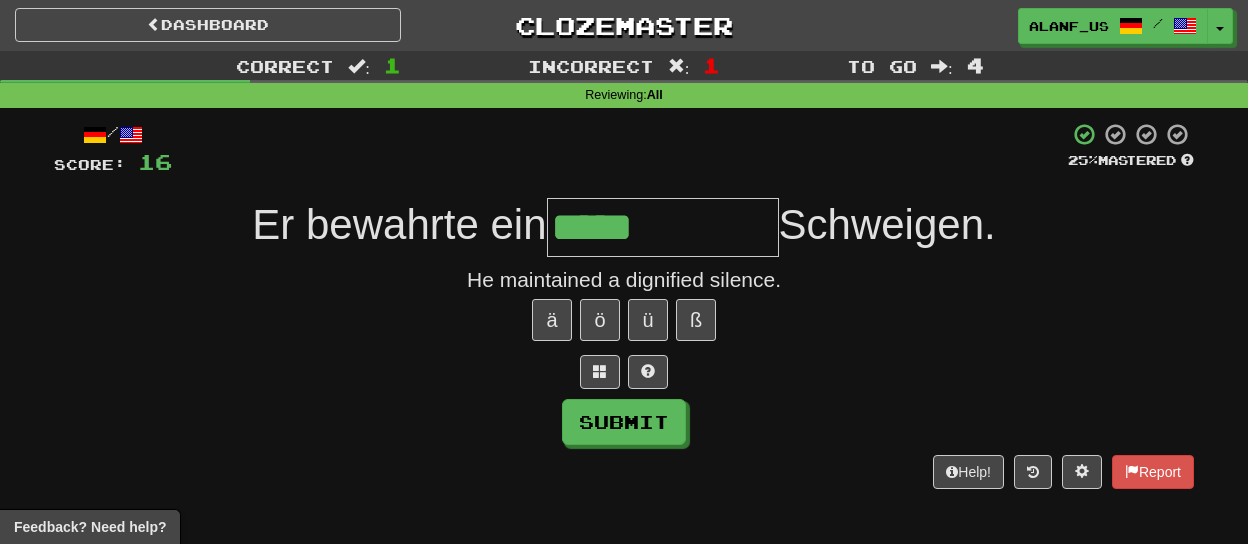 type on "**********" 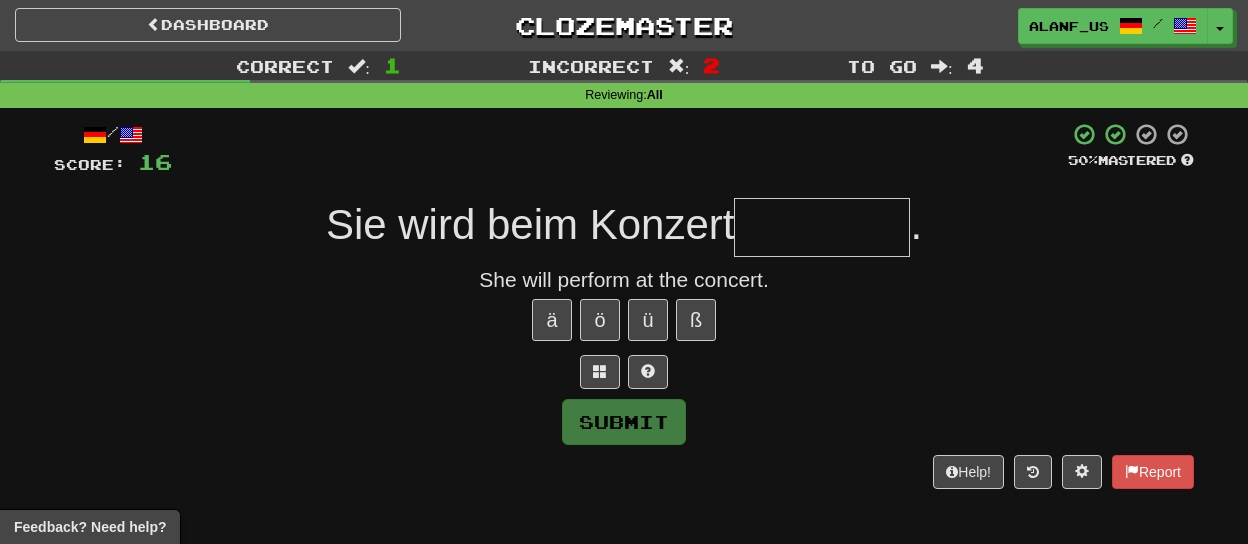 type on "*" 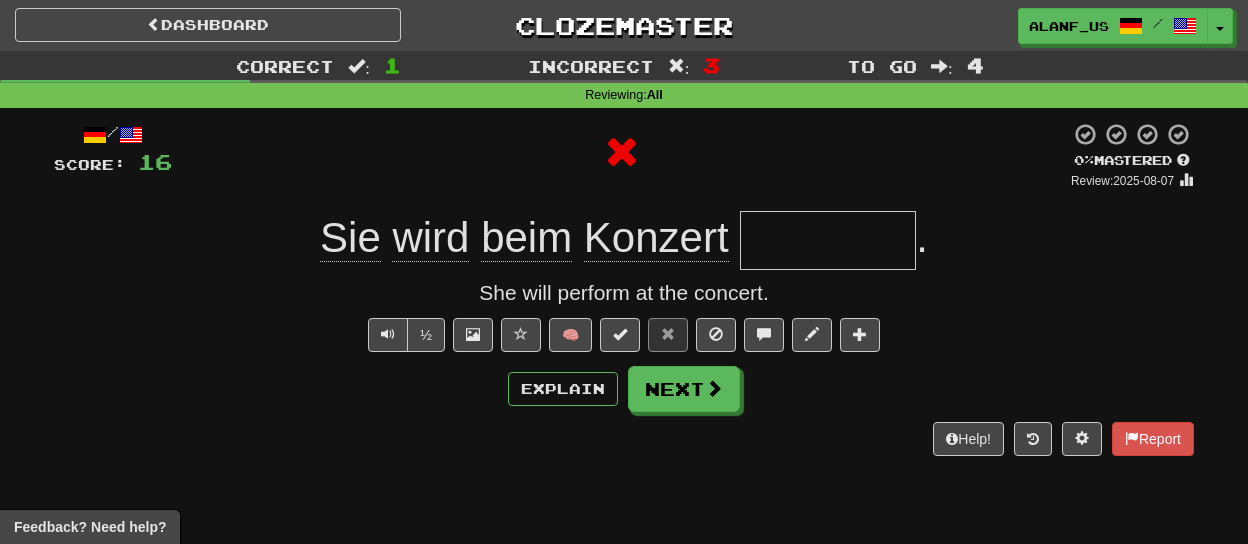 type on "*********" 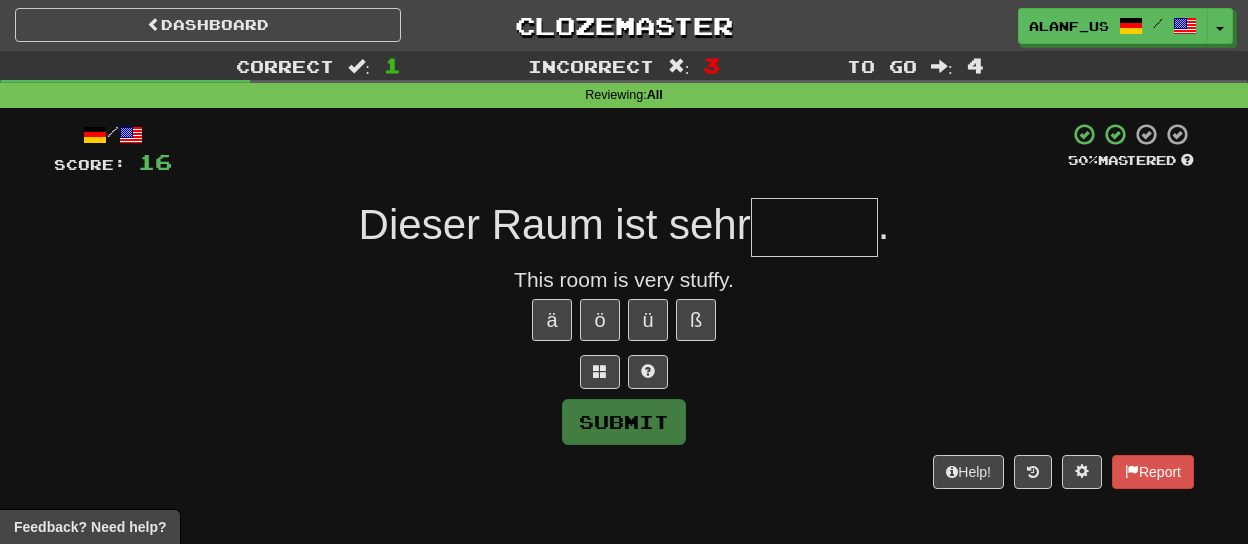 type on "*" 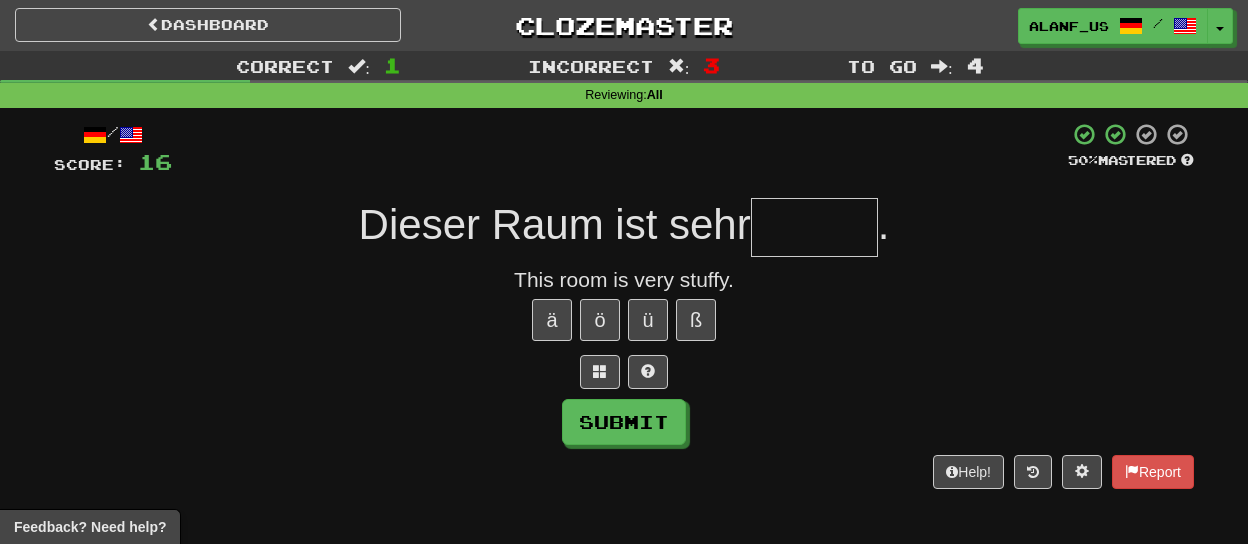 type on "*" 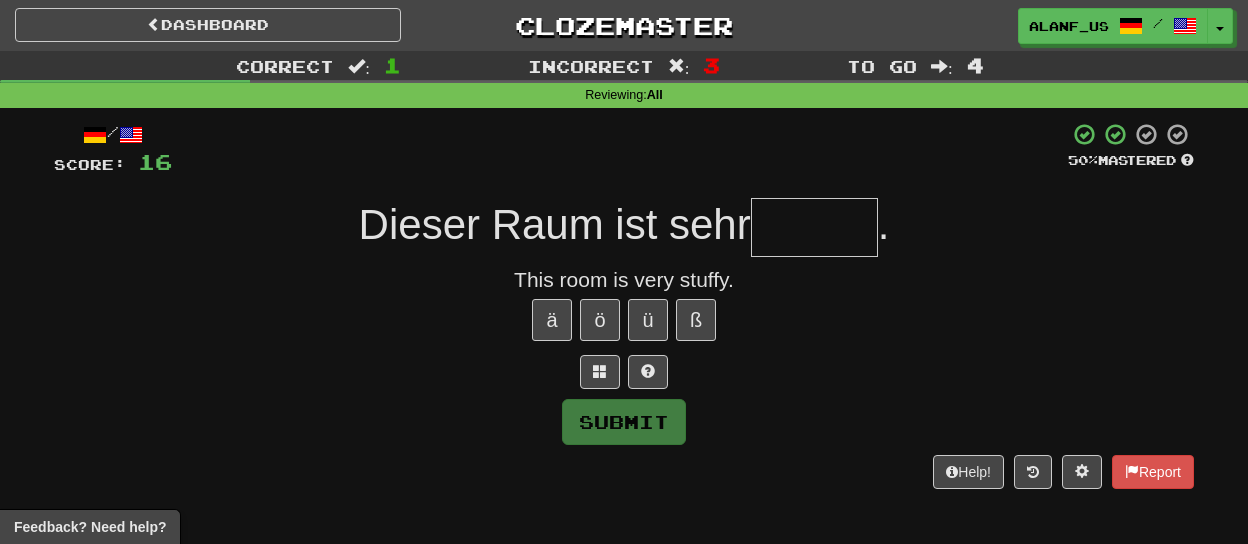 type on "*******" 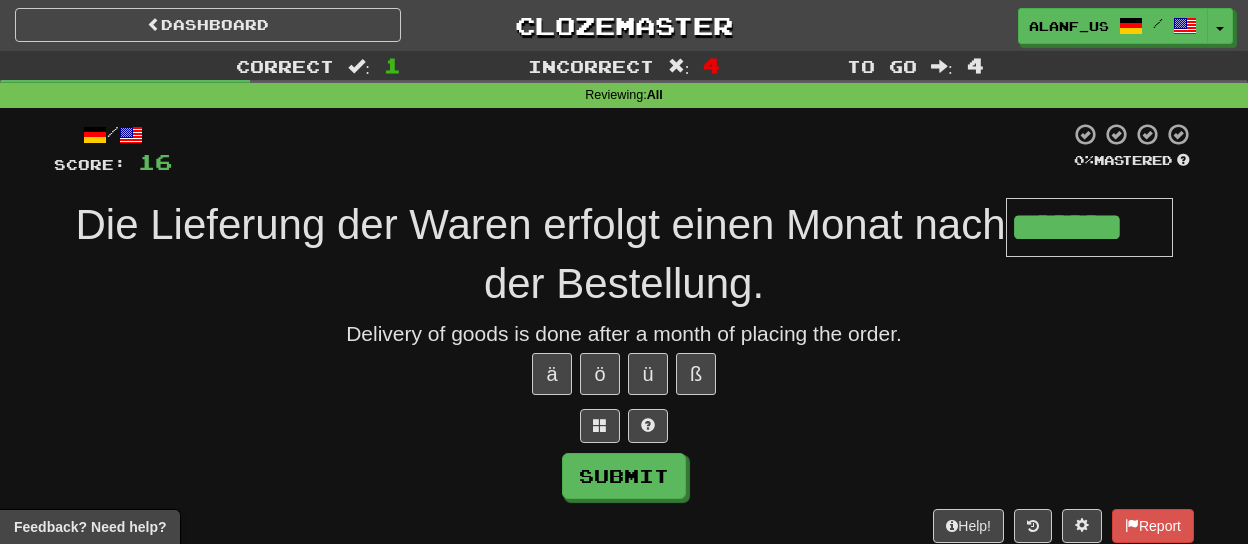 type on "*******" 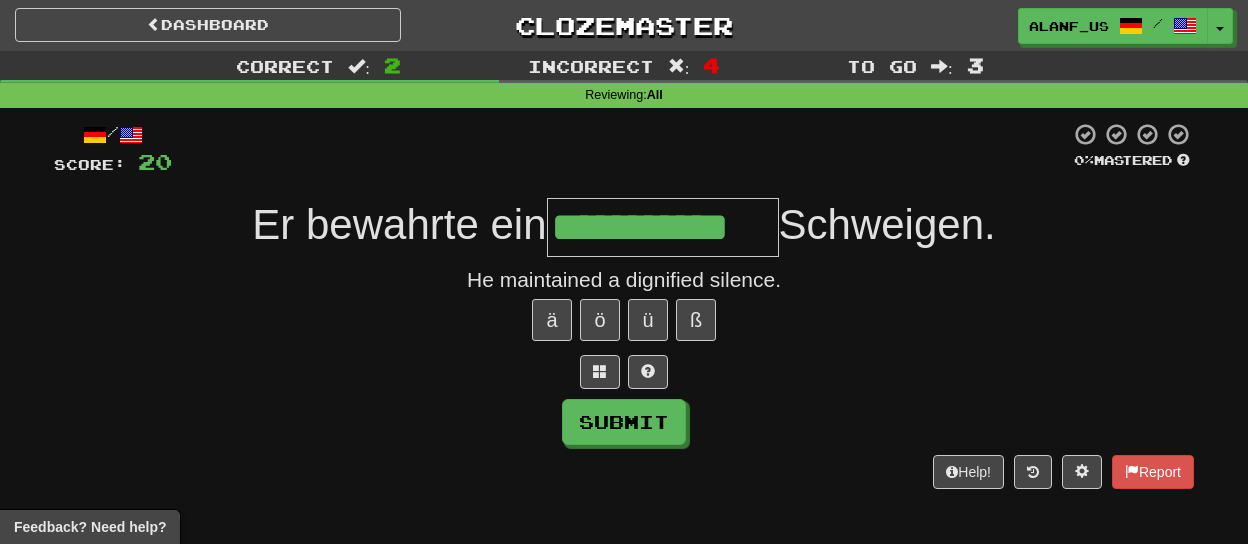 type on "**********" 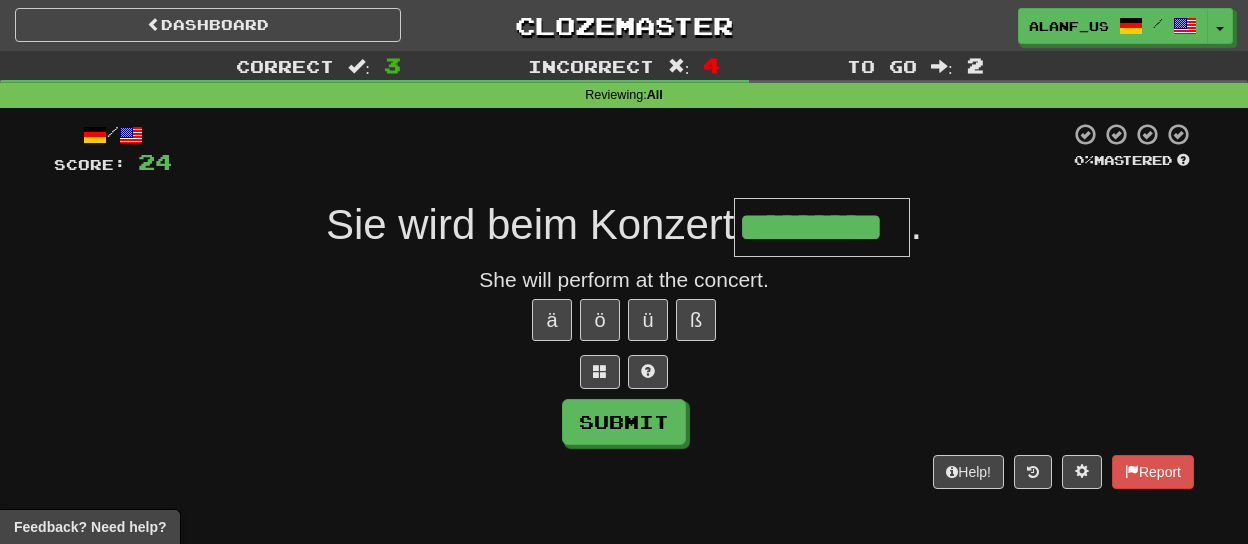 type on "*********" 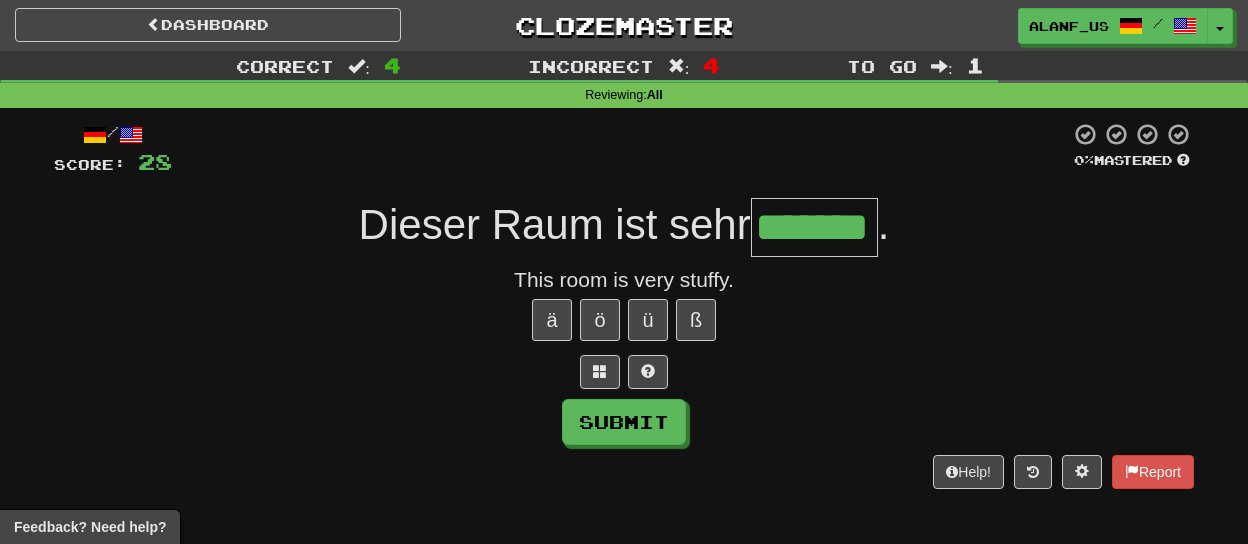 type on "*******" 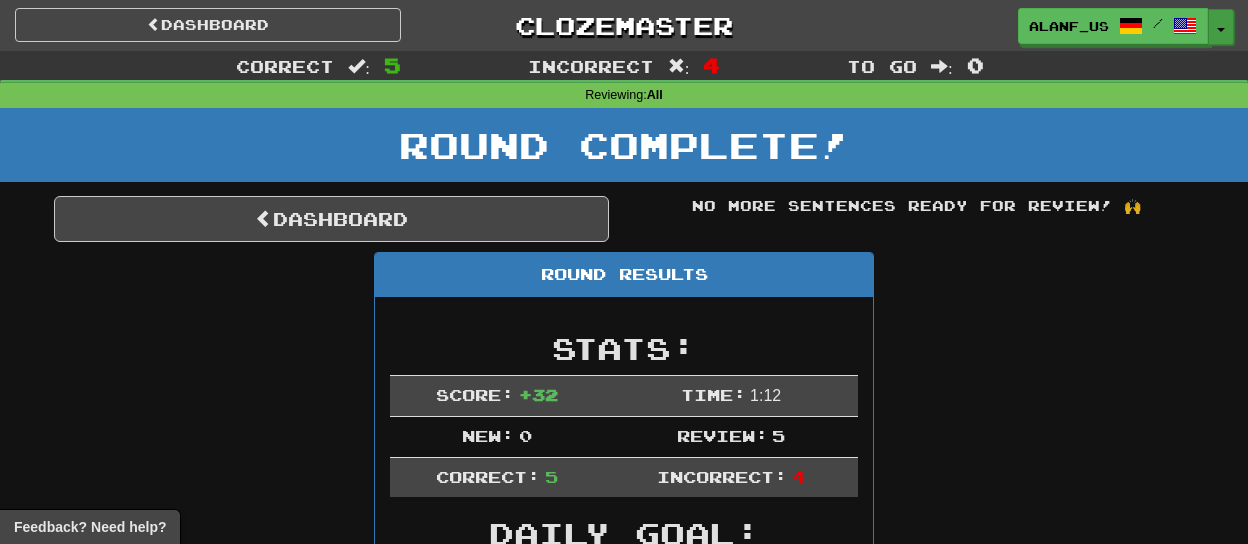 click on "Toggle Dropdown" at bounding box center [1221, 27] 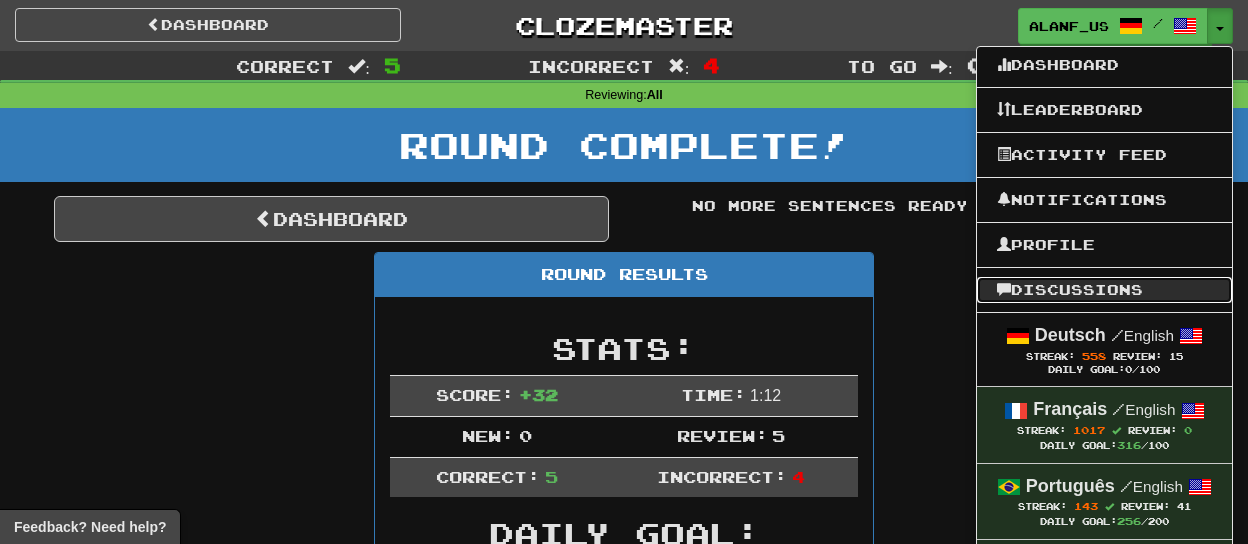 click on "Discussions" at bounding box center (1104, 290) 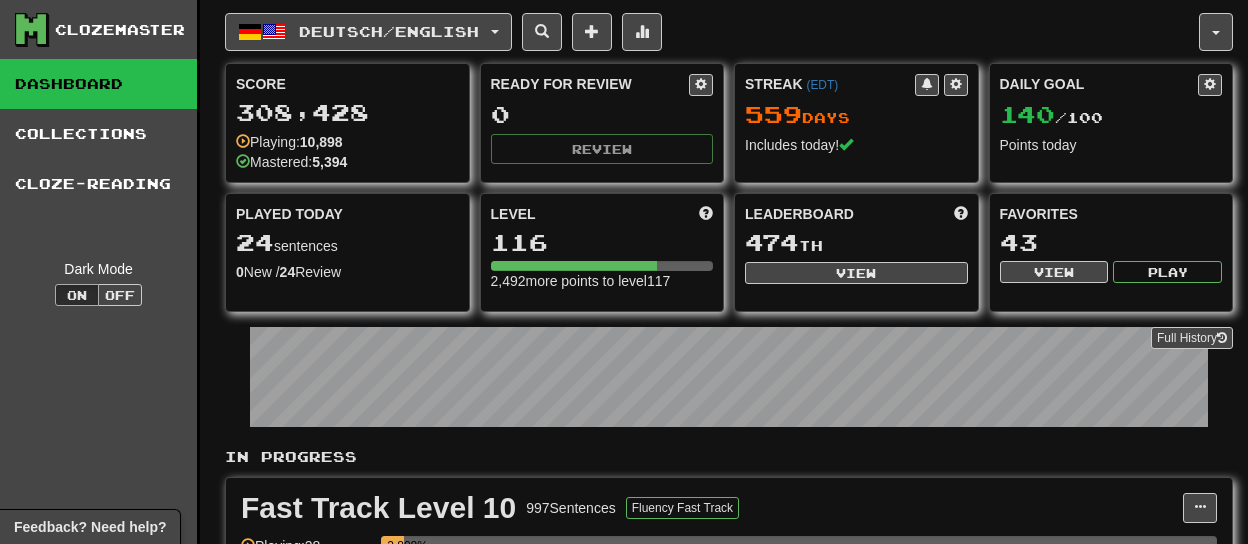 scroll, scrollTop: 0, scrollLeft: 0, axis: both 